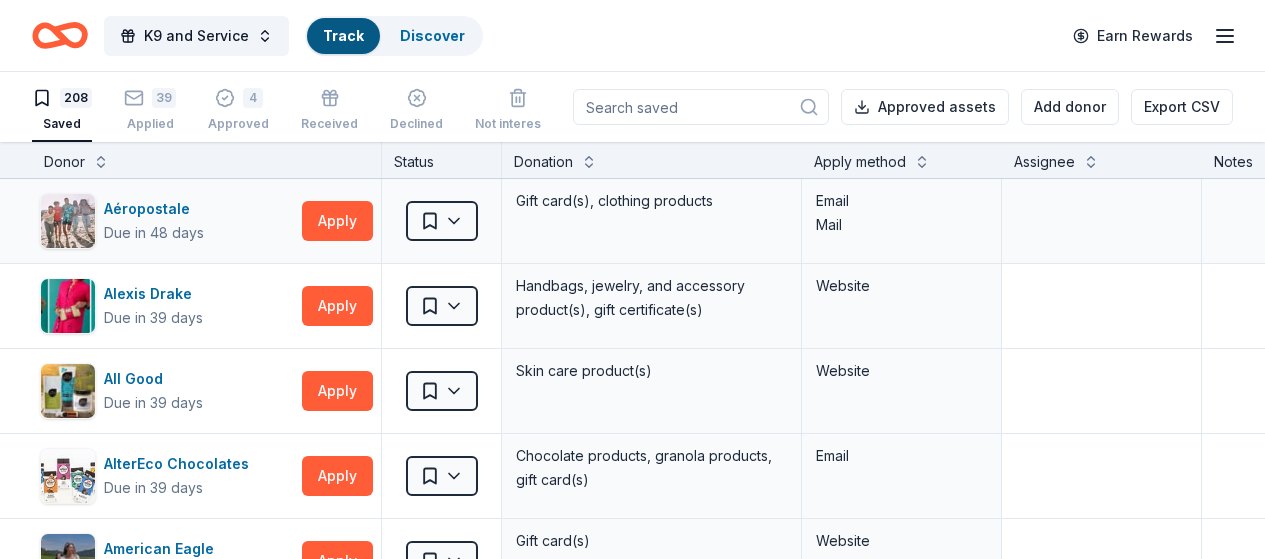 scroll, scrollTop: 0, scrollLeft: 0, axis: both 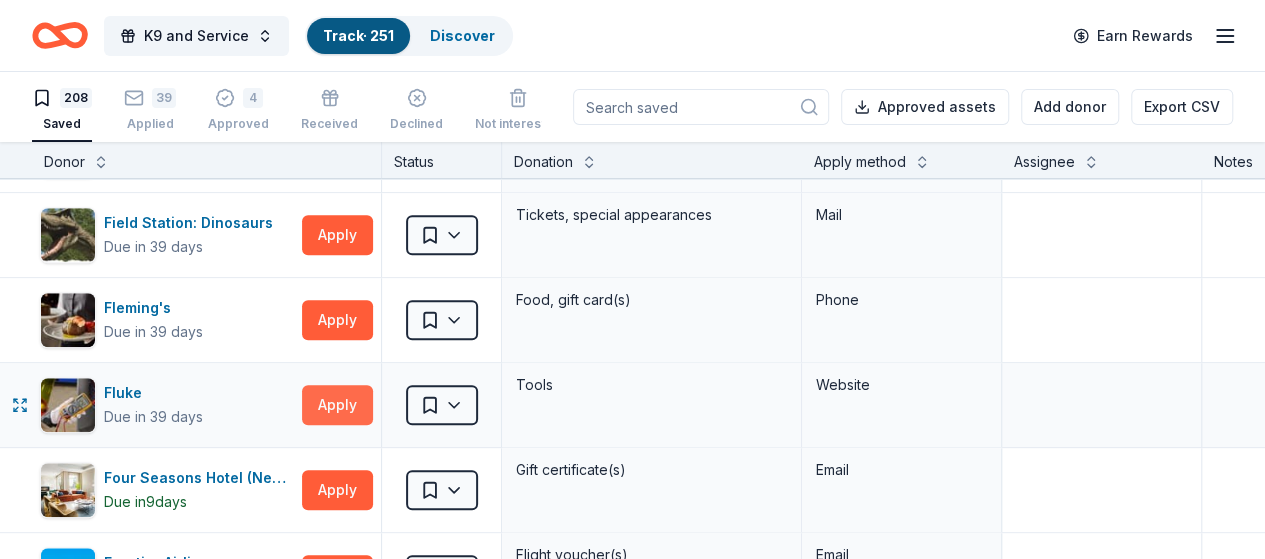 click on "Apply" at bounding box center (337, 405) 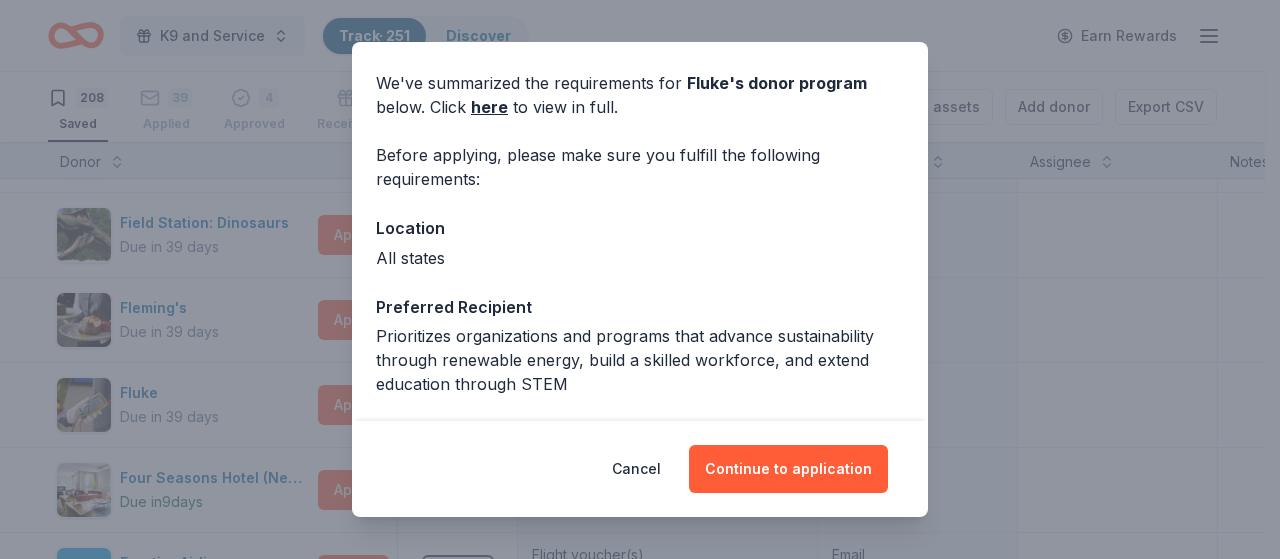 scroll, scrollTop: 100, scrollLeft: 0, axis: vertical 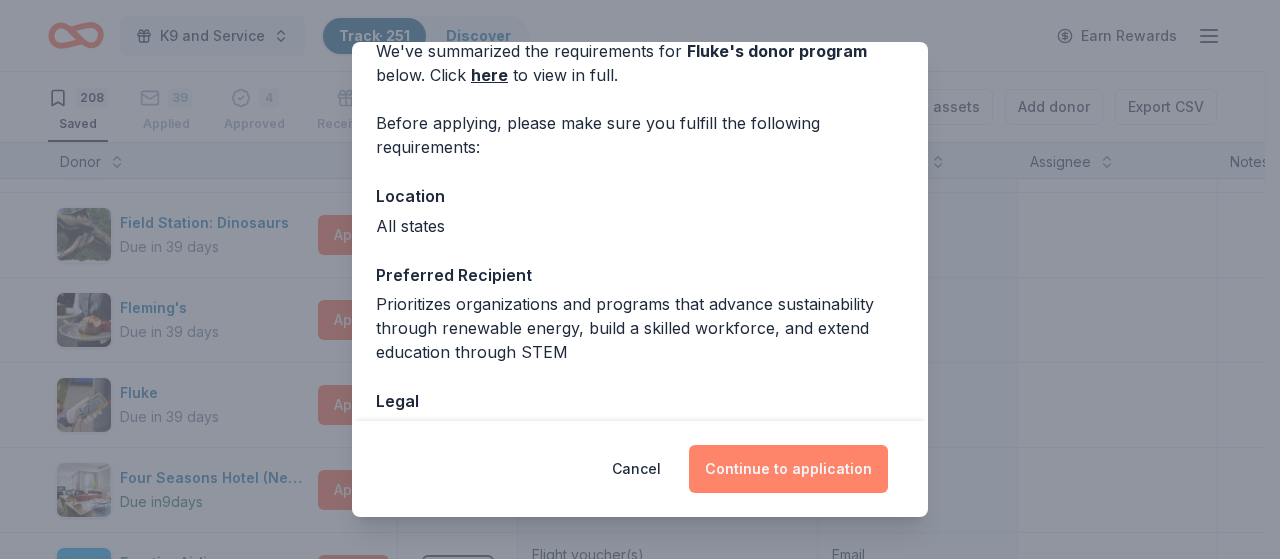 click on "Continue to application" at bounding box center (788, 469) 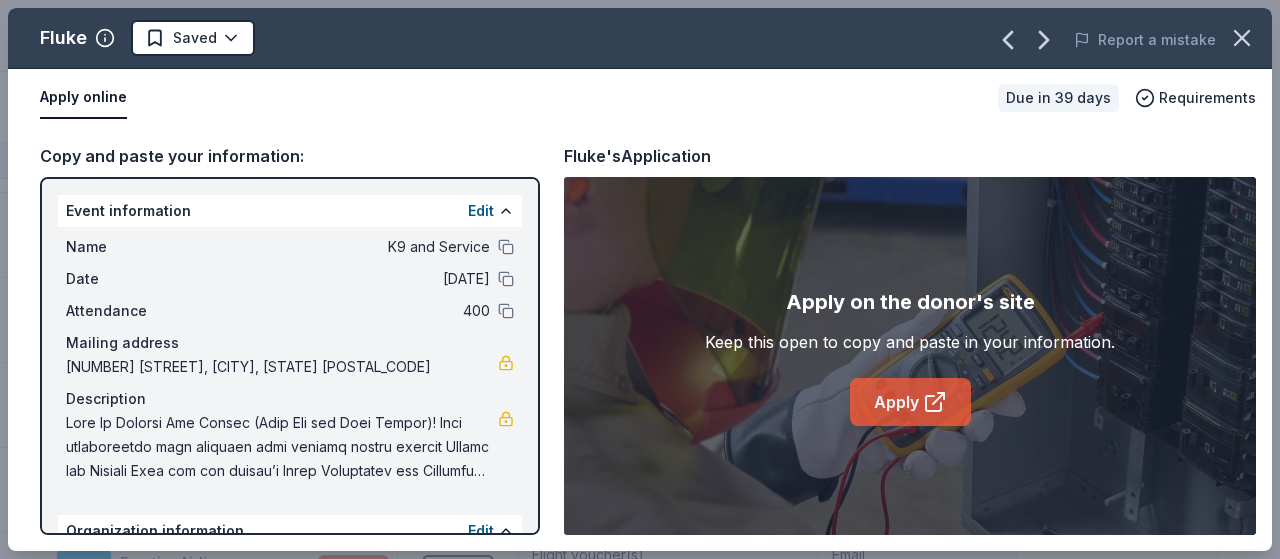 click on "Apply" at bounding box center [910, 402] 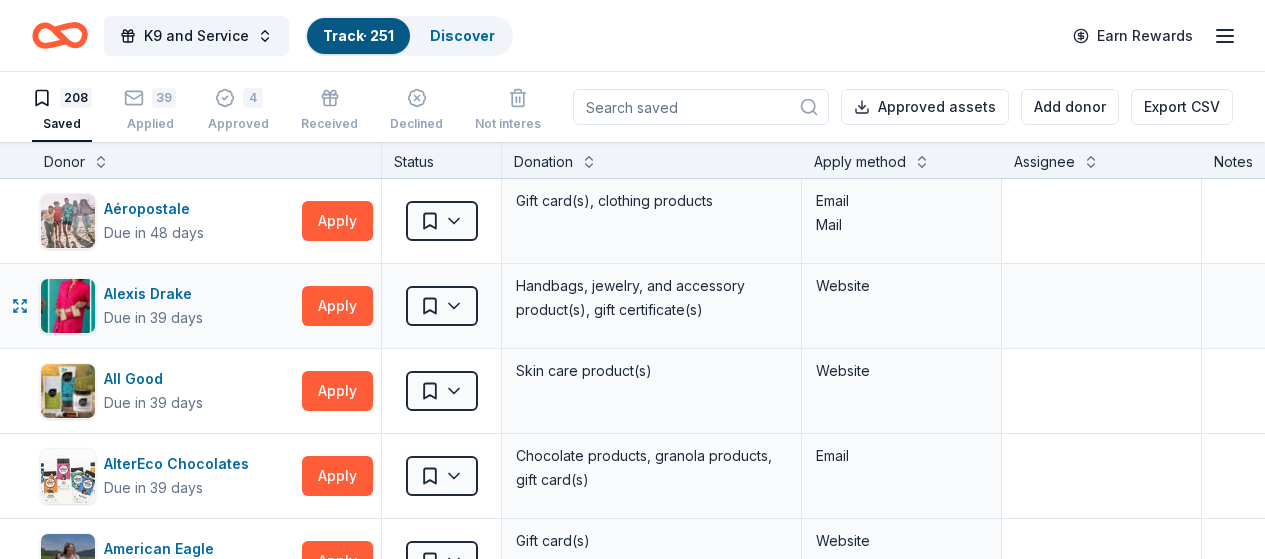 scroll, scrollTop: 0, scrollLeft: 0, axis: both 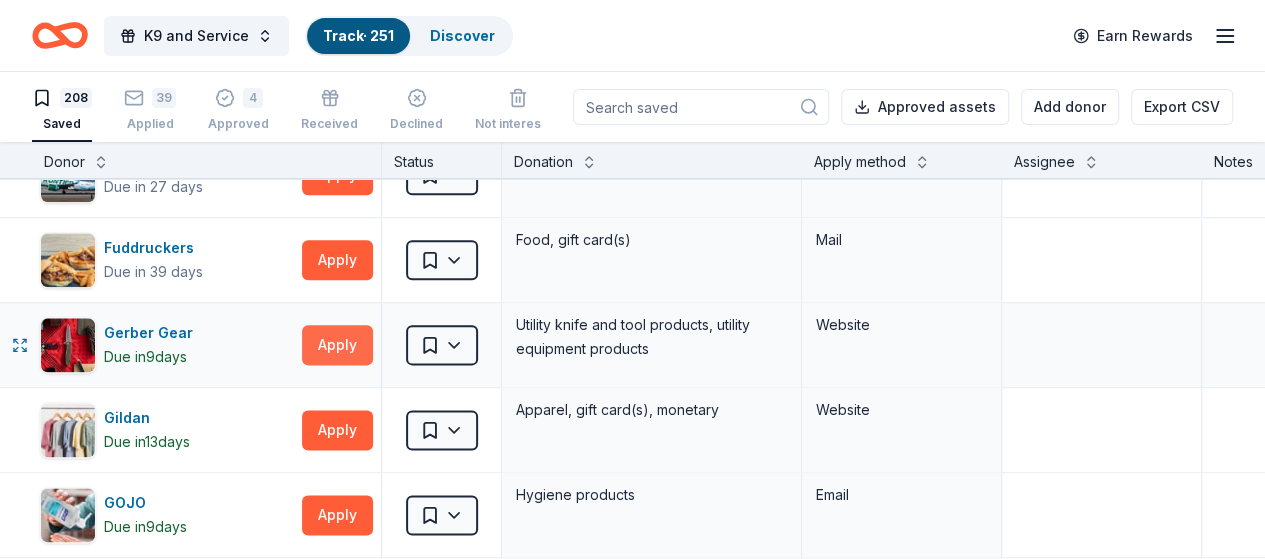 click on "Apply" at bounding box center (337, 345) 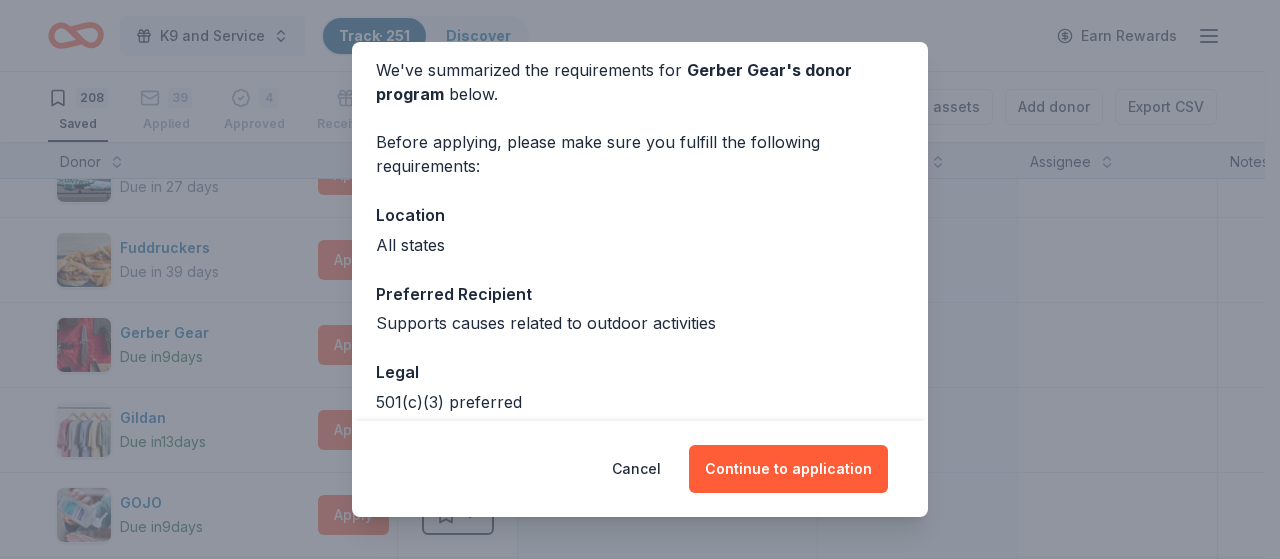scroll, scrollTop: 100, scrollLeft: 0, axis: vertical 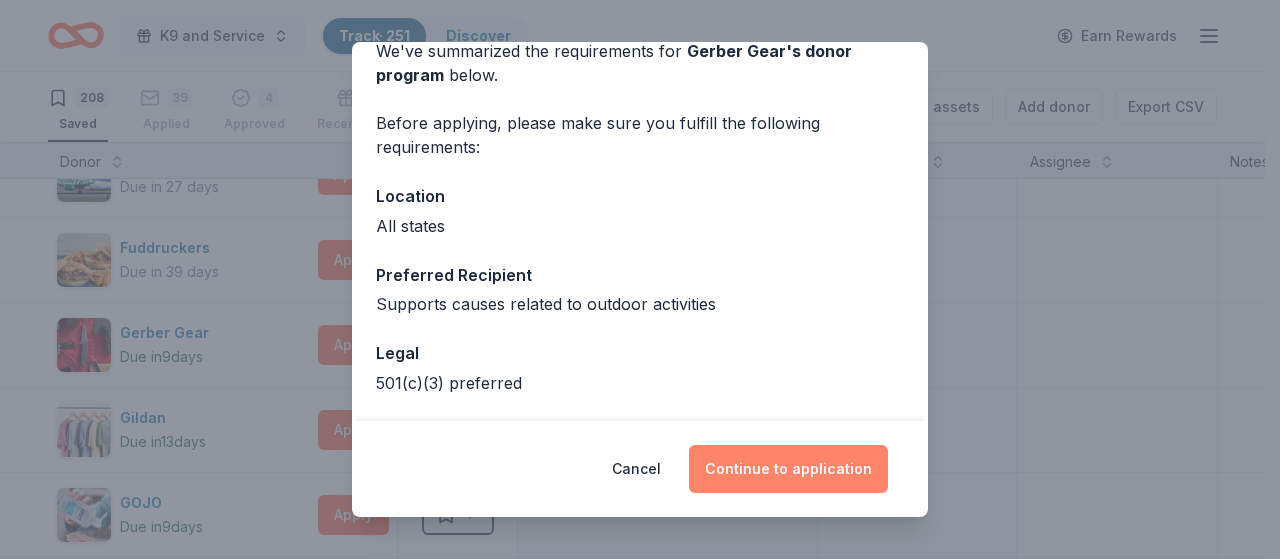 click on "Continue to application" at bounding box center (788, 469) 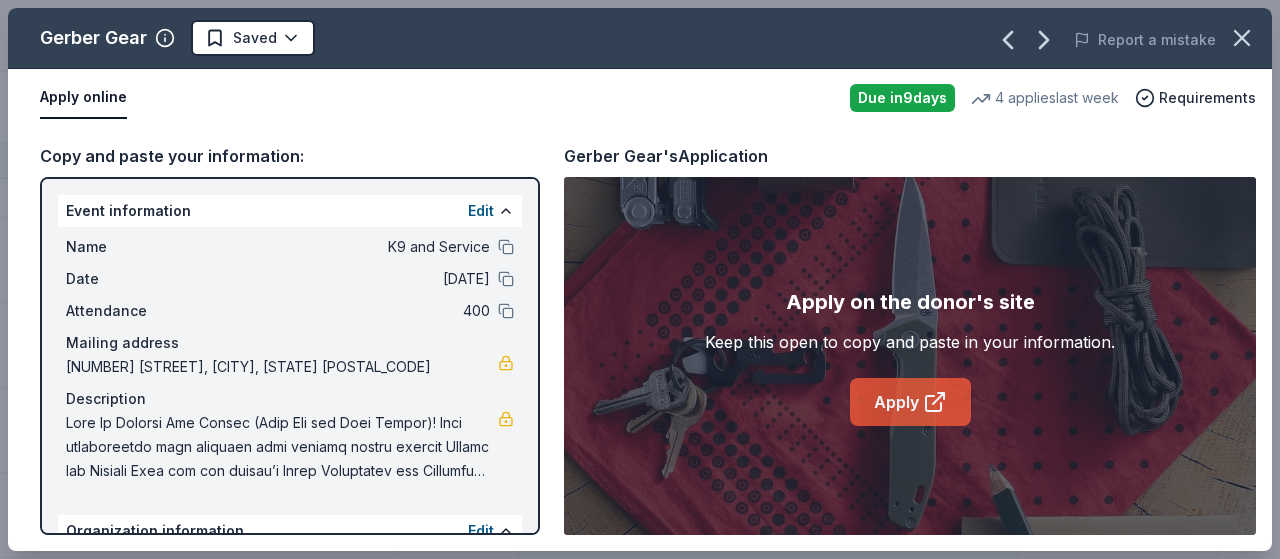click on "Apply" at bounding box center [910, 402] 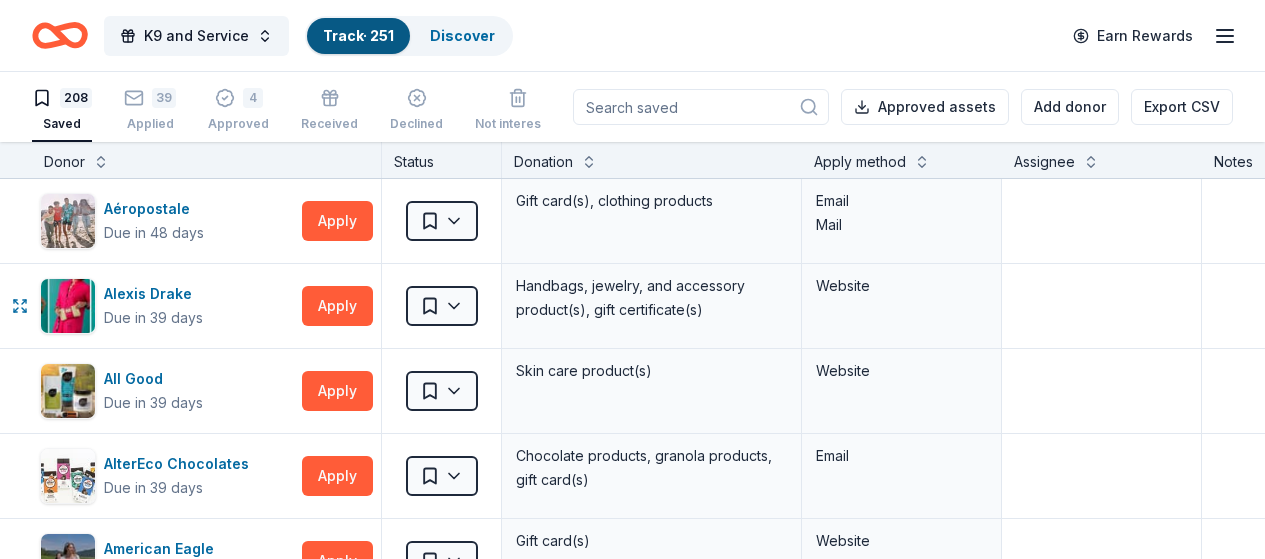 scroll, scrollTop: 0, scrollLeft: 0, axis: both 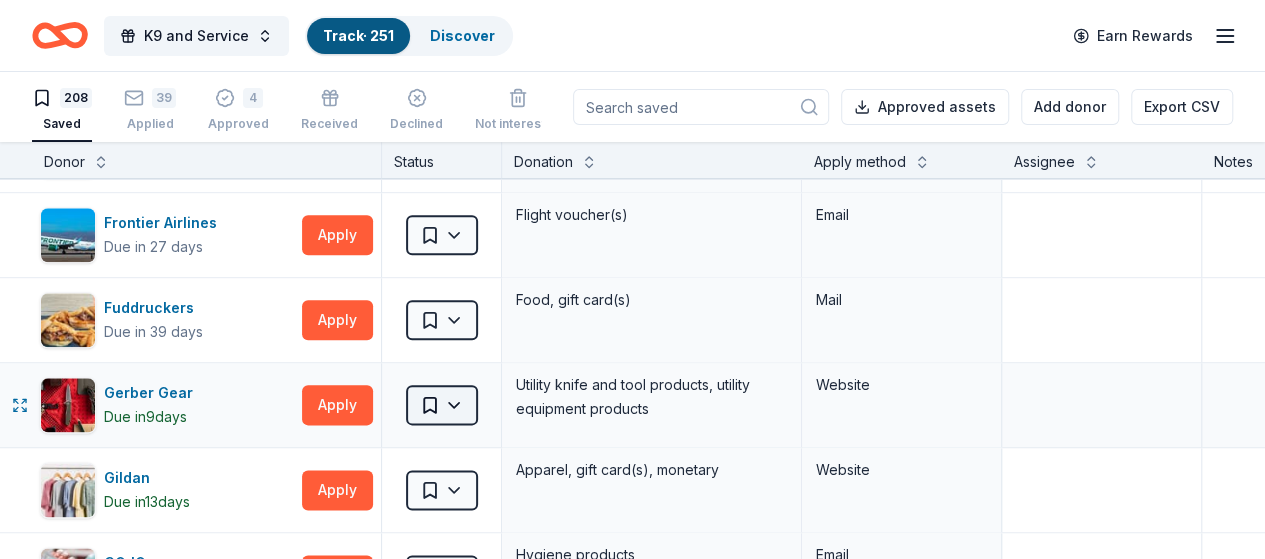 click on "K9 and Service Track  · 251 Discover Earn Rewards 208 Saved 39 Applied 4 Approved Received Declined Not interested  Approved assets Add donor Export CSV Donor Status Donation Apply method Assignee Notes Aéropostale Due in 48 days Apply Saved Gift card(s), clothing products Email Mail Alexis Drake Due in 39 days Apply Saved Handbags, jewelry, and accessory product(s), gift certificate(s) Website All Good Due in 39 days Apply Saved Skin care product(s) Website AlterEco Chocolates Due in 39 days Apply Saved Chocolate products, granola products, gift card(s) Email American Eagle Due in 39 days Apply Saved Gift card(s) Website Auntie Anne's  Due in 39 days Apply Saved Pretzels, gift card(s) Phone In person Baby Tula Due in 39 days Apply Saved Baby products Website Bacardi Limited Deadline passed Apply Saved Alcohol, monetary donation, raffle/auction prize(s) Website Barnes & Noble Due in 39 days Apply Saved Books, gift card(s) Phone In person Baskin Robbins Due in 39 days Apply Saved Phone In person Apply Saved" at bounding box center [632, 279] 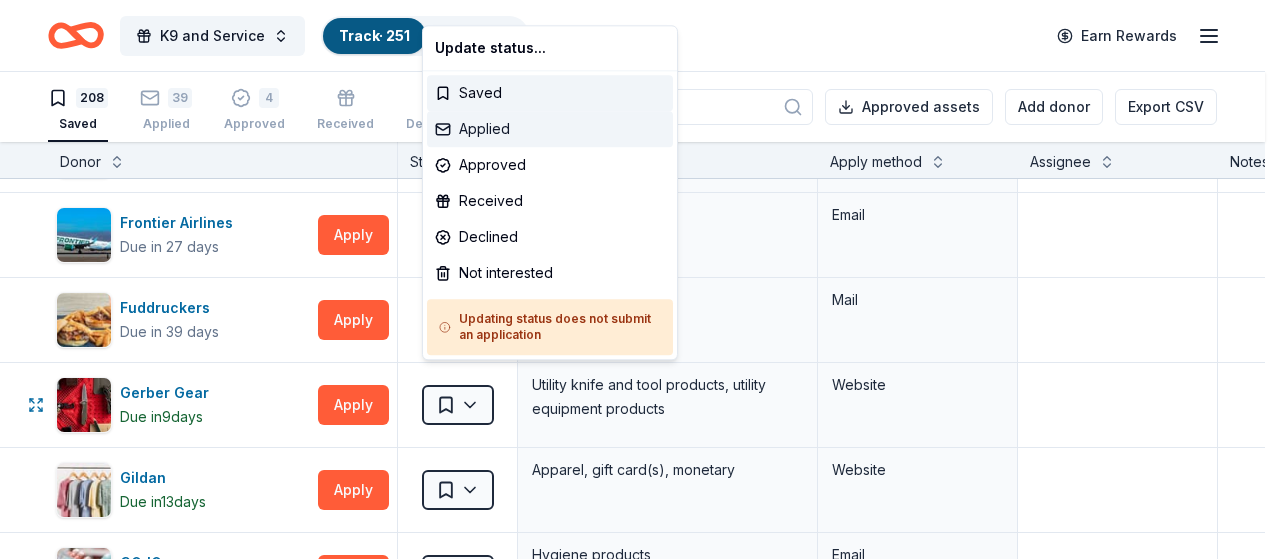 click on "Applied" at bounding box center [550, 129] 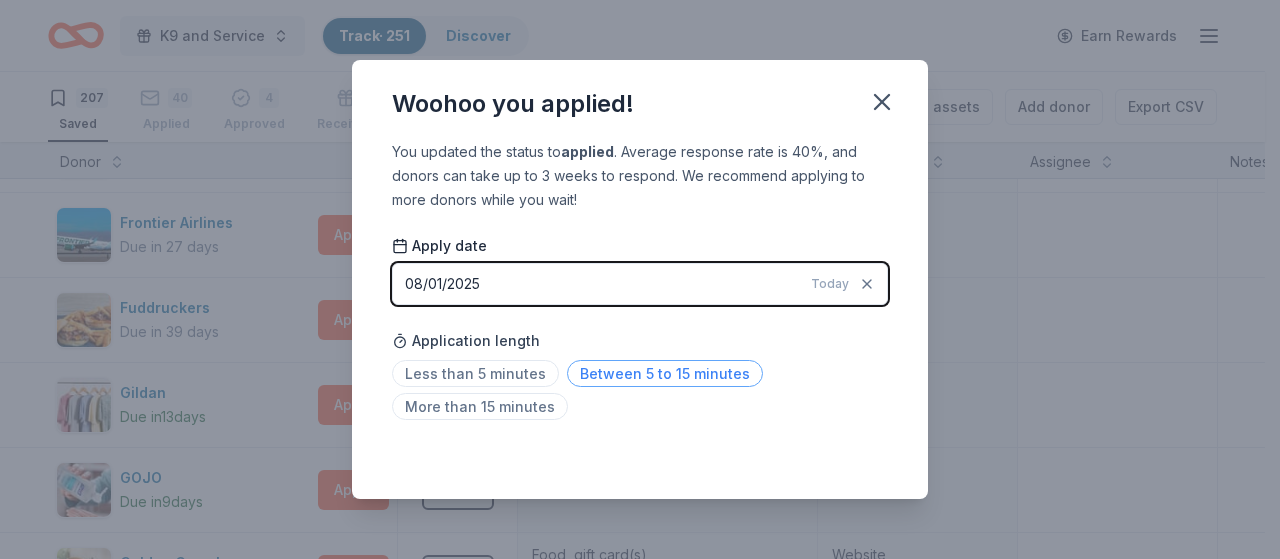 click on "Between 5 to 15 minutes" at bounding box center (665, 373) 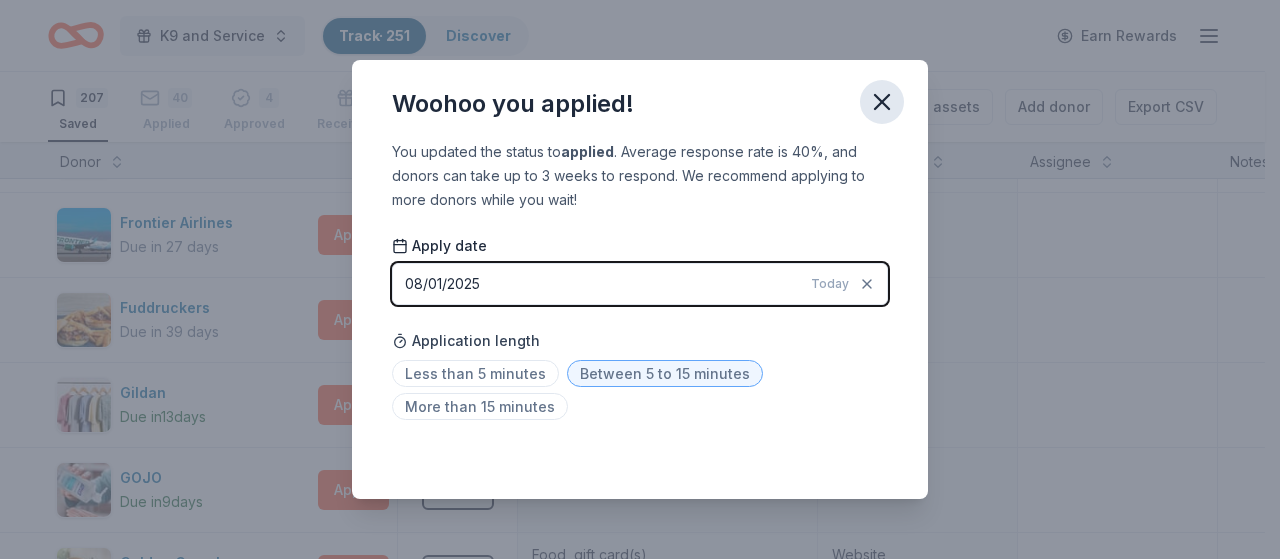 click 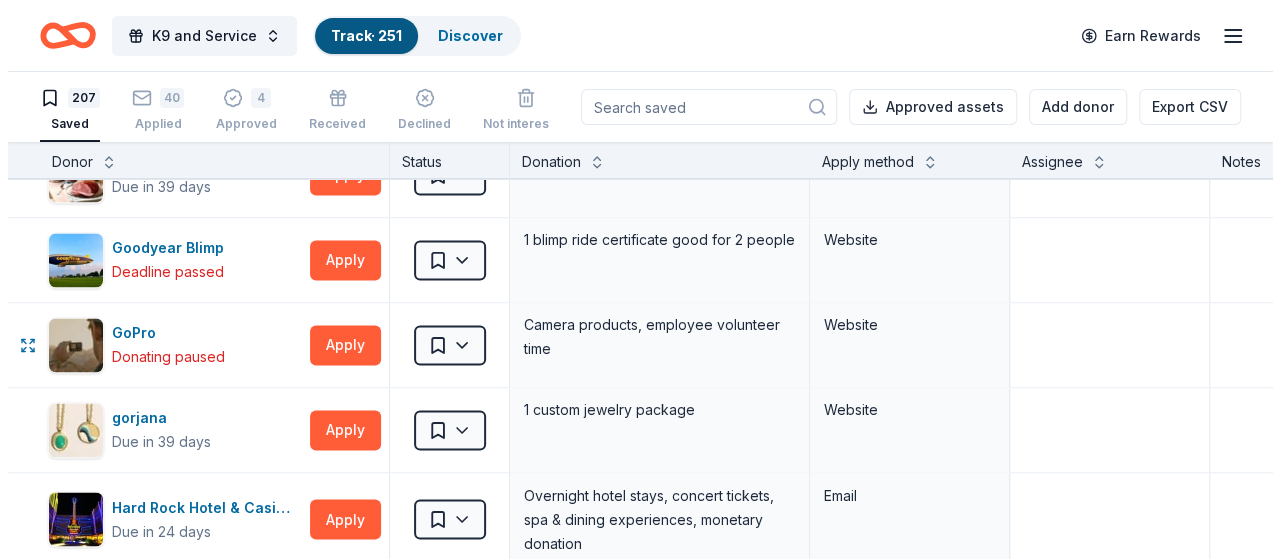 scroll, scrollTop: 5440, scrollLeft: 0, axis: vertical 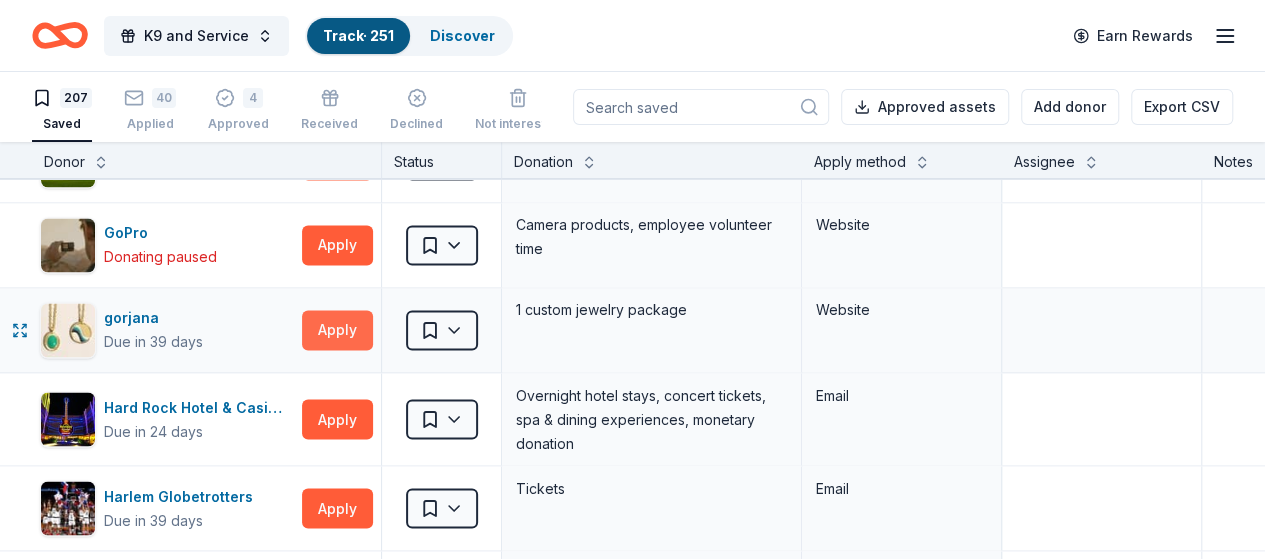 click on "Apply" at bounding box center (337, 330) 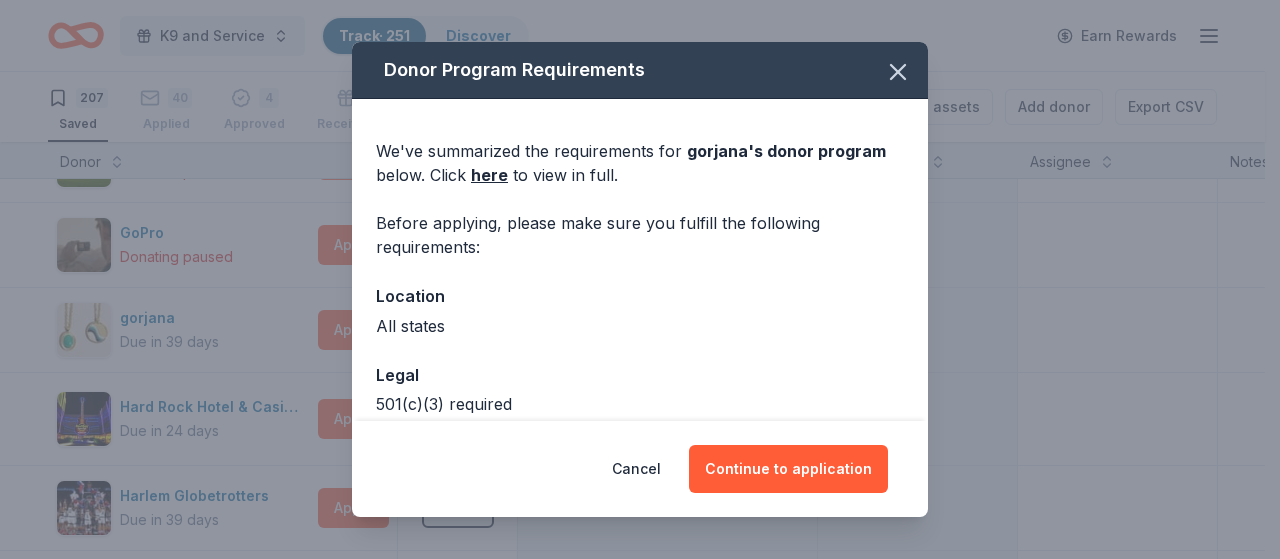 scroll, scrollTop: 100, scrollLeft: 0, axis: vertical 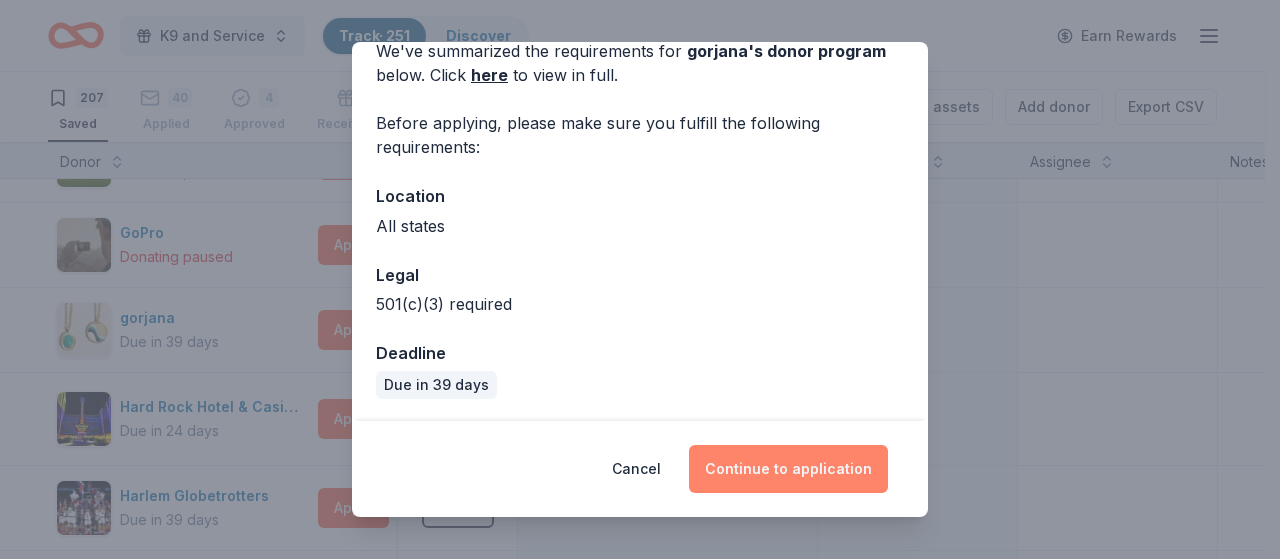 click on "Continue to application" at bounding box center (788, 469) 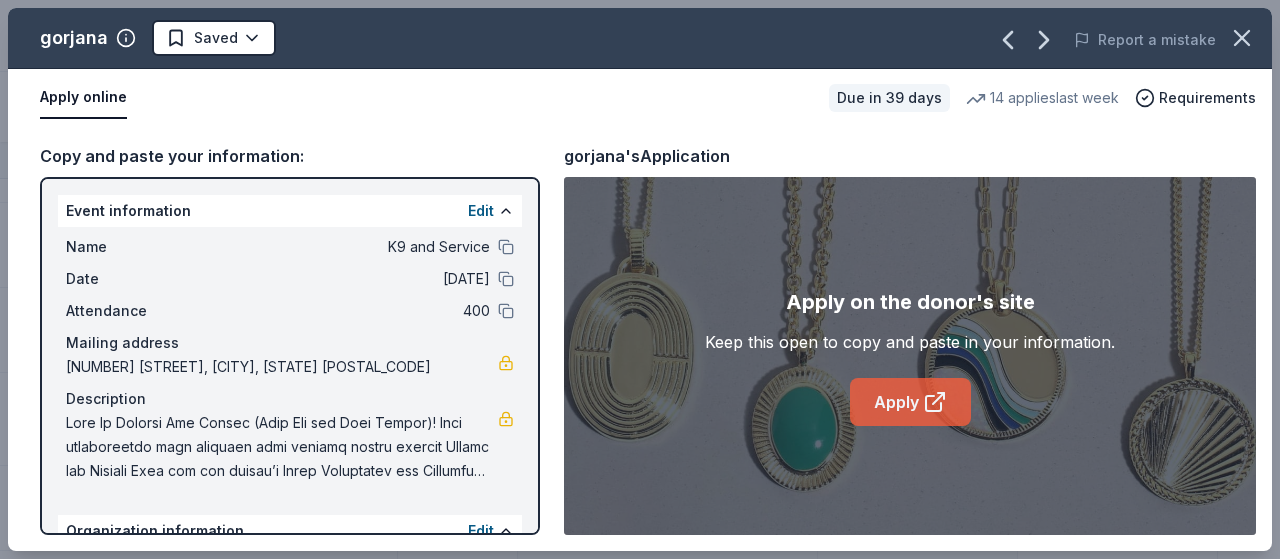 click on "Apply" at bounding box center (910, 402) 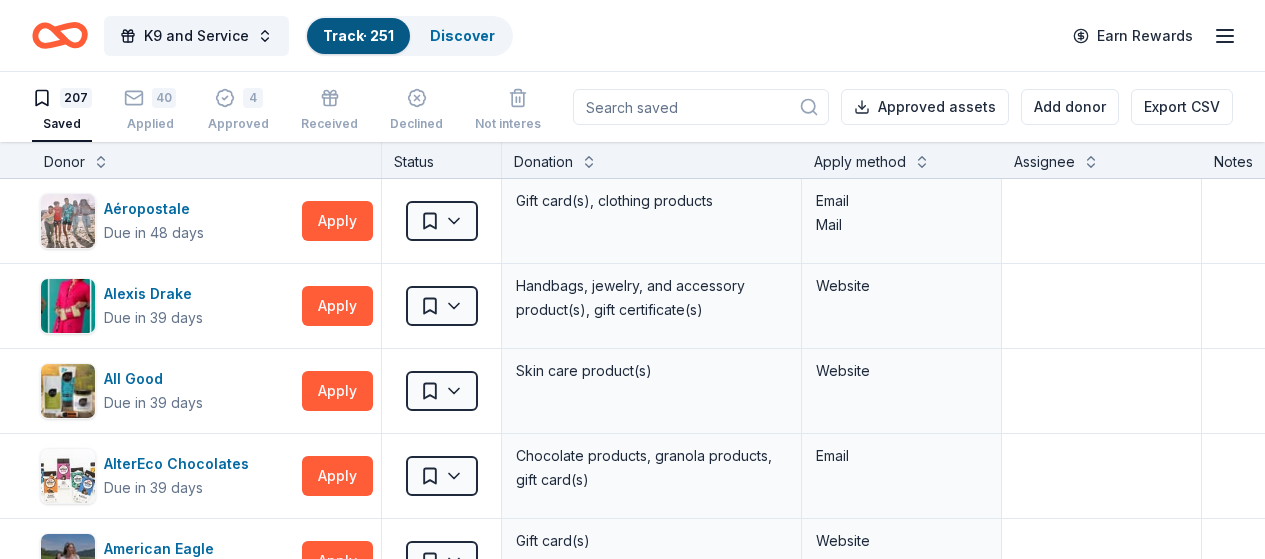 scroll, scrollTop: 0, scrollLeft: 0, axis: both 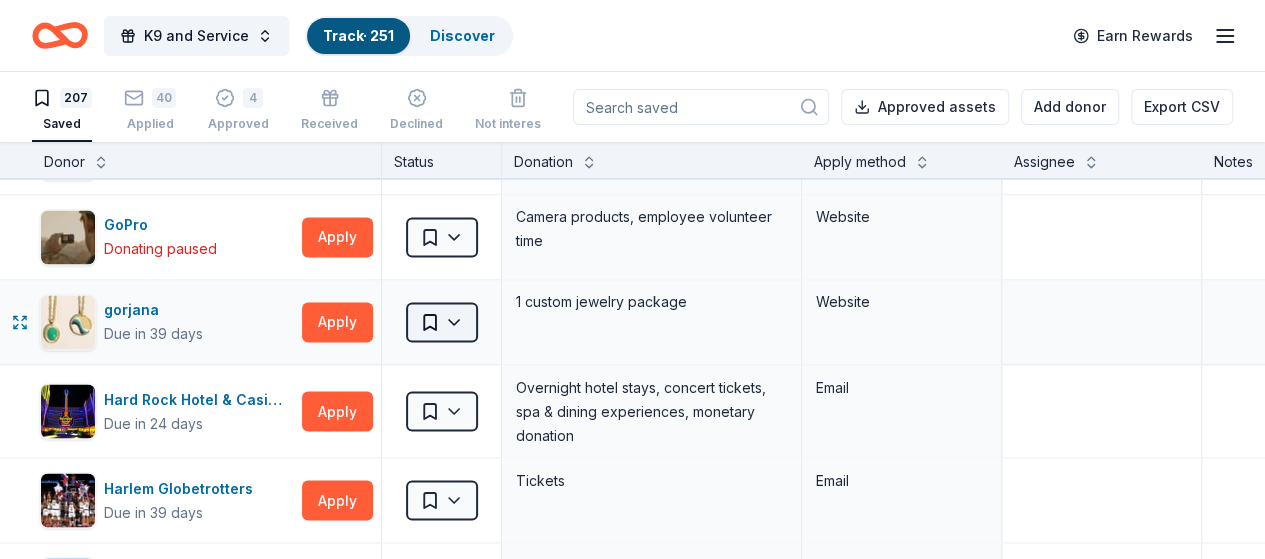 click on "K9 and Service Track  · 251 Discover Earn Rewards 207 Saved 40 Applied 4 Approved Received Declined Not interested  Approved assets Add donor Export CSV Donor Status Donation Apply method Assignee Notes Aéropostale Due in 48 days Apply Saved Gift card(s), clothing products Email Mail Alexis Drake Due in 39 days Apply Saved Handbags, jewelry, and accessory product(s), gift certificate(s) Website All Good Due in 39 days Apply Saved Skin care product(s) Website AlterEco Chocolates Due in 39 days Apply Saved Chocolate products, granola products, gift card(s) Email American Eagle Due in 39 days Apply Saved Gift card(s) Website Auntie Anne's  Due in 39 days Apply Saved Pretzels, gift card(s) Phone In person Baby Tula Due in 39 days Apply Saved Baby products Website Bacardi Limited Deadline passed Apply Saved Alcohol, monetary donation, raffle/auction prize(s) Website Barnes & Noble Due in 39 days Apply Saved Books, gift card(s) Phone In person Baskin Robbins Due in 39 days Apply Saved Phone In person Apply Saved" at bounding box center (632, 279) 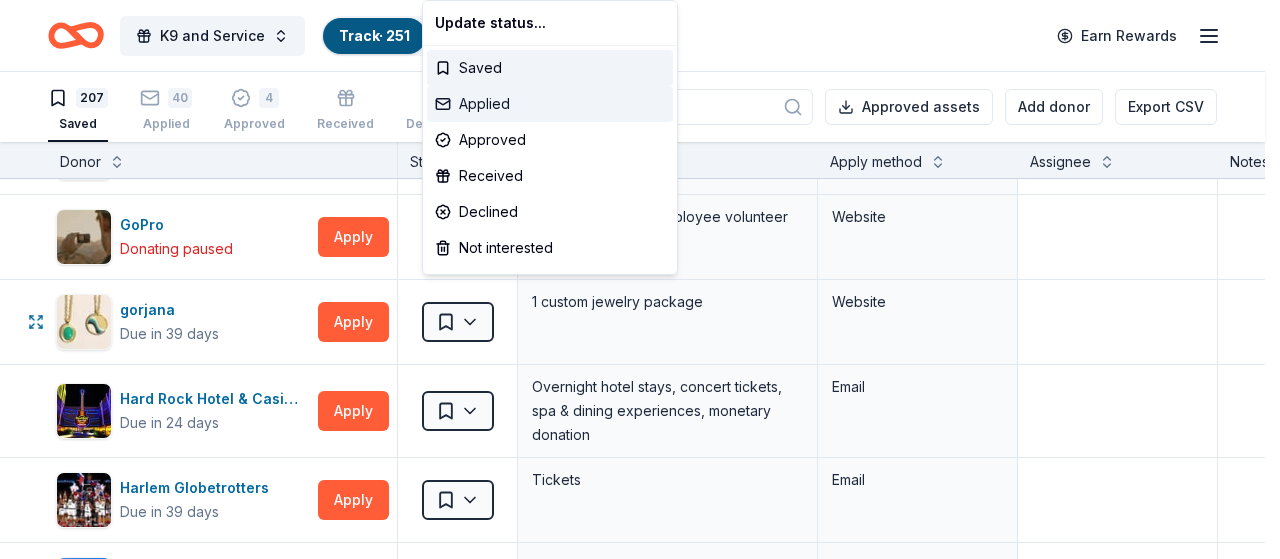 click on "Applied" at bounding box center [550, 104] 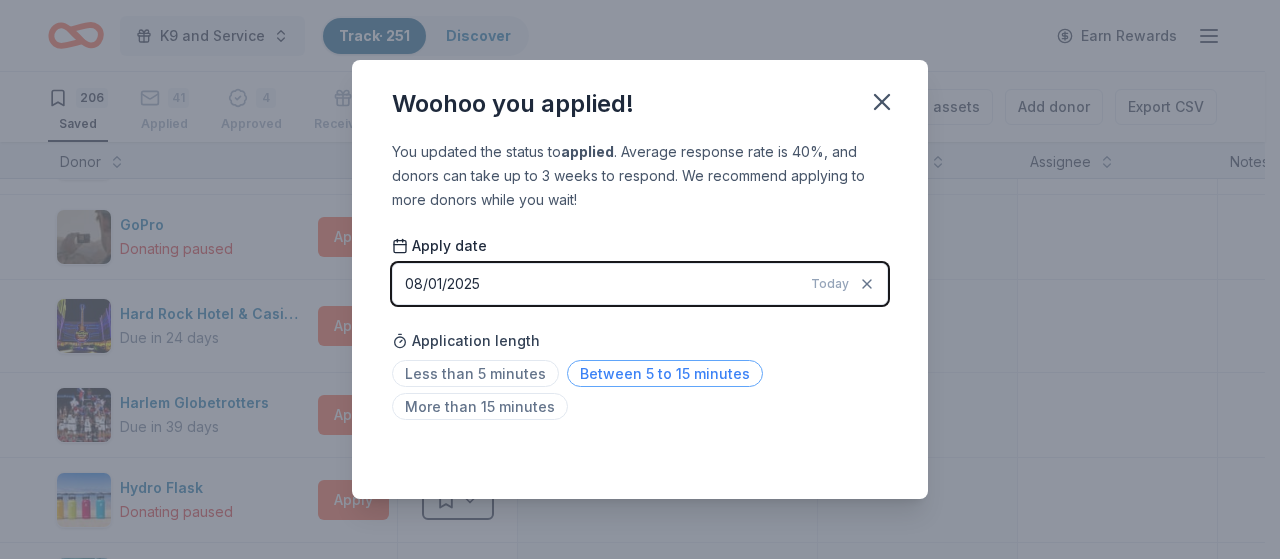 click on "Between 5 to 15 minutes" at bounding box center [665, 373] 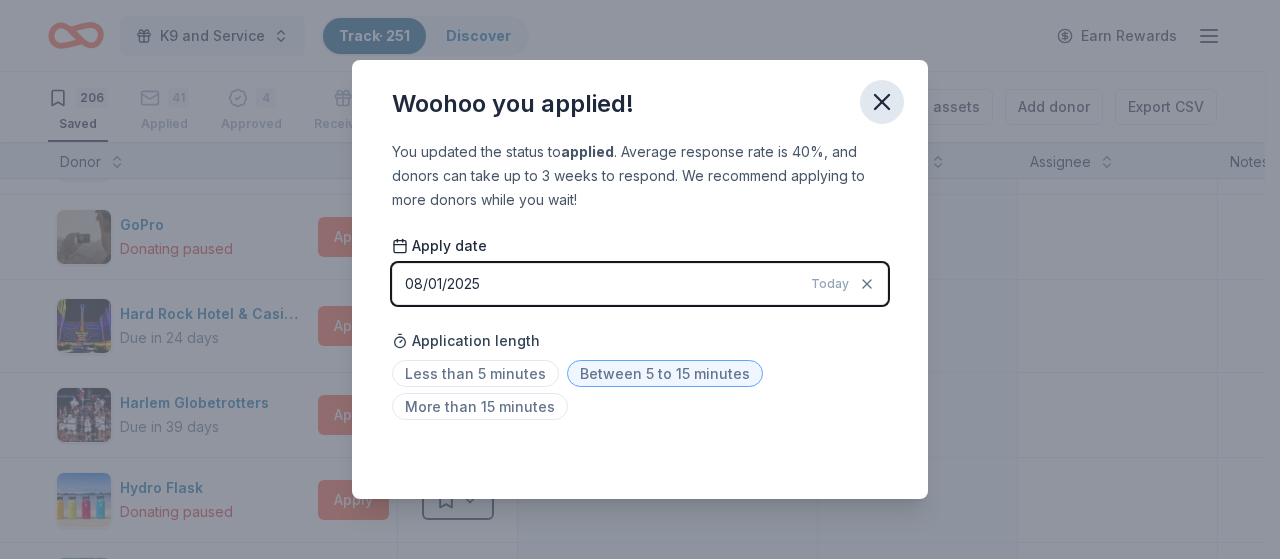 click 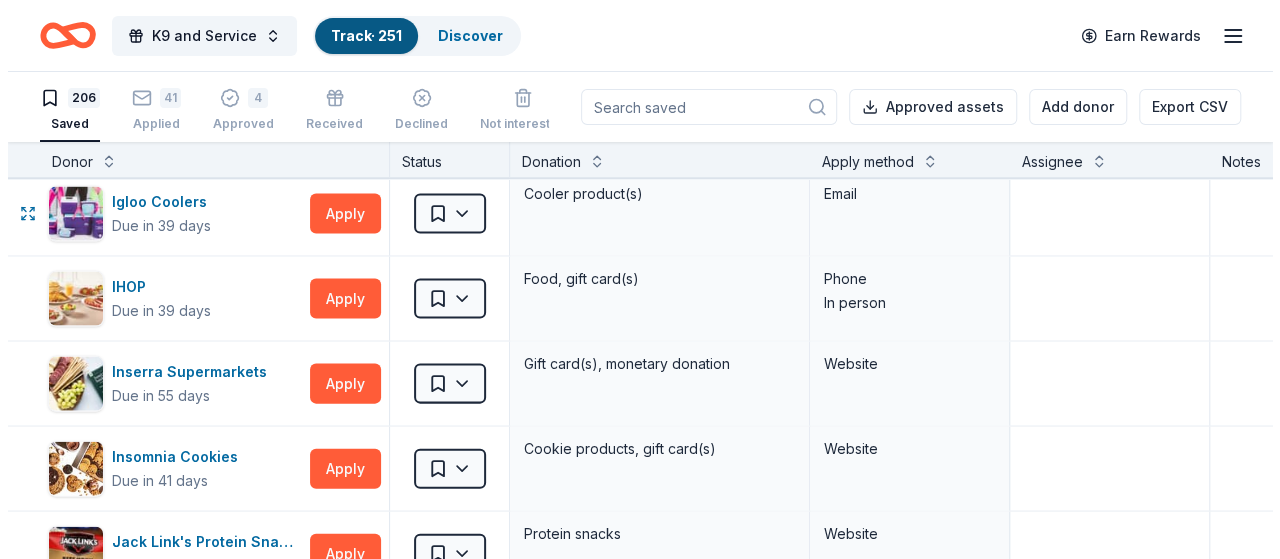 scroll, scrollTop: 5948, scrollLeft: 0, axis: vertical 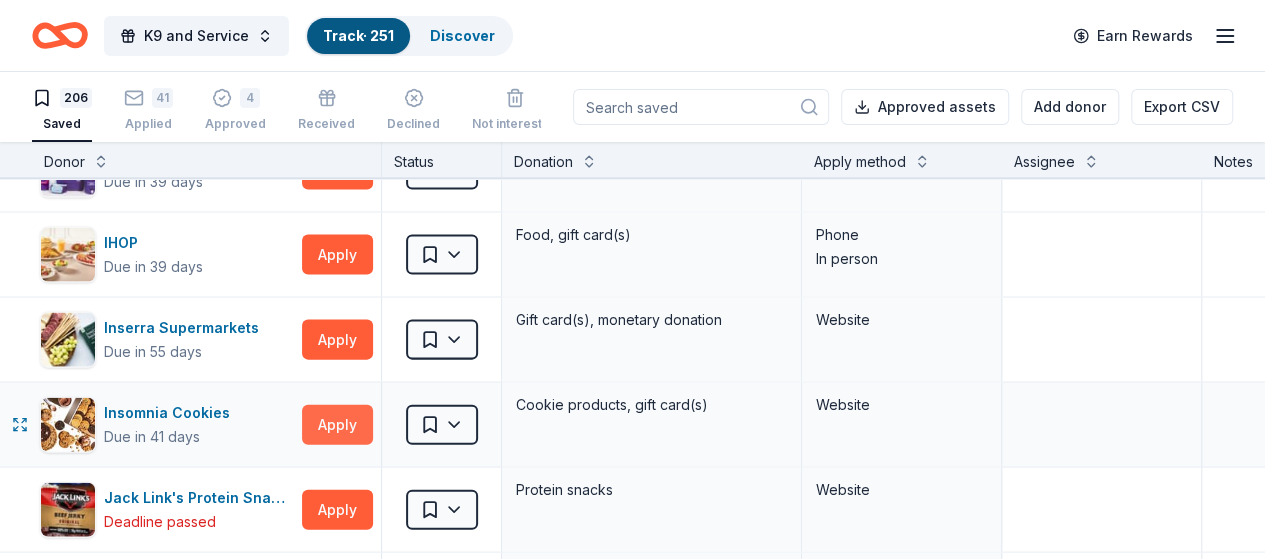 click on "Apply" at bounding box center [337, 425] 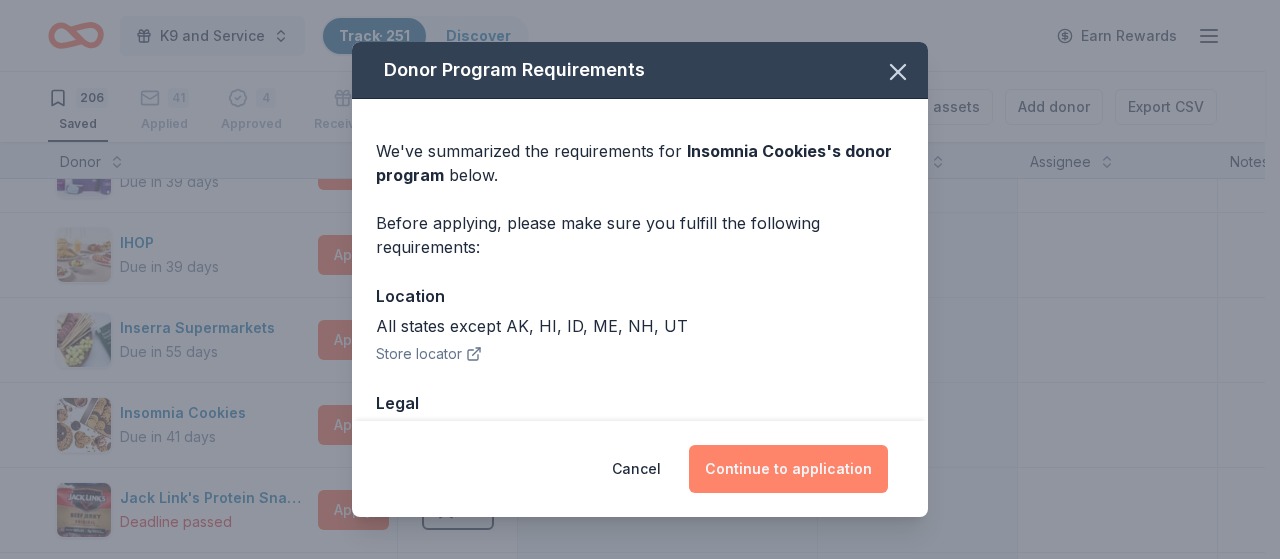 click on "Continue to application" at bounding box center [788, 469] 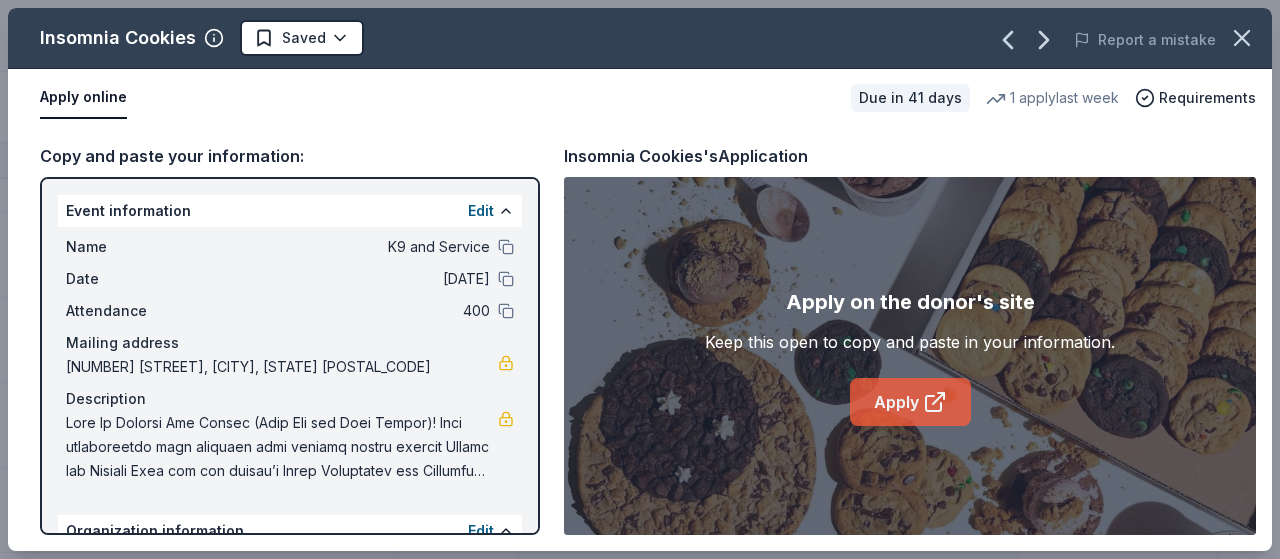 click on "Apply" at bounding box center (910, 402) 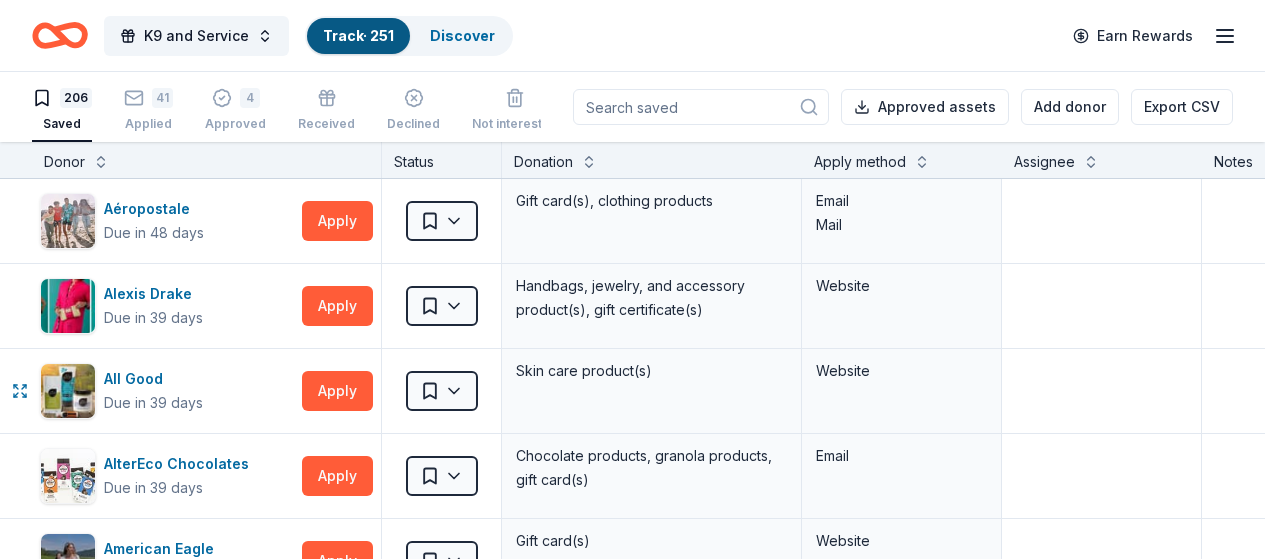 scroll, scrollTop: 0, scrollLeft: 0, axis: both 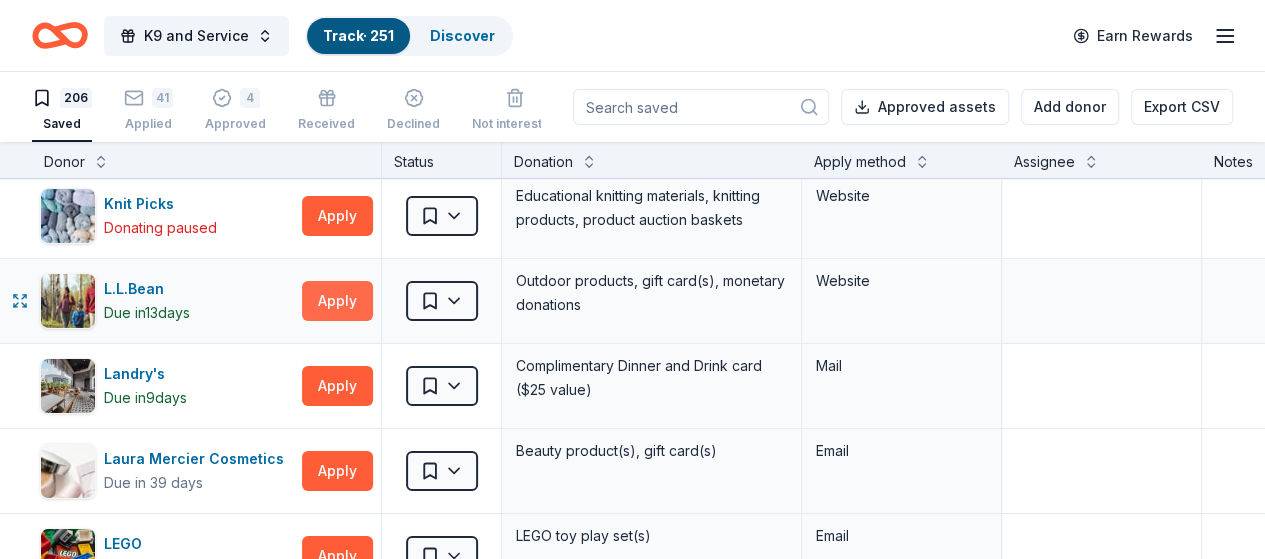 click on "Apply" at bounding box center (337, 301) 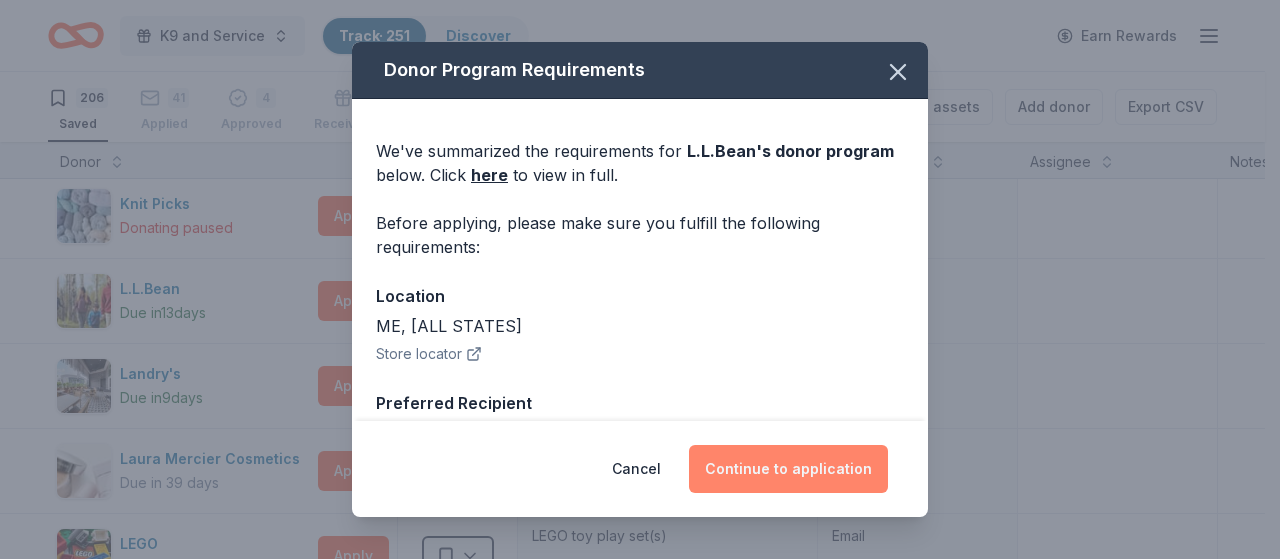 click on "Continue to application" at bounding box center [788, 469] 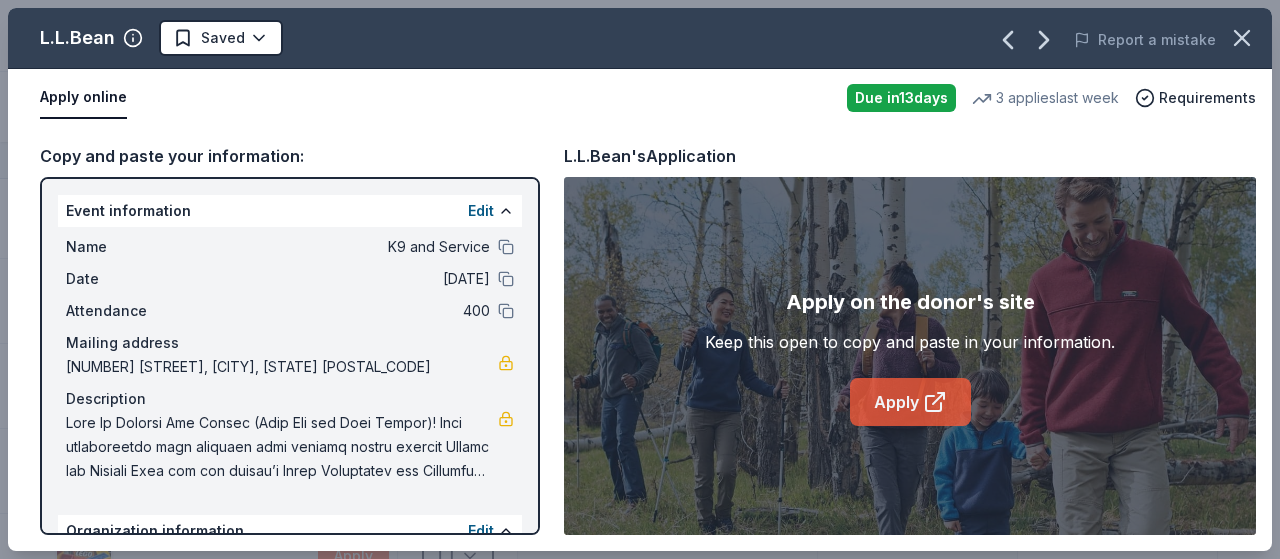 click on "Apply" at bounding box center [910, 402] 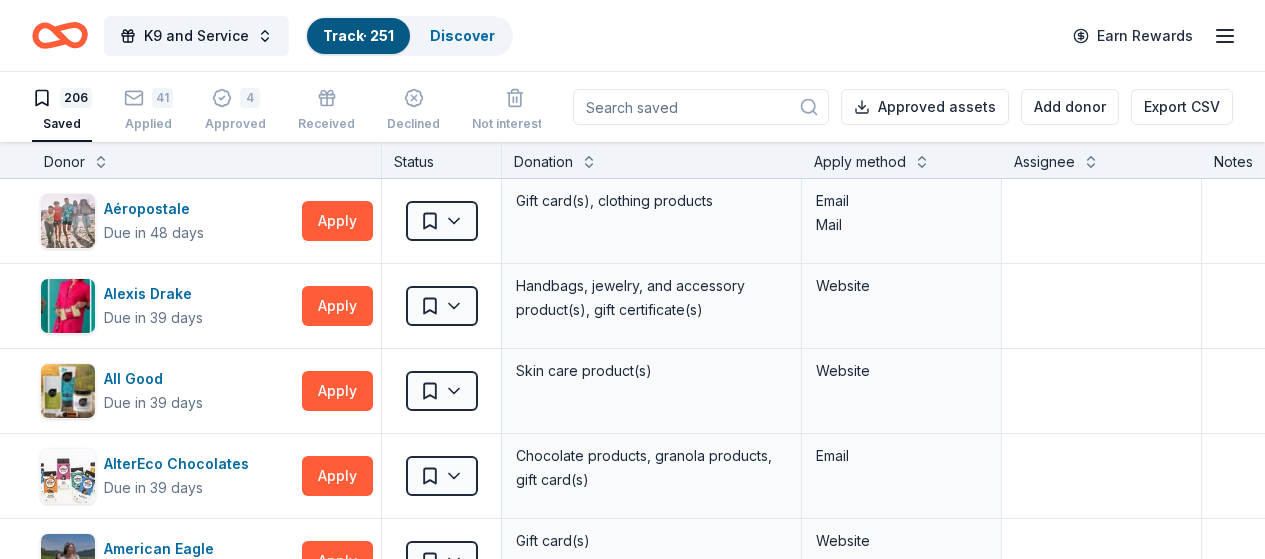 scroll, scrollTop: 0, scrollLeft: 0, axis: both 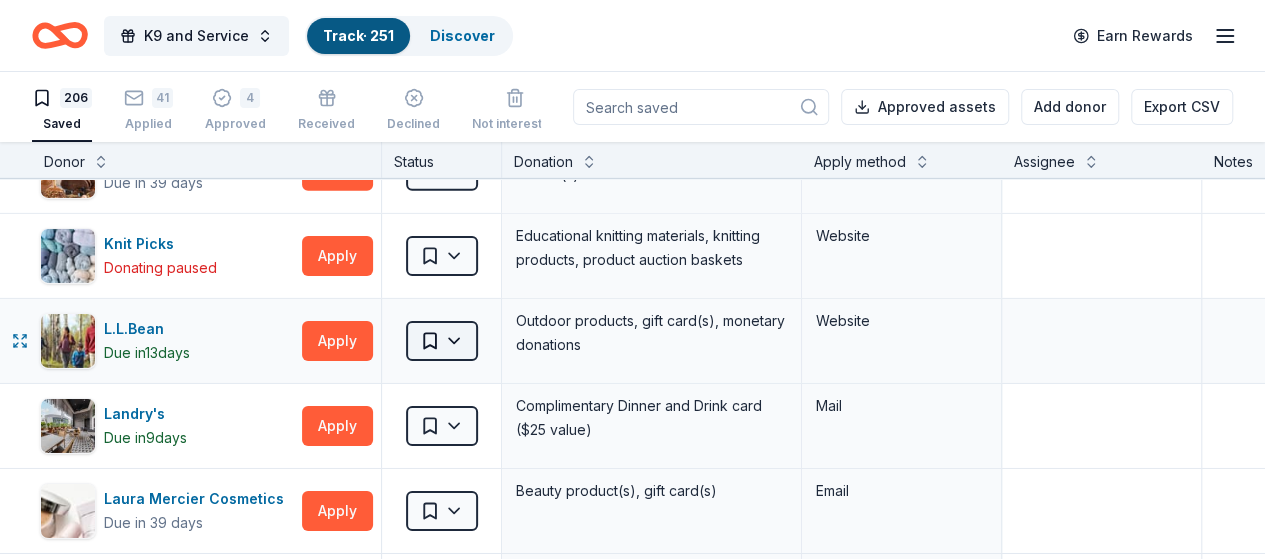 click on "K9 and Service Track · 251 Discover Earn Rewards 206 Saved 41 Applied 4 Approved Received Declined Not interested Approved assets Add donor Export CSV Donor Status Donation Apply method Assignee Notes Aéropostale Due in 48 days Apply Saved Gift card(s), clothing products Email Mail [FIRST] [LAST] Due in 39 days Apply Saved Handbags, jewelry, and accessory product(s), gift certificate(s) Website All Good Due in 39 days Apply Saved Skin care product(s) Website AlterEco Chocolates Due in 39 days Apply Saved Chocolate products, granola products, gift card(s) Email American Eagle Due in 39 days Apply Saved Gift card(s) Website Auntie Anne's Due in 39 days Apply Saved Pretzels, gift card(s) Phone In person Baby Tula Due in 39 days Apply Saved Baby products Website Bacardi Limited Deadline passed Apply Saved Alcohol, monetary donation, raffle/auction prize(s) Website Barnes & Noble Due in 39 days Apply Saved Books, gift card(s) Phone In person Baskin Robbins Due in 39 days Apply Saved Phone In person Apply Saved" at bounding box center (632, 279) 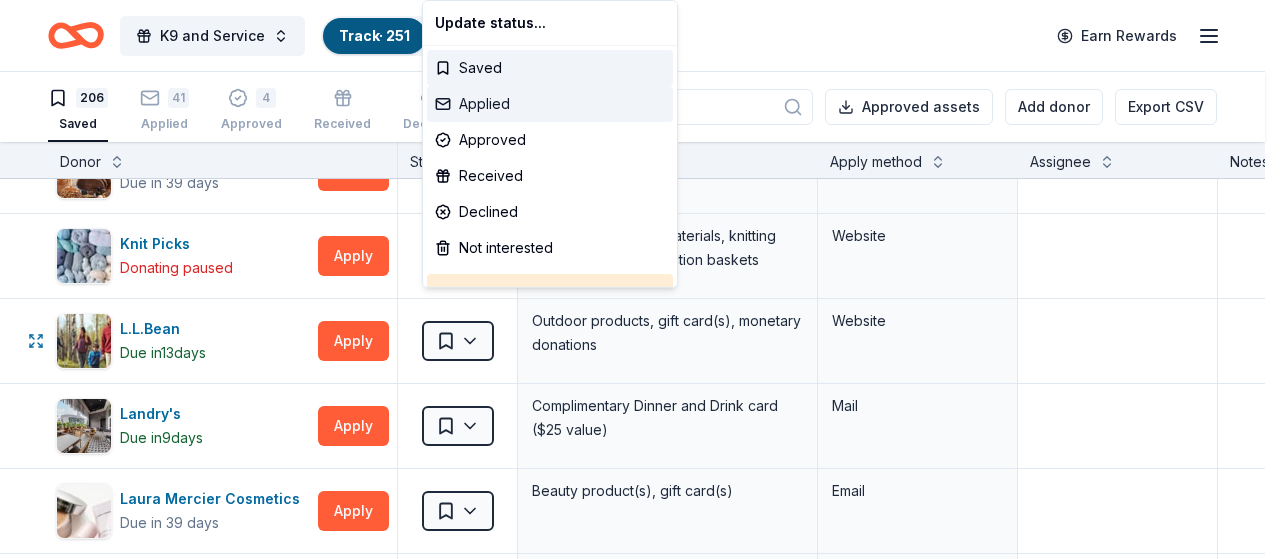 click on "Applied" at bounding box center [550, 104] 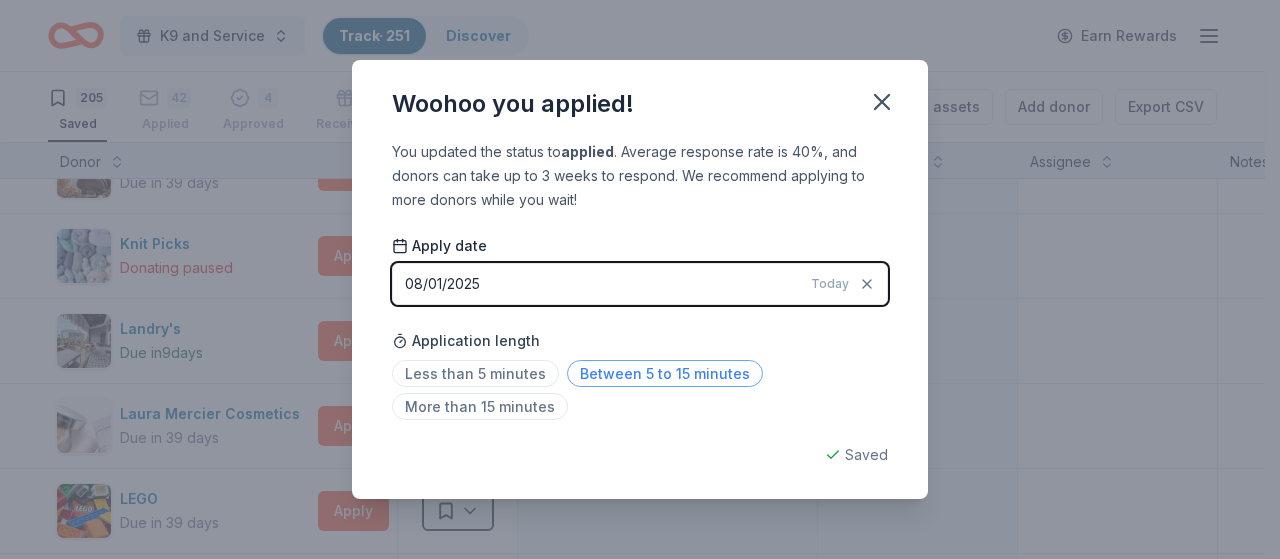 click on "Between 5 to 15 minutes" at bounding box center (665, 373) 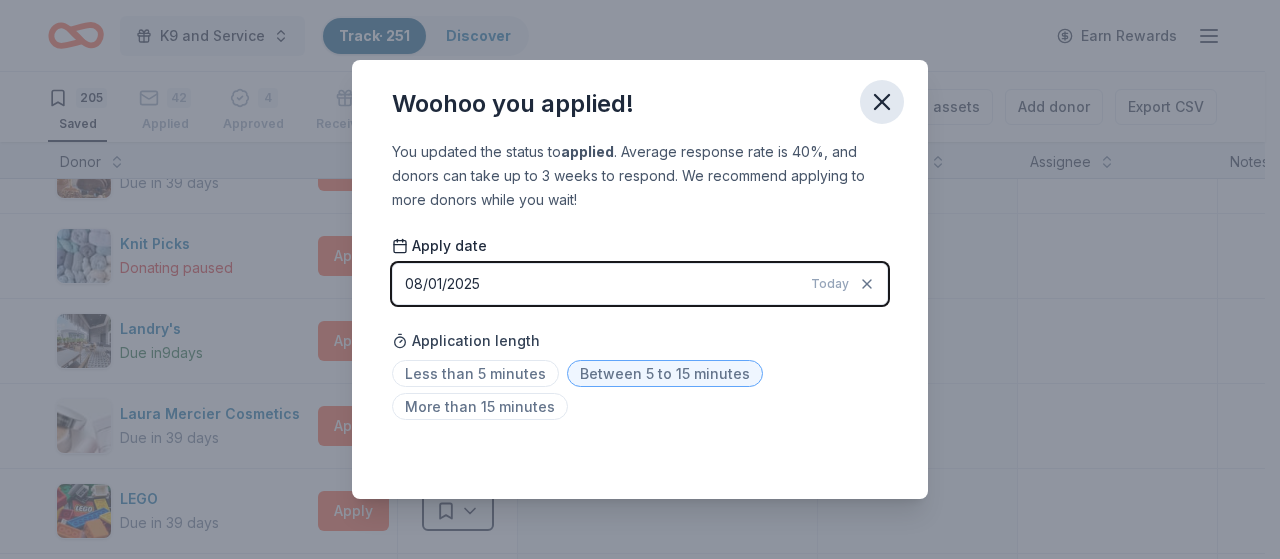 click 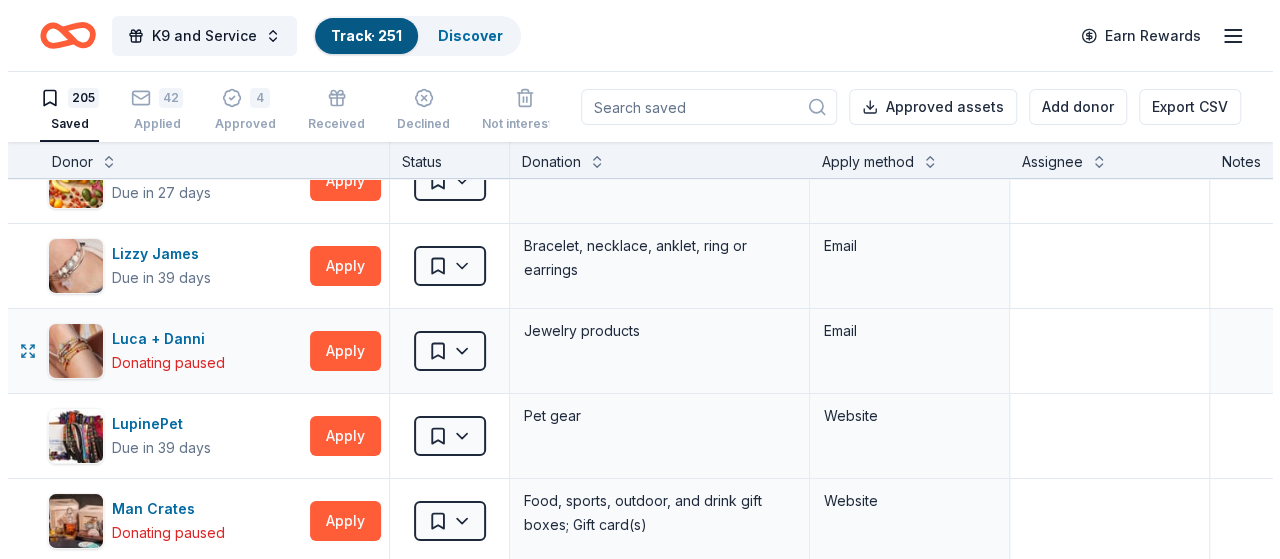 scroll, scrollTop: 7660, scrollLeft: 0, axis: vertical 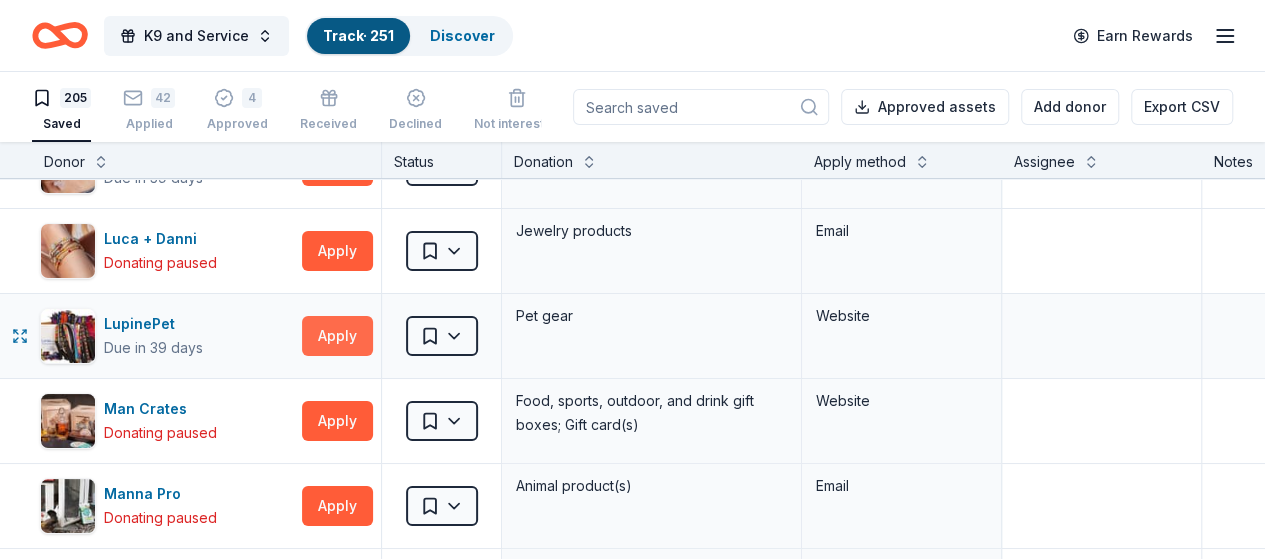 click on "Apply" at bounding box center (337, 336) 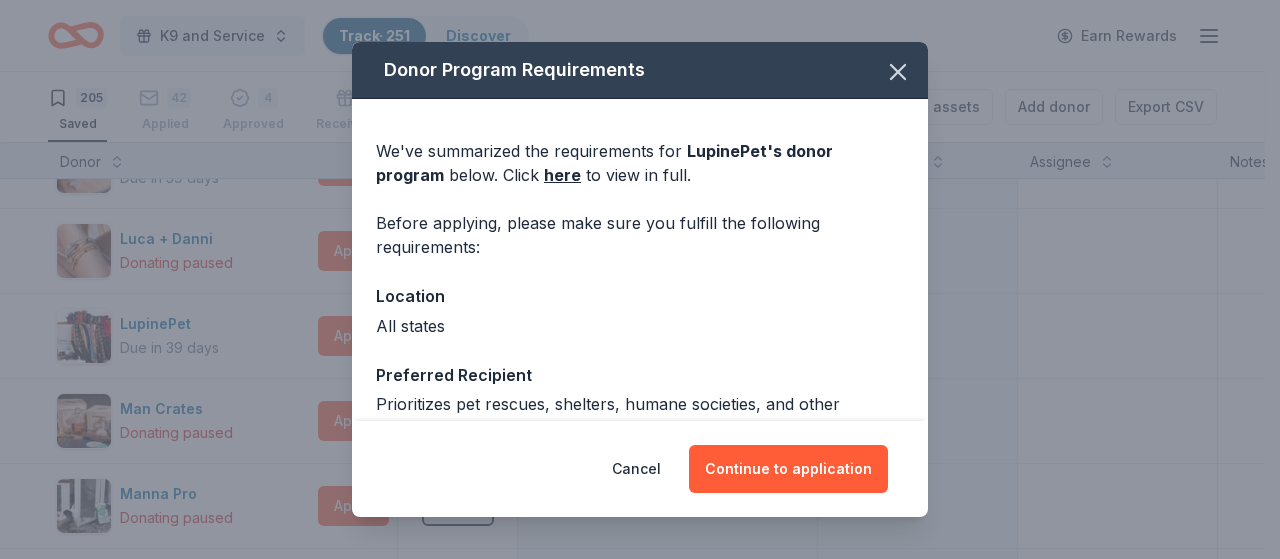 scroll, scrollTop: 100, scrollLeft: 0, axis: vertical 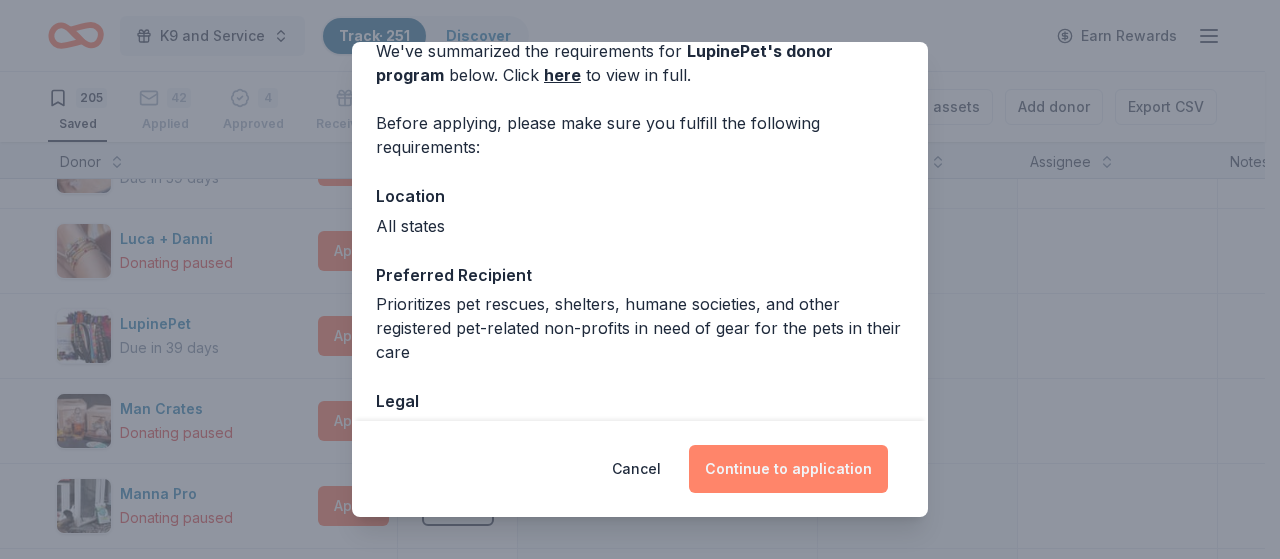 click on "Continue to application" at bounding box center (788, 469) 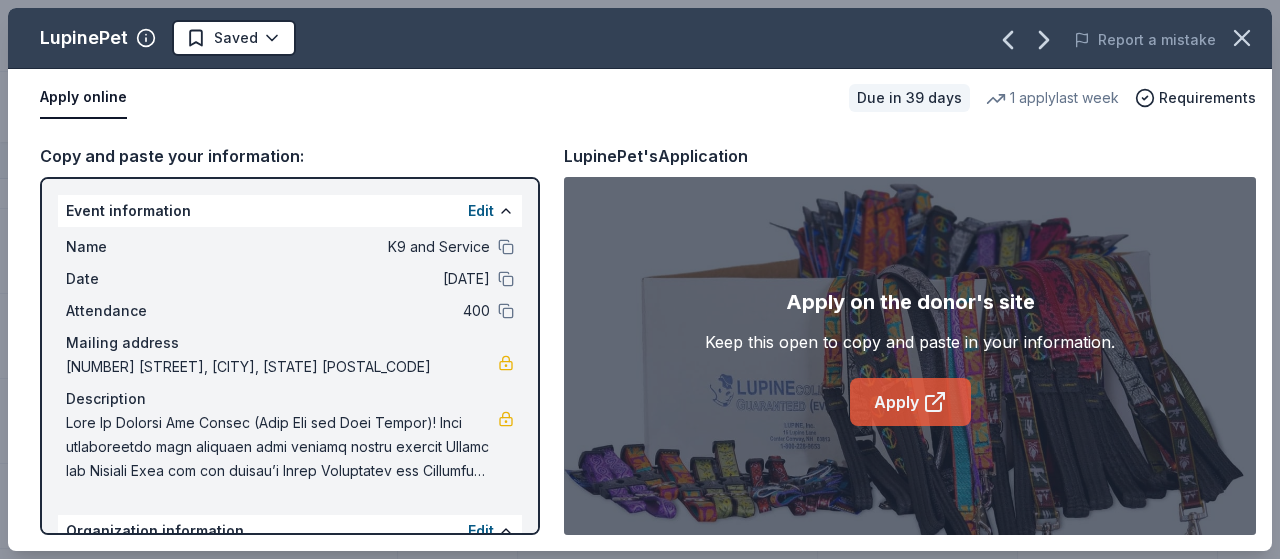 click on "Apply" at bounding box center (910, 402) 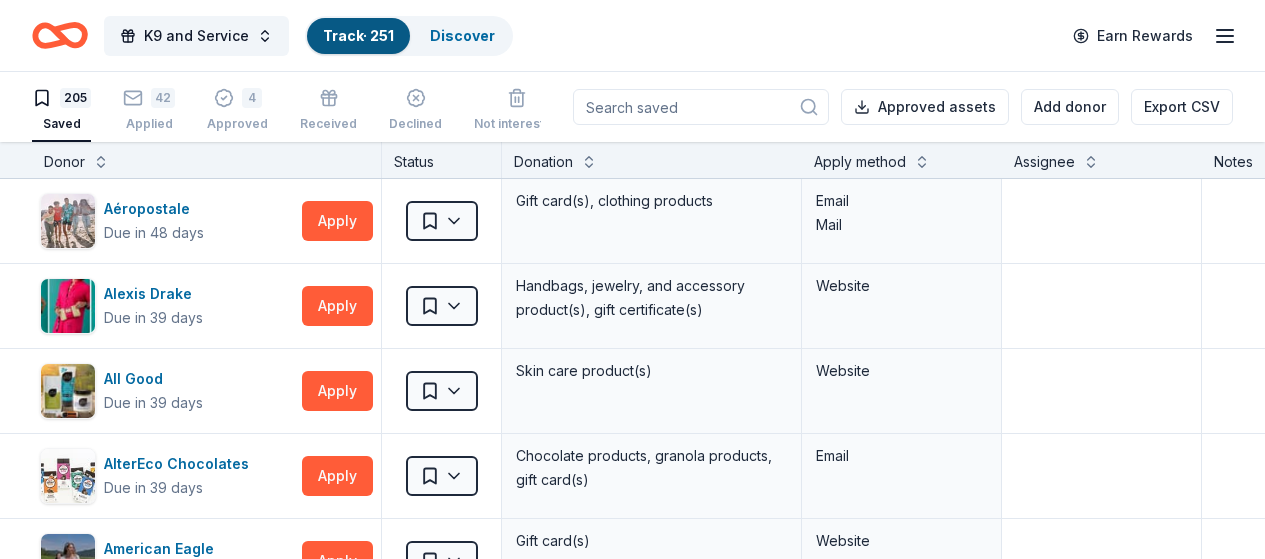 scroll, scrollTop: 0, scrollLeft: 0, axis: both 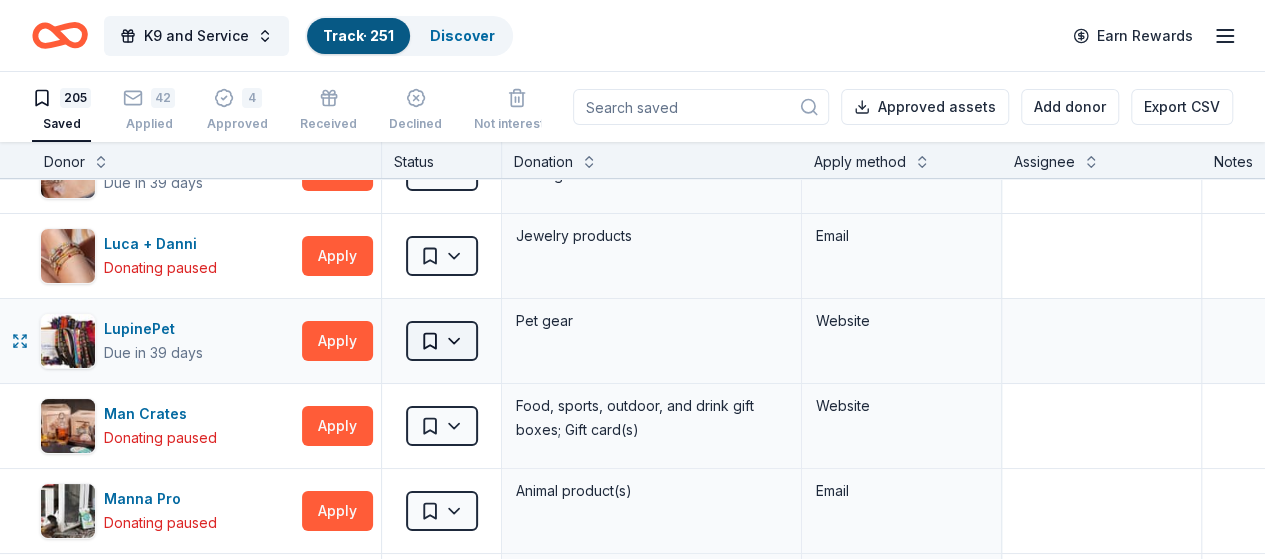 click on "K9 and Service Track  · 251 Discover Earn Rewards 205 Saved 42 Applied 4 Approved Received Declined Not interested  Approved assets Add donor Export CSV Donor Status Donation Apply method Assignee Notes Aéropostale Due in 48 days Apply Saved Gift card(s), clothing products Email Mail [EMAIL] Due in 39 days Apply Saved Handbags, jewelry, and accessory product(s), gift certificate(s) Website All Good Due in 39 days Apply Saved Skin care product(s) Website AlterEco Chocolates Due in 39 days Apply Saved Chocolate products, granola products, gift card(s) Email American Eagle Due in 39 days Apply Saved Gift card(s) Website Auntie Anne's  Due in 39 days Apply Saved Pretzels, gift card(s) Phone In person Baby Tula Due in 39 days Apply Saved Baby products Website Bacardi Limited Deadline passed Apply Saved Alcohol, monetary donation, raffle/auction prize(s) Website Barnes & Noble Due in 39 days Apply Saved Books, gift card(s) Phone In person Baskin Robbins Due in 39 days Apply Saved Phone In person Apply Saved" at bounding box center [632, 279] 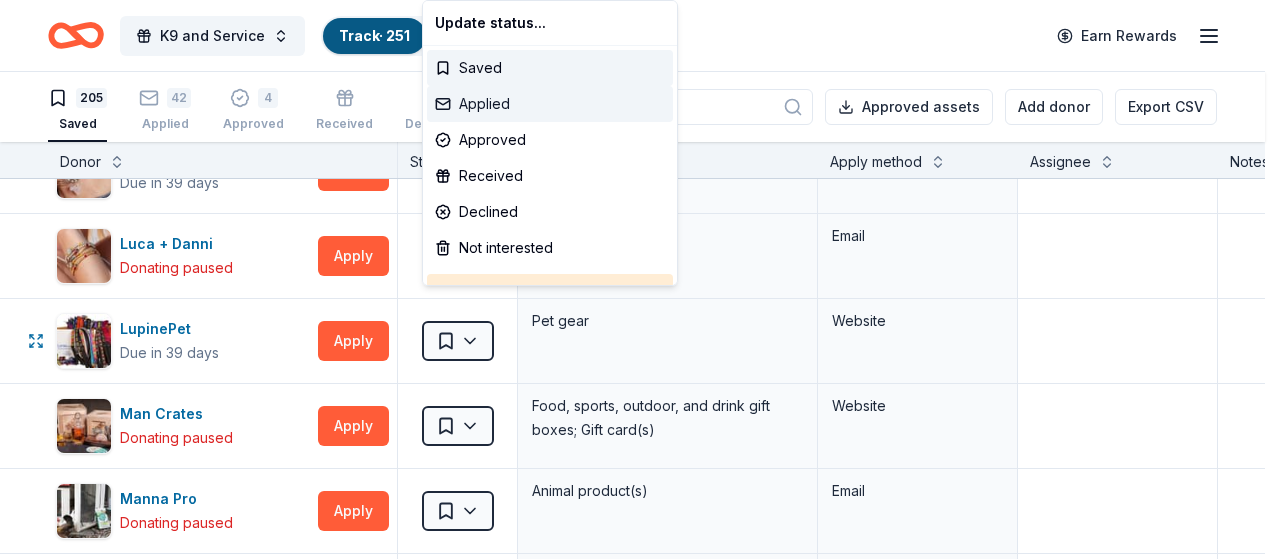 click on "Applied" at bounding box center (550, 104) 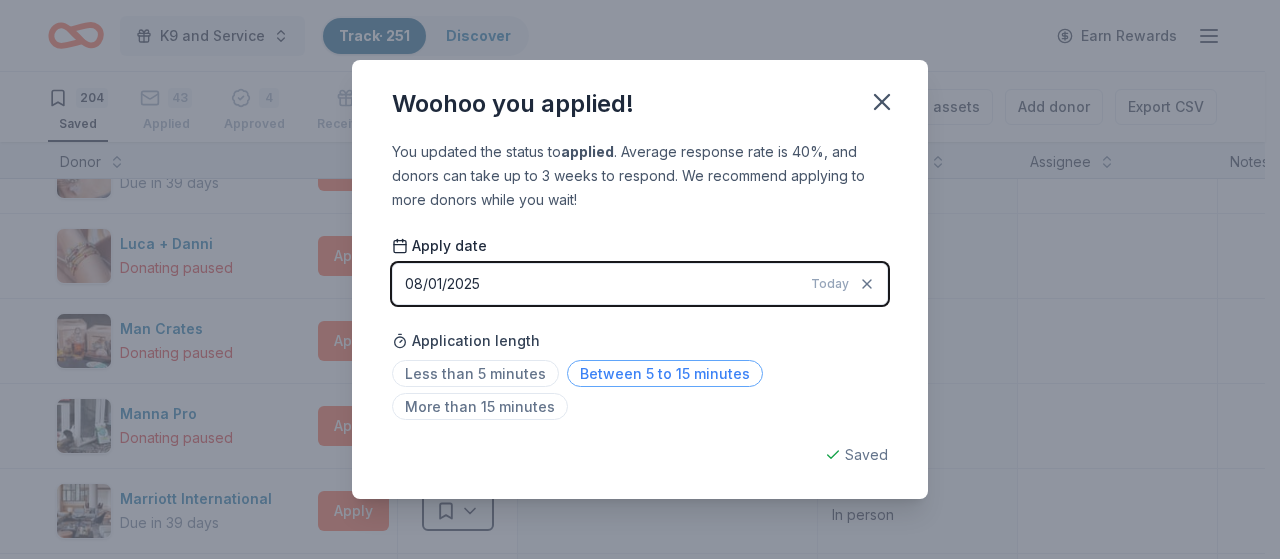 click on "Between 5 to 15 minutes" at bounding box center (665, 373) 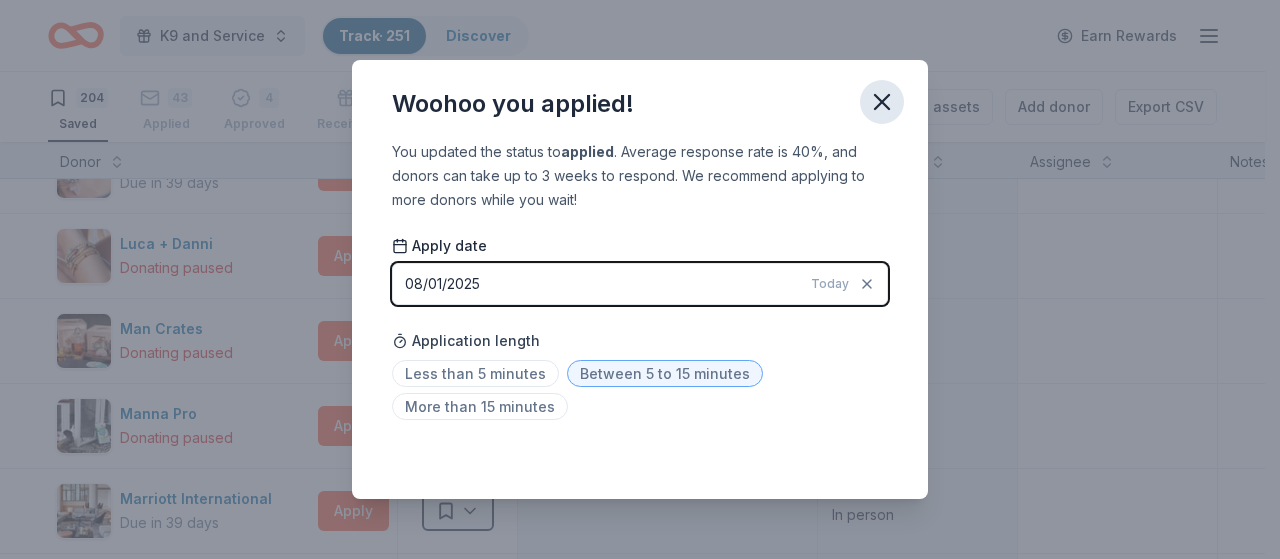 click 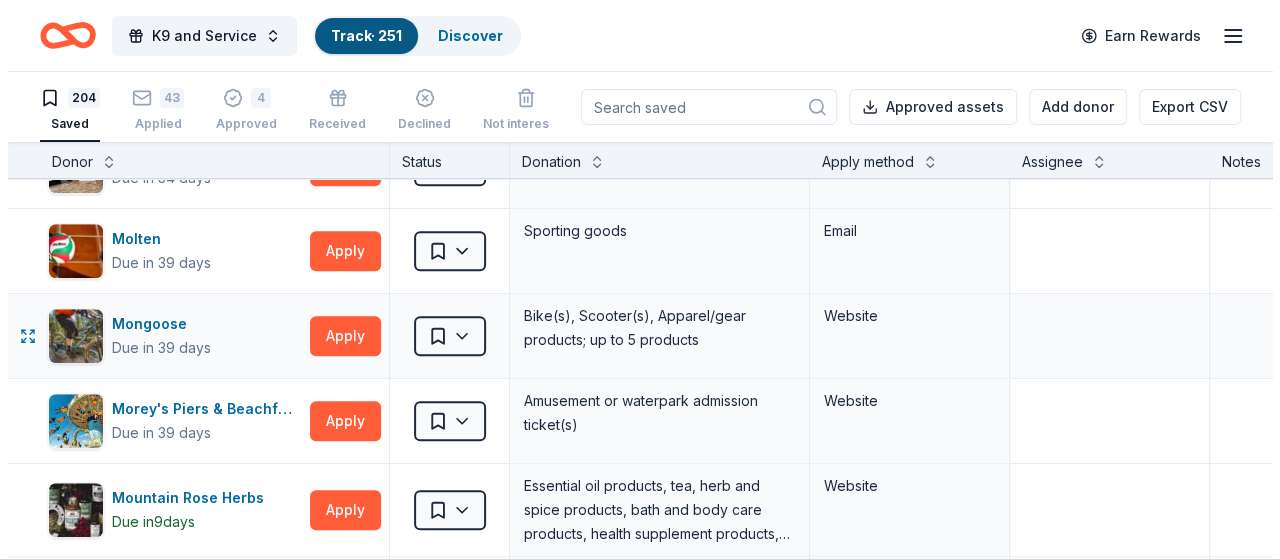 scroll, scrollTop: 8355, scrollLeft: 0, axis: vertical 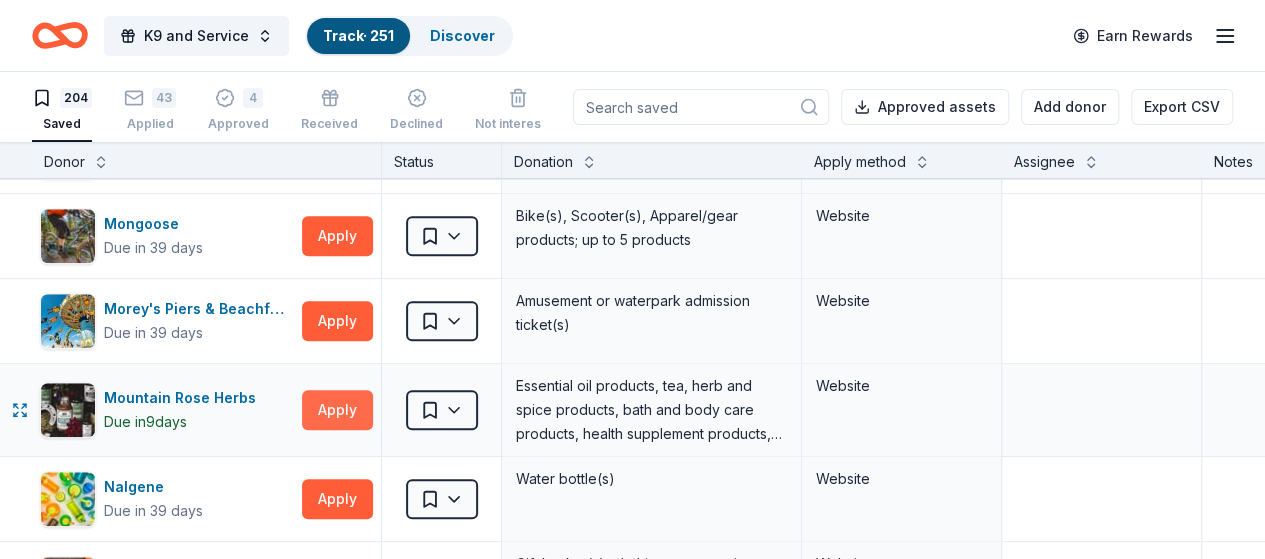 click on "Apply" at bounding box center [337, 410] 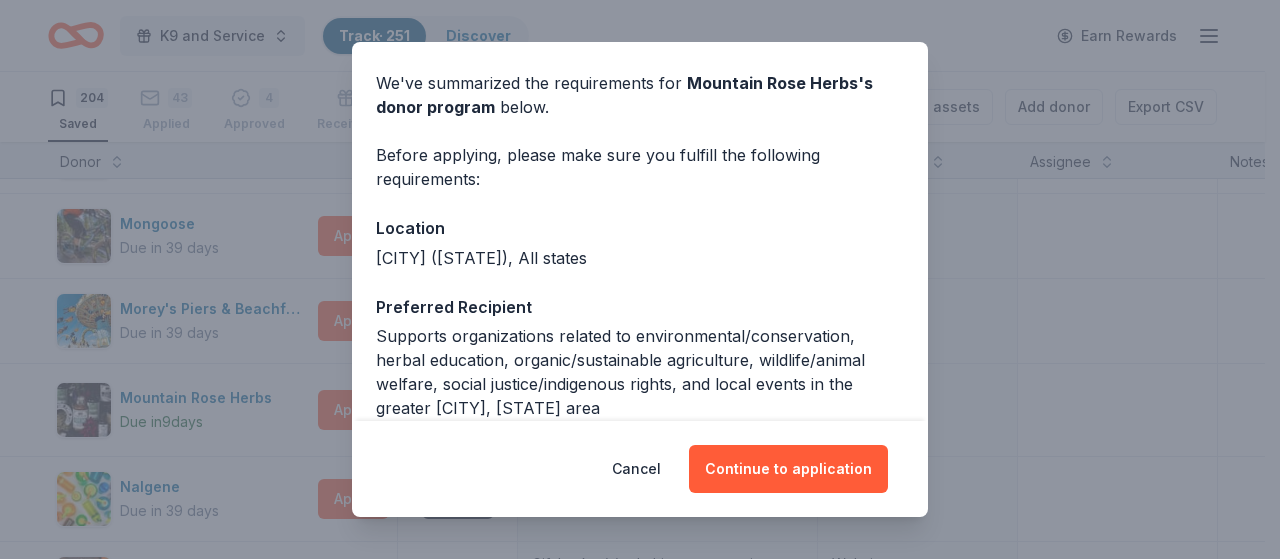 scroll, scrollTop: 100, scrollLeft: 0, axis: vertical 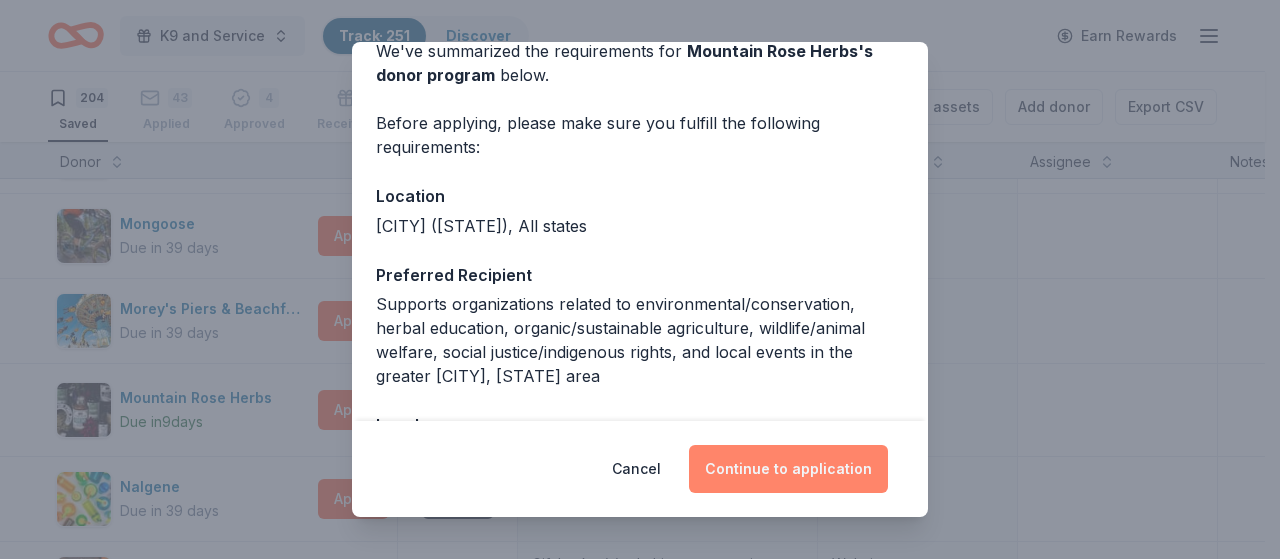 click on "Continue to application" at bounding box center [788, 469] 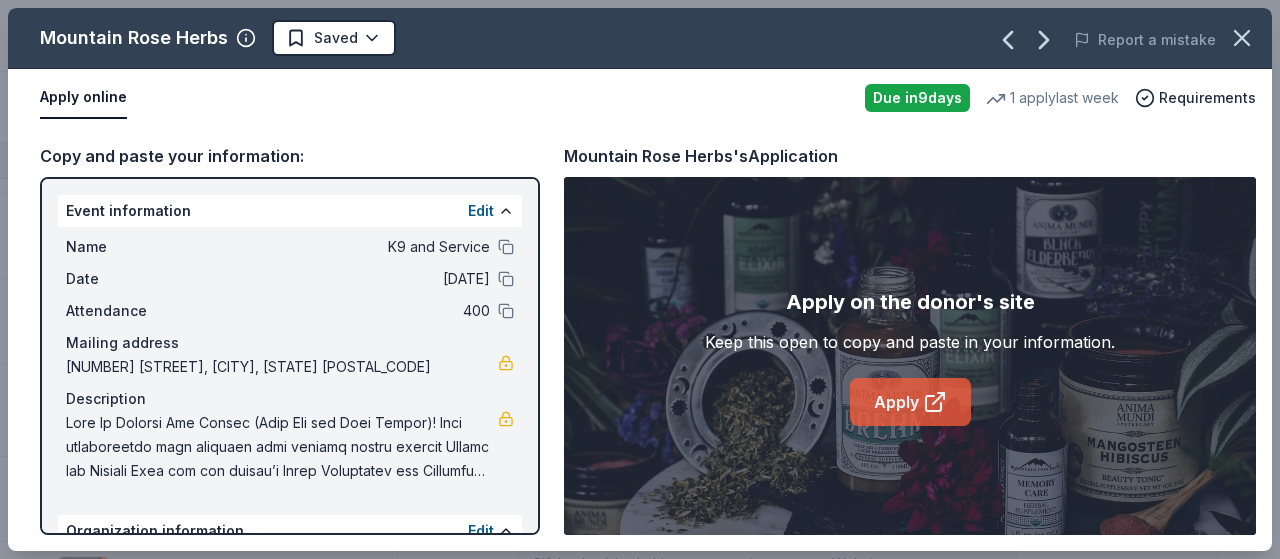 click on "Apply" at bounding box center (910, 402) 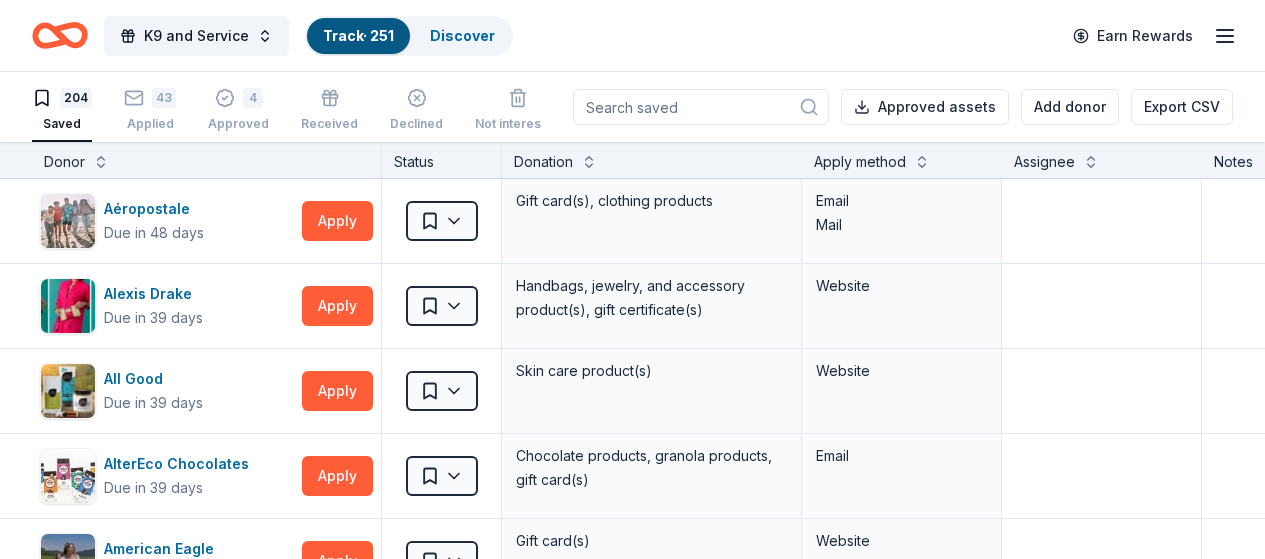 scroll, scrollTop: 0, scrollLeft: 0, axis: both 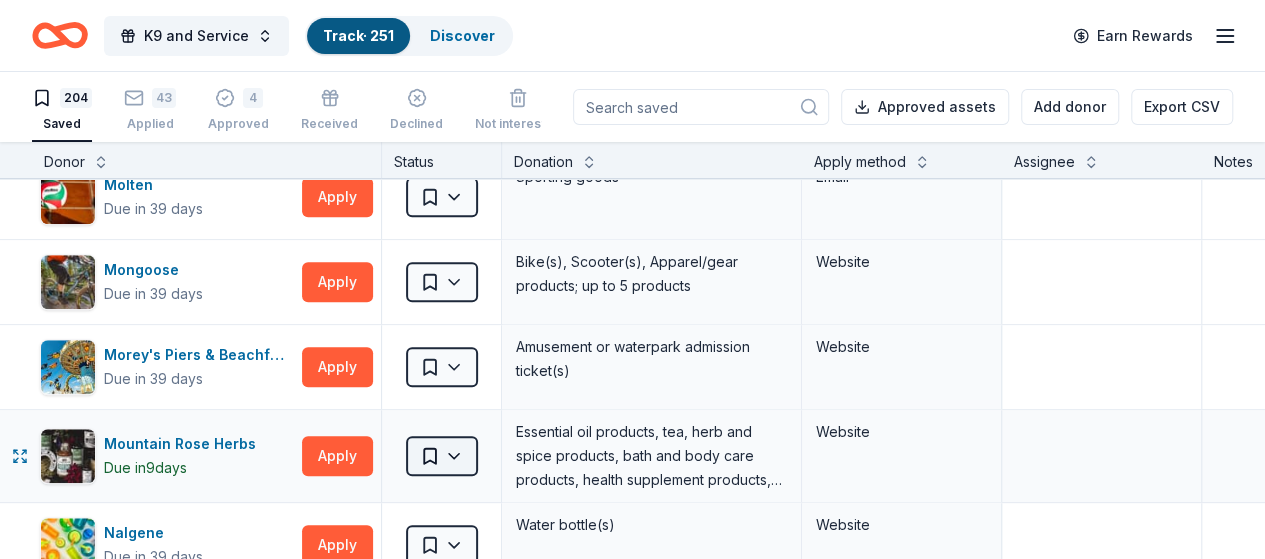 click on "K9 and Service Track  · 251 Discover Earn Rewards 204 Saved 43 Applied 4 Approved Received Declined Not interested  Approved assets Add donor Export CSV Donor Status Donation Apply method Assignee Notes Aéropostale Due in 48 days Apply Saved Gift card(s), clothing products Email Mail Alexis Drake Due in 39 days Apply Saved Handbags, jewelry, and accessory product(s), gift certificate(s) Website All Good Due in 39 days Apply Saved Skin care product(s) Website AlterEco Chocolates Due in 39 days Apply Saved Chocolate products, granola products, gift card(s) Email American Eagle Due in 39 days Apply Saved Gift card(s) Website Auntie Anne's  Due in 39 days Apply Saved Pretzels, gift card(s) Phone In person Baby Tula Due in 39 days Apply Saved Baby products Website Bacardi Limited Deadline passed Apply Saved Alcohol, monetary donation, raffle/auction prize(s) Website Barnes & Noble Due in 39 days Apply Saved Books, gift card(s) Phone In person Baskin Robbins Due in 39 days Apply Saved Phone In person Apply Saved" at bounding box center [632, 279] 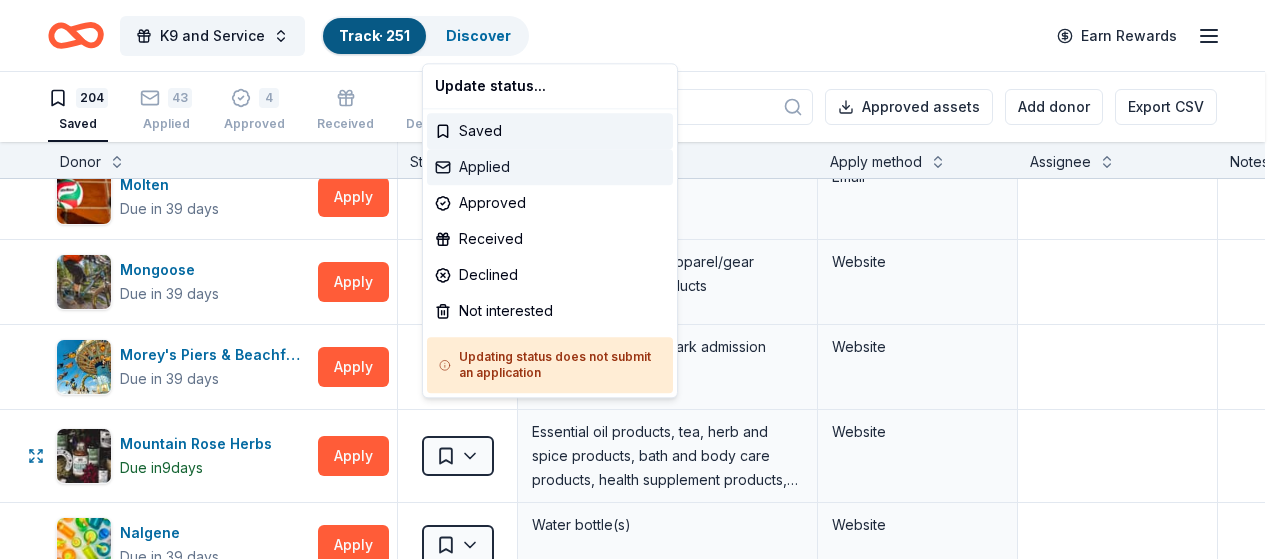 click on "Applied" at bounding box center (550, 167) 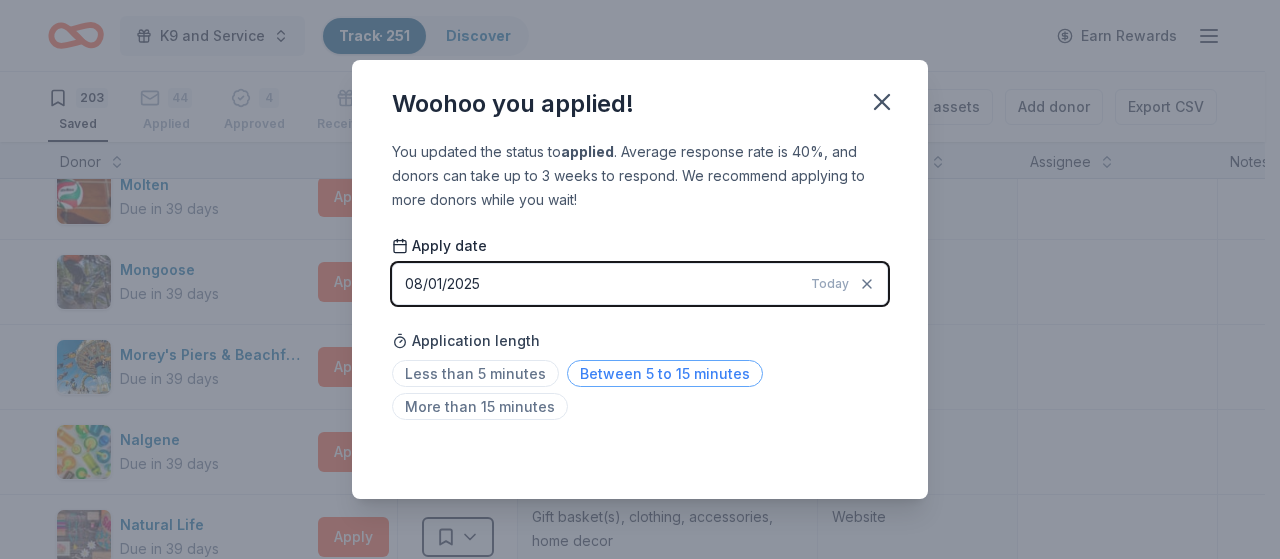 click on "Between 5 to 15 minutes" at bounding box center (665, 373) 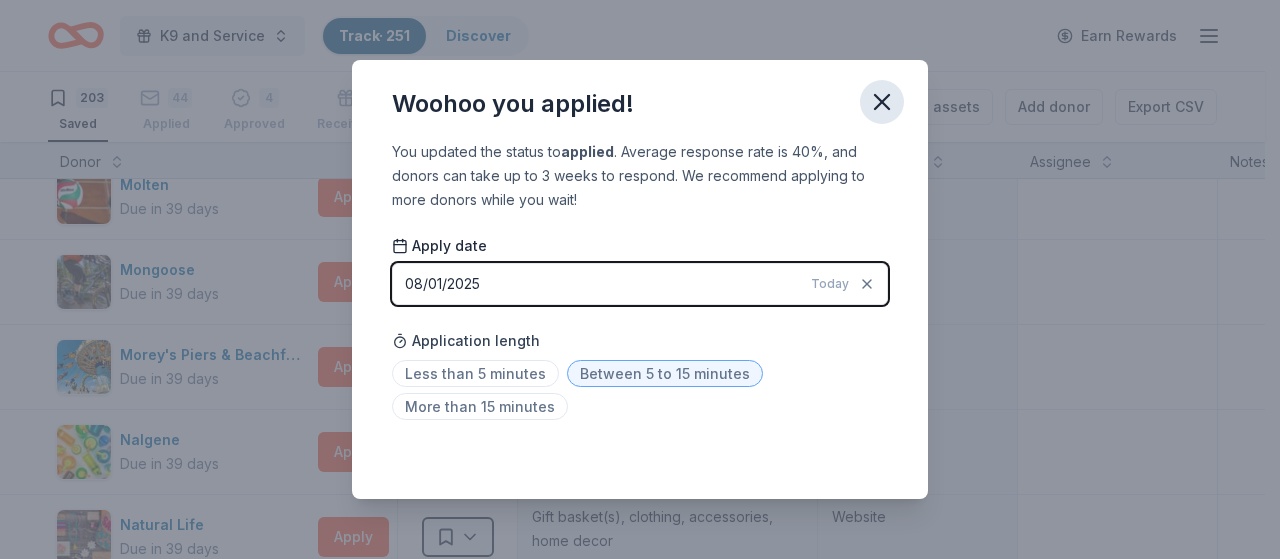 click 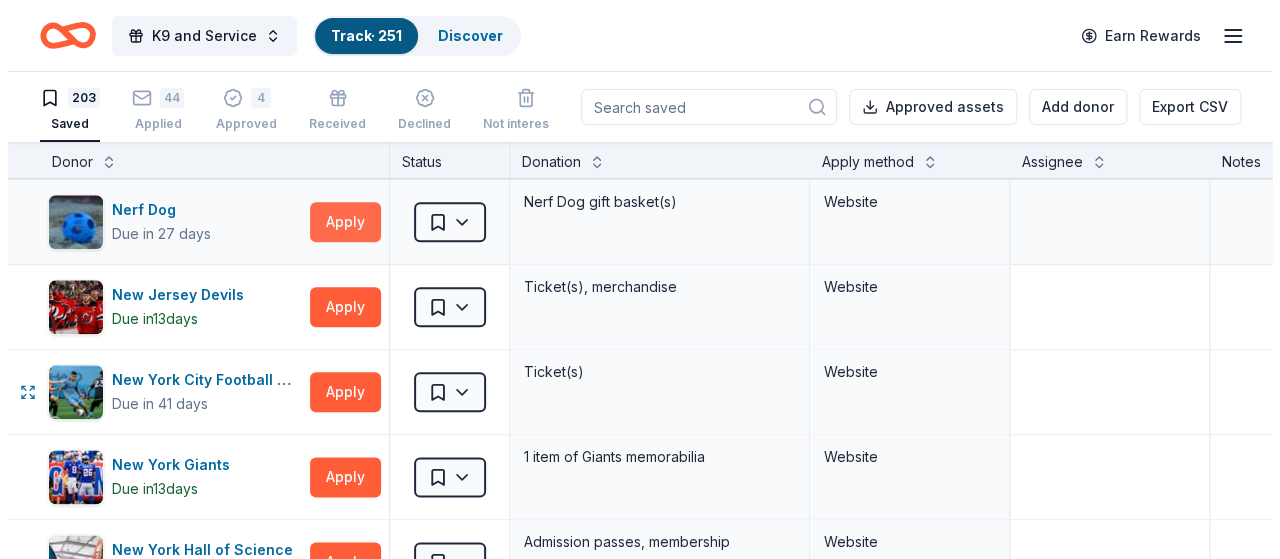 scroll, scrollTop: 8809, scrollLeft: 0, axis: vertical 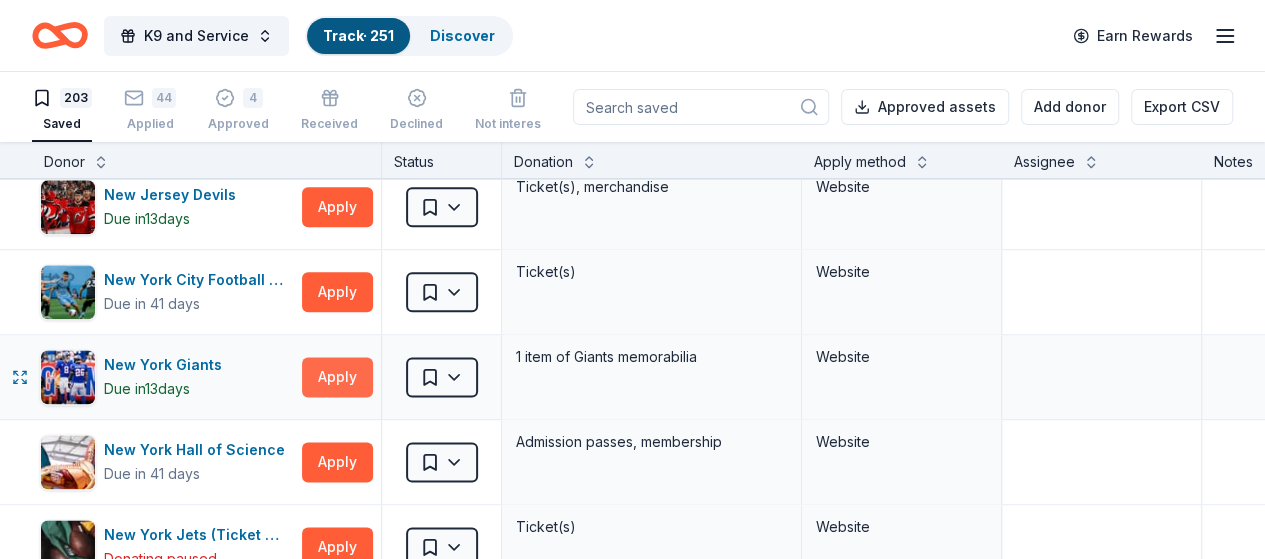 click on "Apply" at bounding box center (337, 377) 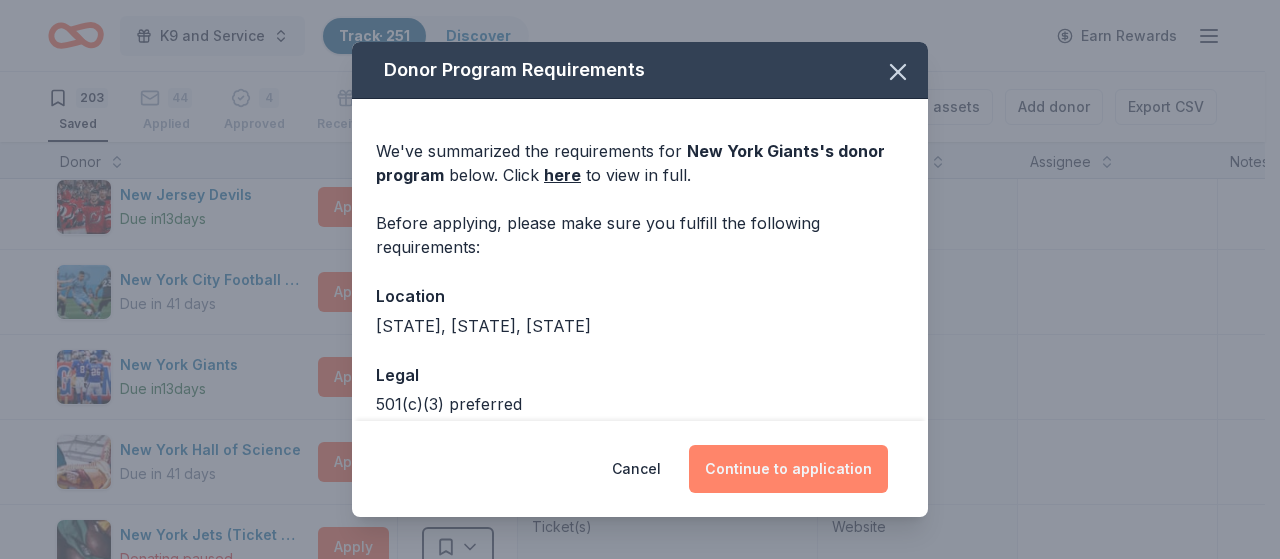 click on "Continue to application" at bounding box center [788, 469] 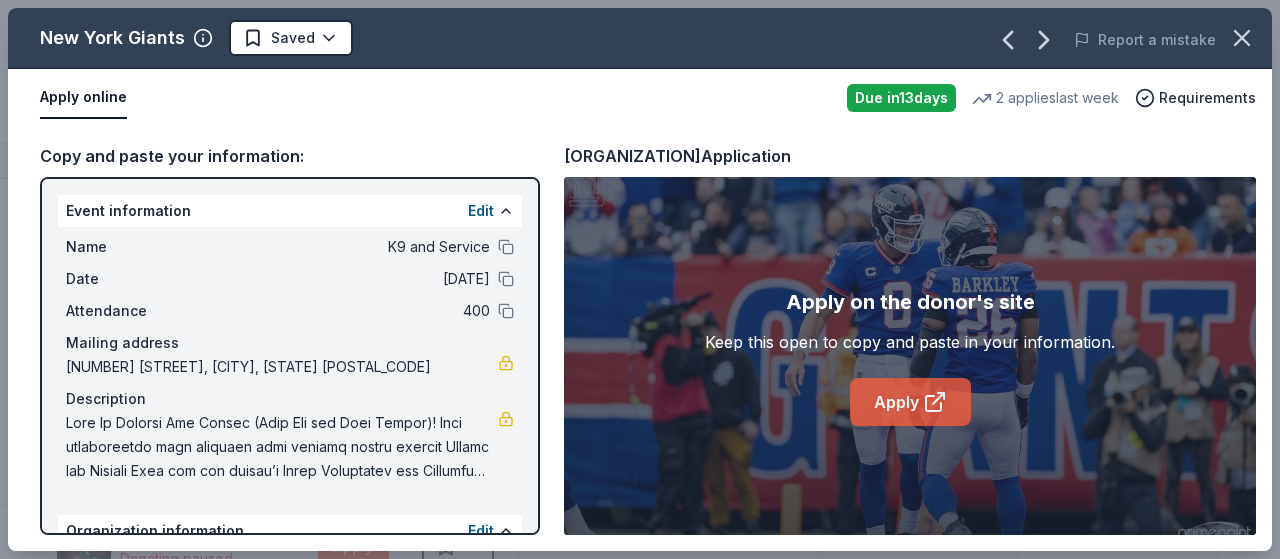 click on "Apply" at bounding box center (910, 402) 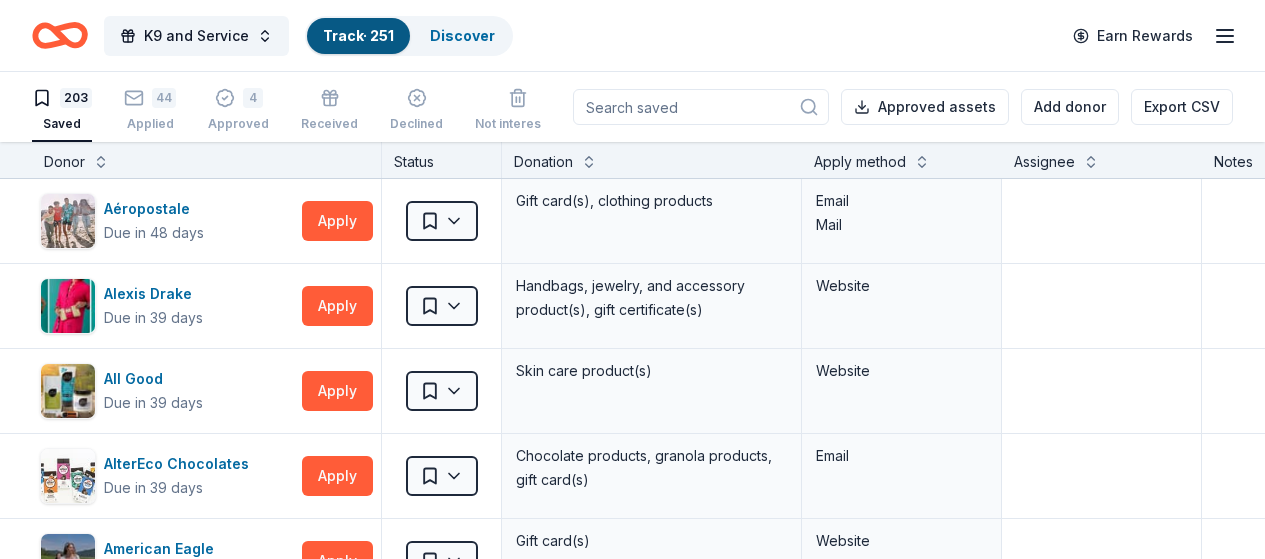 scroll, scrollTop: 0, scrollLeft: 0, axis: both 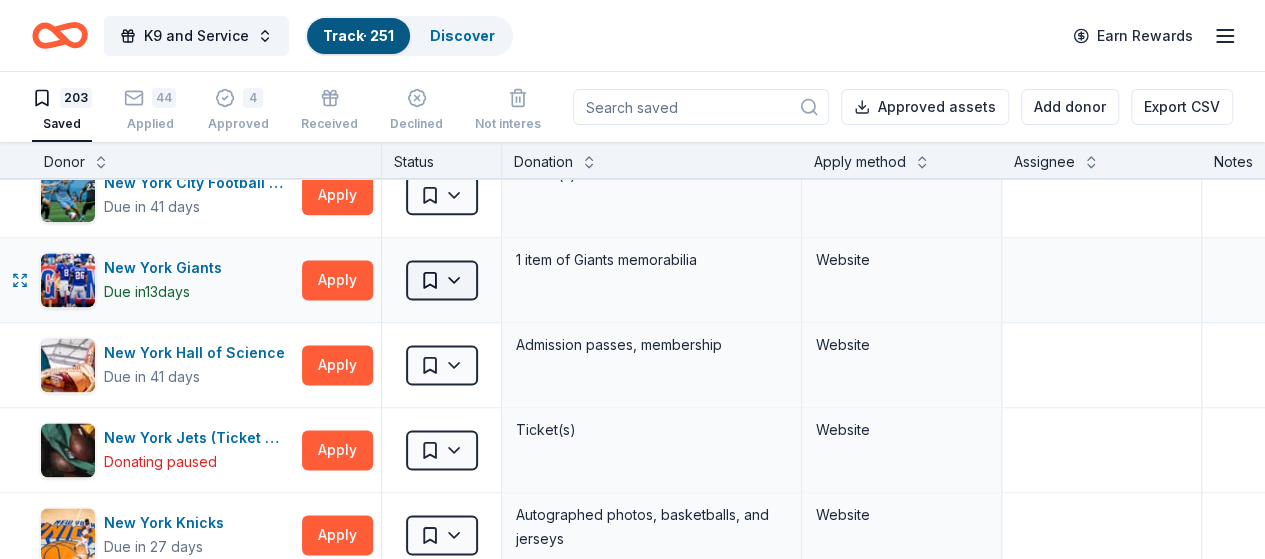 click on "K9 and Service Track  · 251 Discover Earn Rewards 203 Saved 44 Applied 4 Approved Received Declined Not interested  Approved assets Add donor Export CSV Donor Status Donation Apply method Assignee Notes Aéropostale Due in 48 days Apply Saved Gift card(s), clothing products Email Mail Alexis Drake Due in 39 days Apply Saved Handbags, jewelry, and accessory product(s), gift certificate(s) Website All Good Due in 39 days Apply Saved Skin care product(s) Website AlterEco Chocolates Due in 39 days Apply Saved Chocolate products, granola products, gift card(s) Email American Eagle Due in 39 days Apply Saved Gift card(s) Website Auntie Anne's  Due in 39 days Apply Saved Pretzels, gift card(s) Phone In person Baby Tula Due in 39 days Apply Saved Baby products Website Bacardi Limited Deadline passed Apply Saved Alcohol, monetary donation, raffle/auction prize(s) Website Barnes & Noble Due in 39 days Apply Saved Books, gift card(s) Phone In person Baskin Robbins Due in 39 days Apply Saved Phone In person Apply Saved" at bounding box center (632, 279) 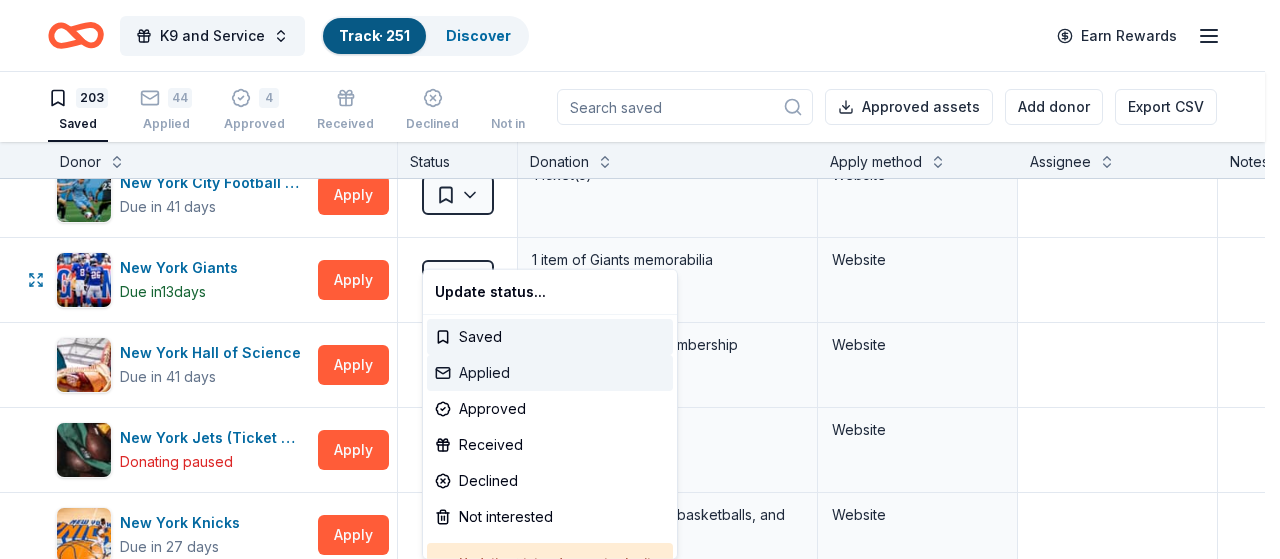 click on "Applied" at bounding box center [550, 373] 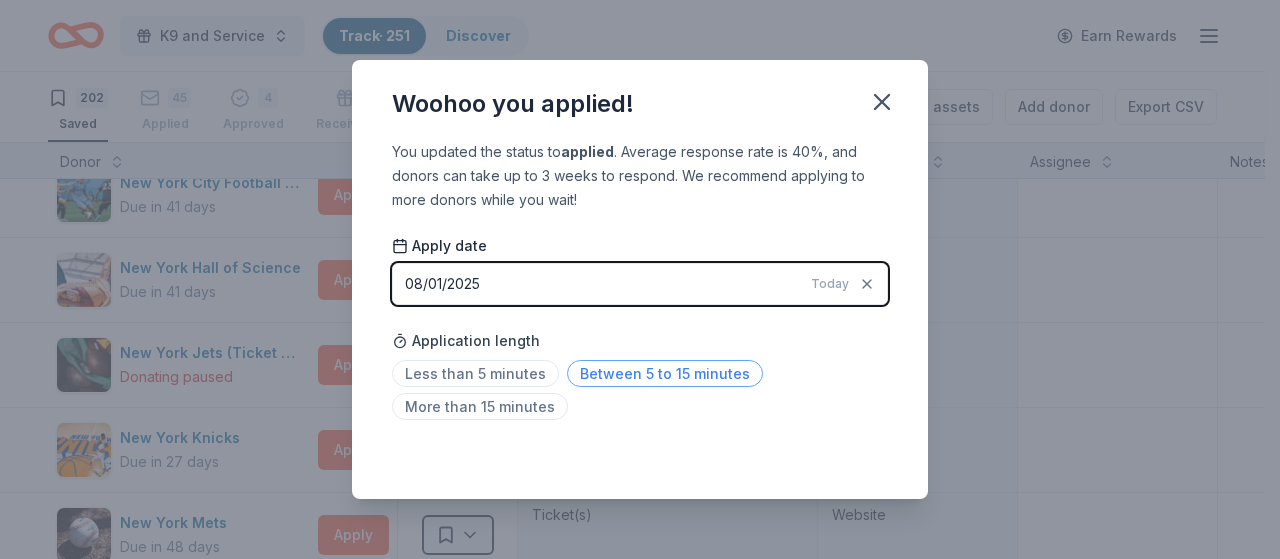 click on "Between 5 to 15 minutes" at bounding box center [665, 373] 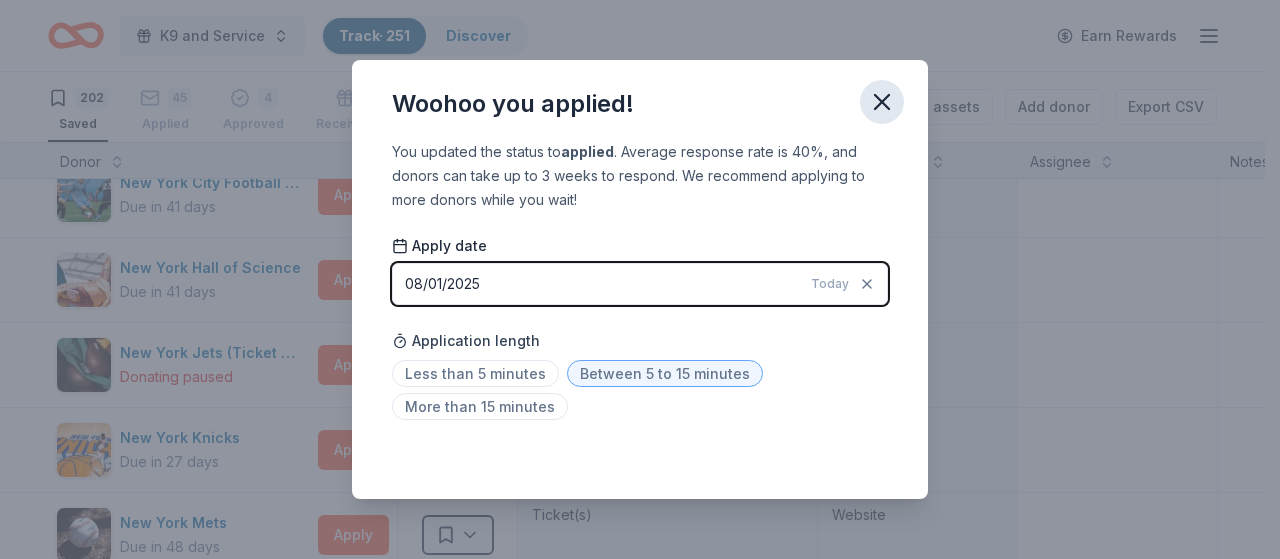 click 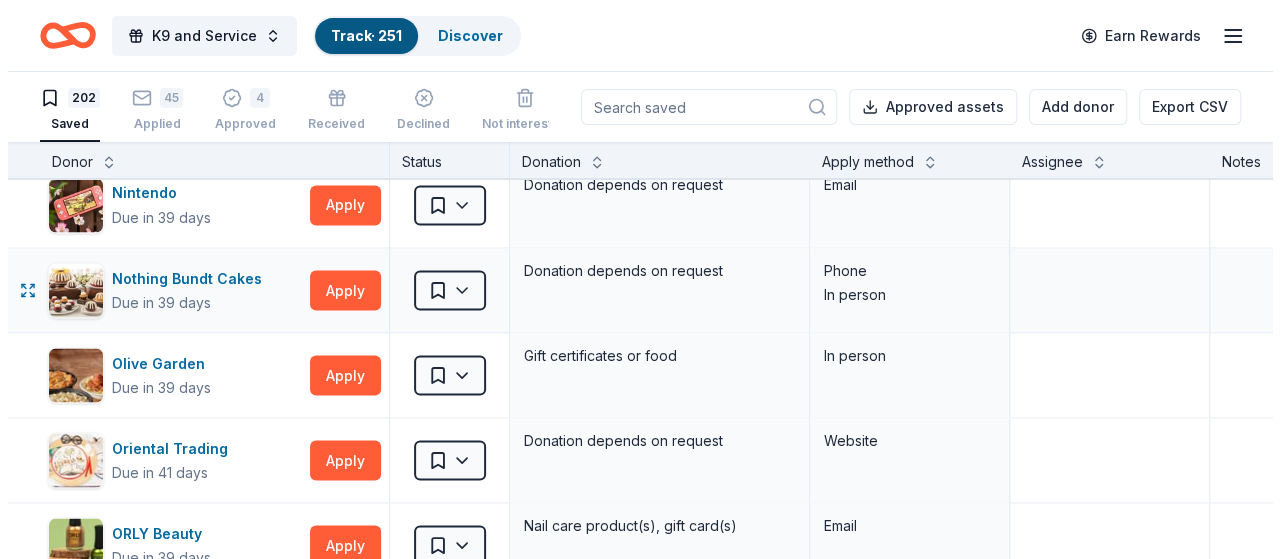 scroll, scrollTop: 9506, scrollLeft: 0, axis: vertical 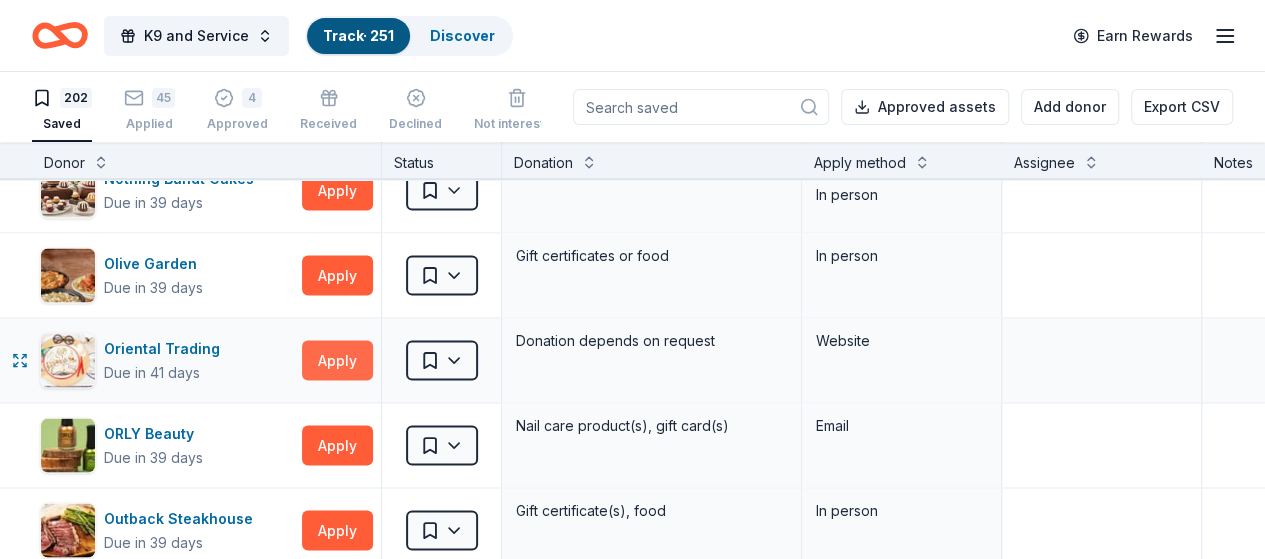 click on "Apply" at bounding box center [337, 360] 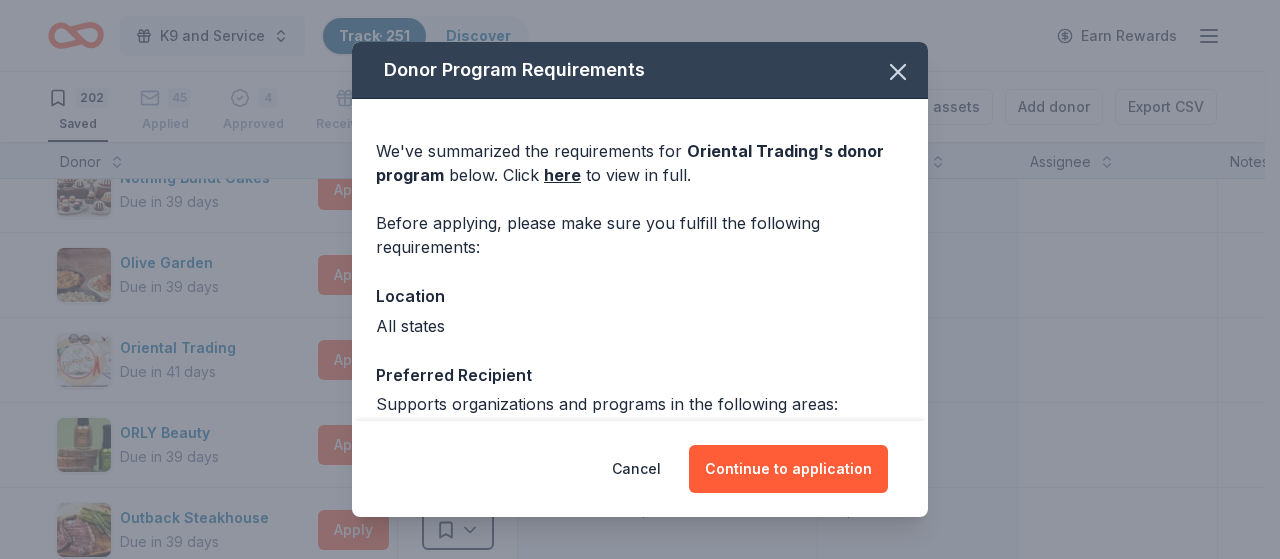 scroll, scrollTop: 100, scrollLeft: 0, axis: vertical 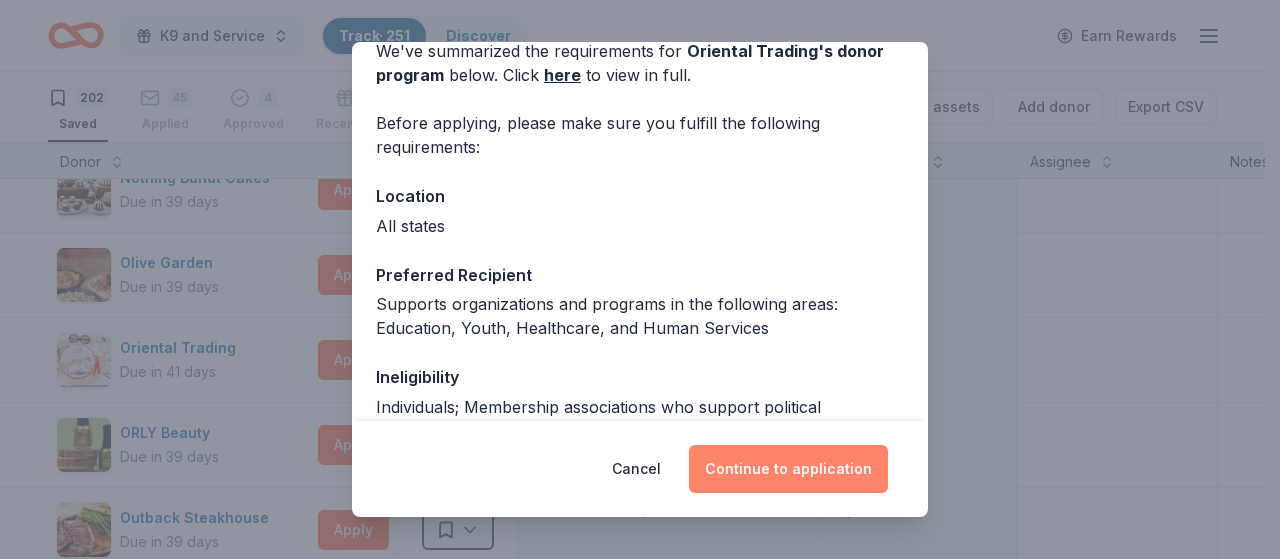click on "Continue to application" at bounding box center (788, 469) 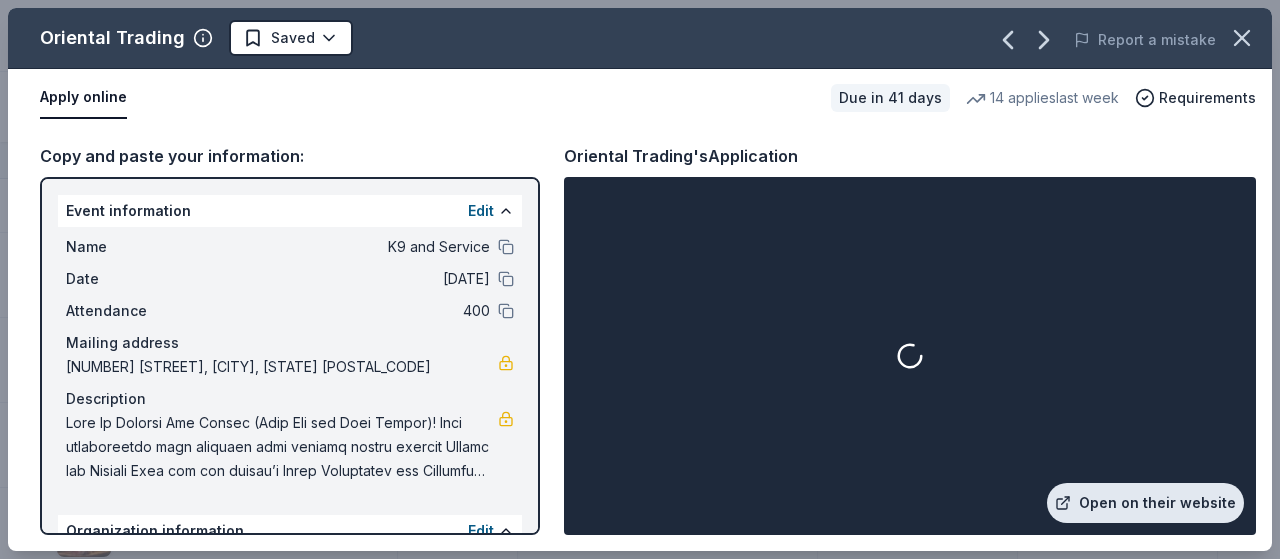click on "Open on their website" at bounding box center [1145, 503] 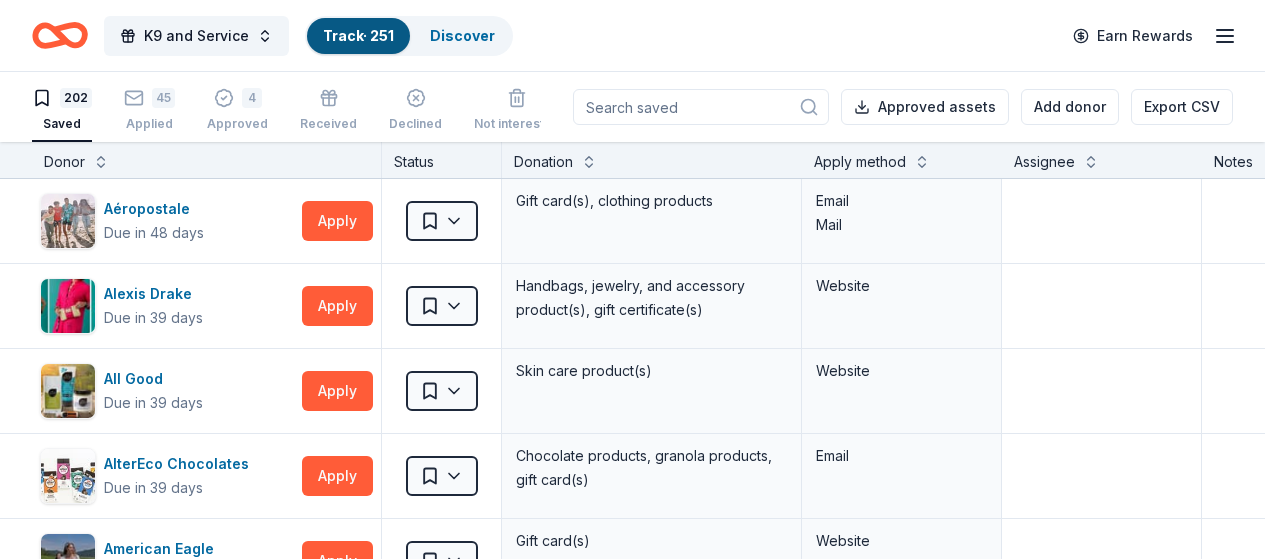 scroll, scrollTop: 0, scrollLeft: 0, axis: both 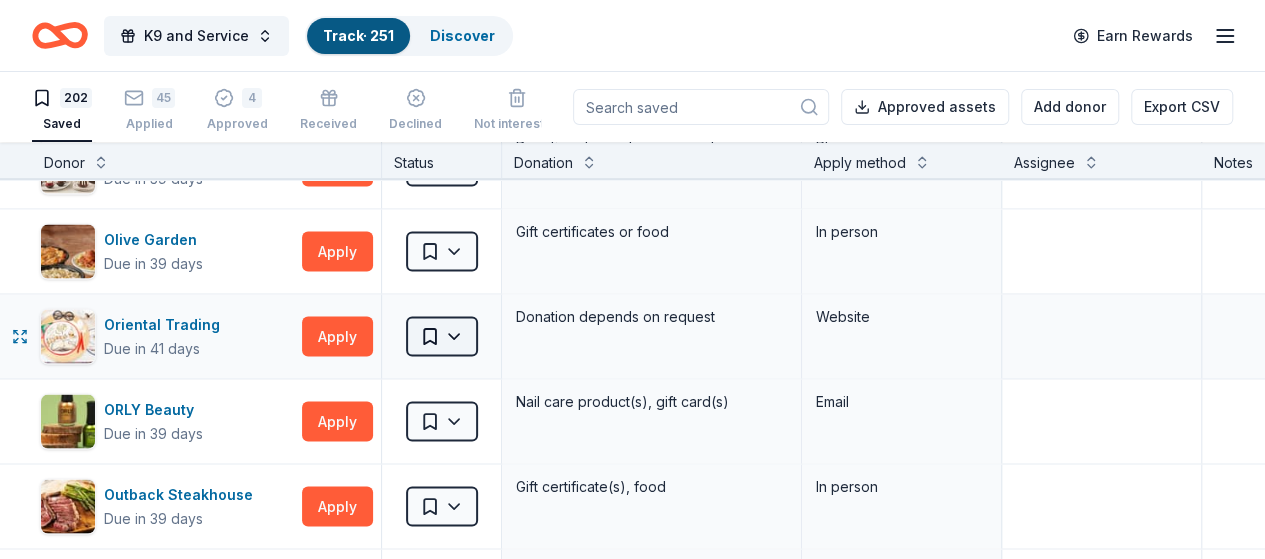 click on "Remembering [NAME] Inc" at bounding box center (632, 279) 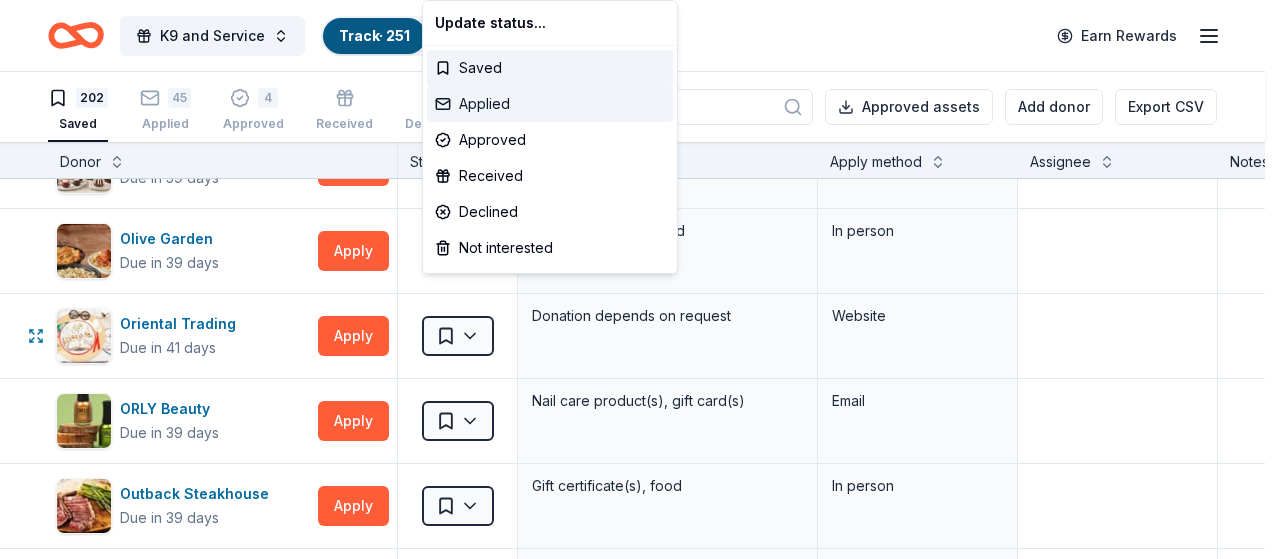 click on "Applied" at bounding box center (550, 104) 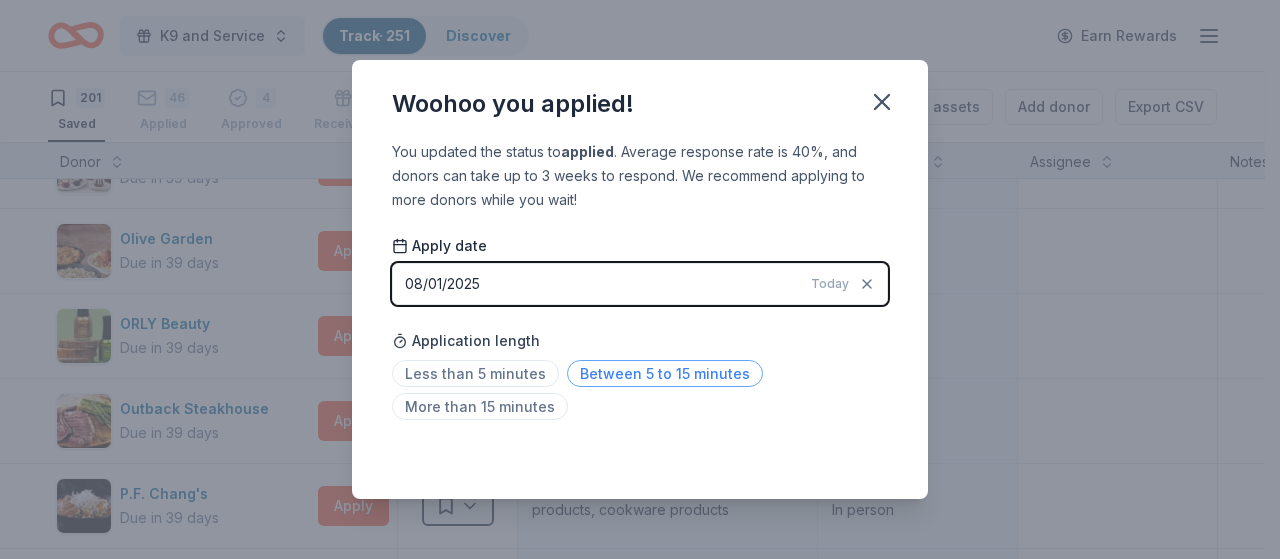 click on "Between 5 to 15 minutes" at bounding box center (665, 373) 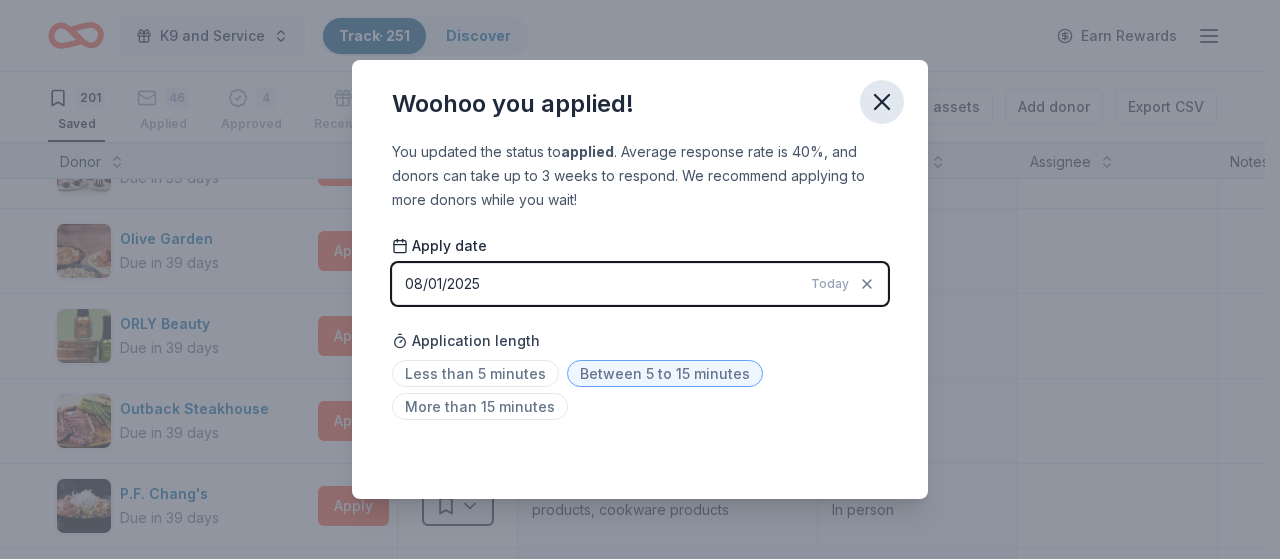 click 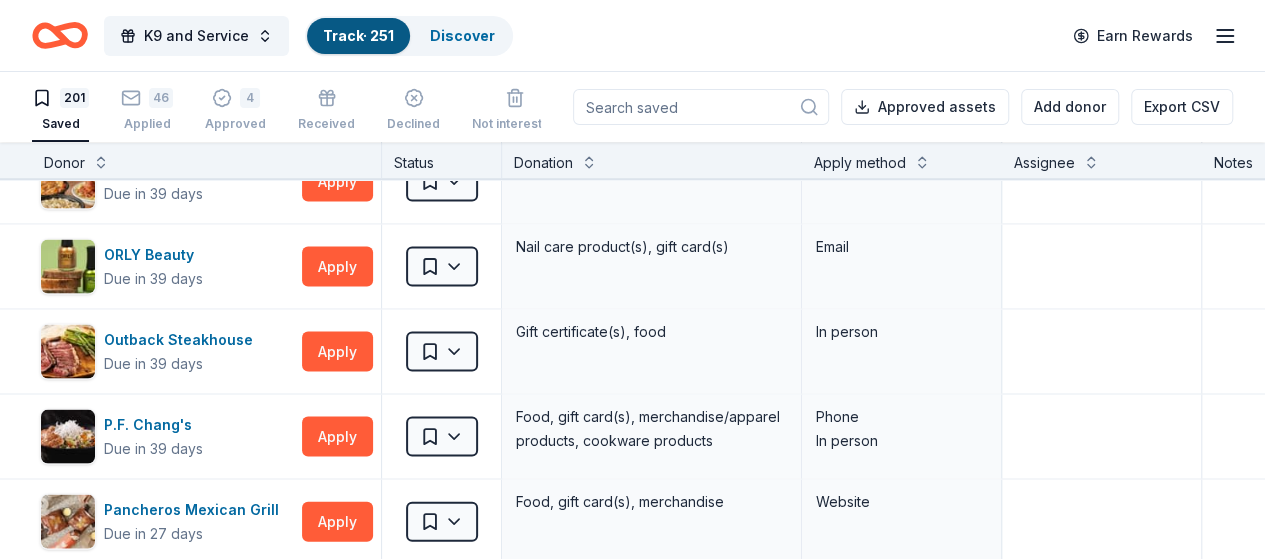 scroll, scrollTop: 9630, scrollLeft: 0, axis: vertical 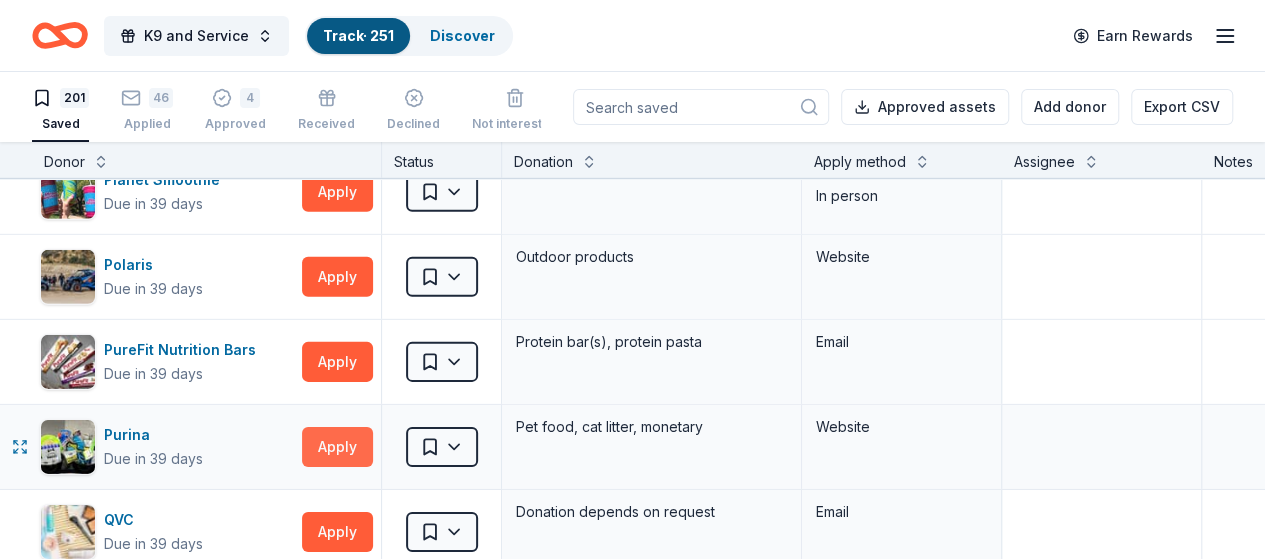 click on "Apply" at bounding box center (337, 447) 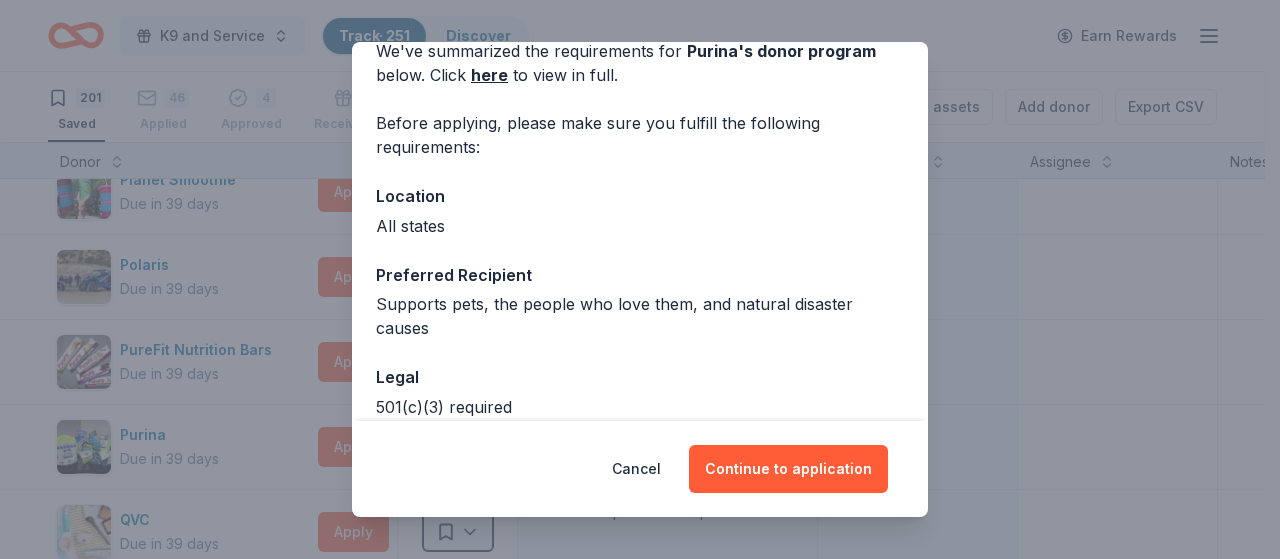 scroll, scrollTop: 0, scrollLeft: 0, axis: both 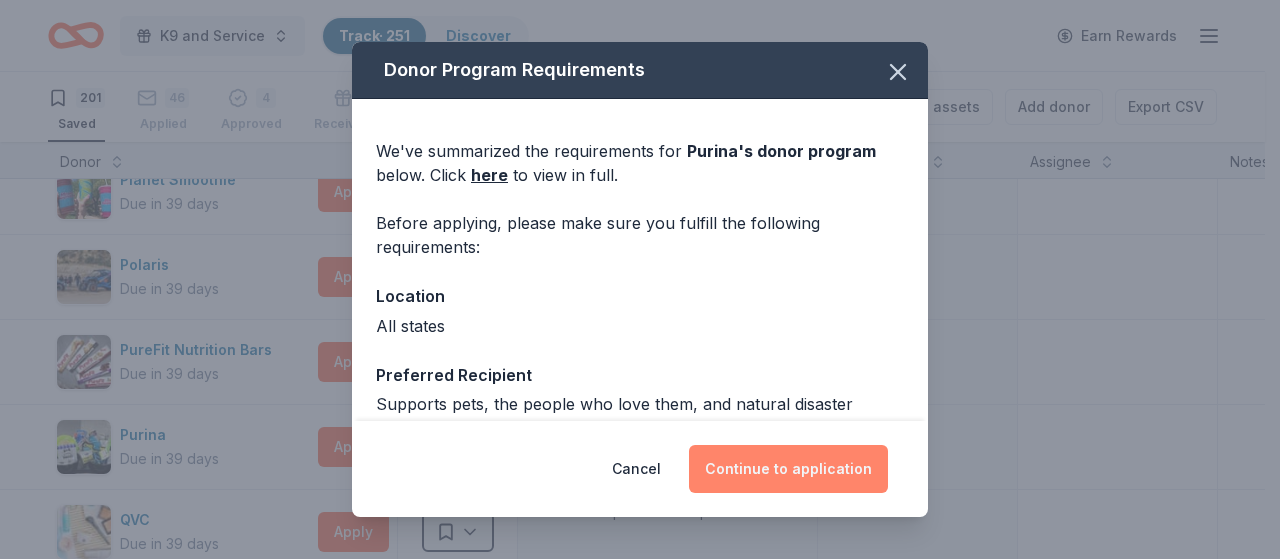 click on "Continue to application" at bounding box center [788, 469] 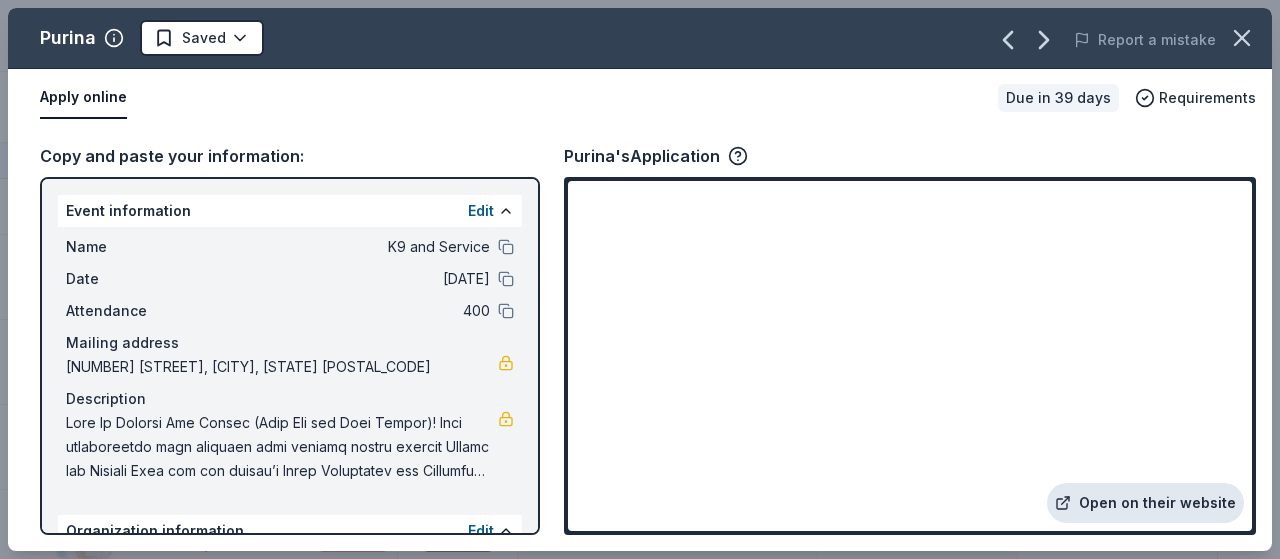 click on "Open on their website" at bounding box center [1145, 503] 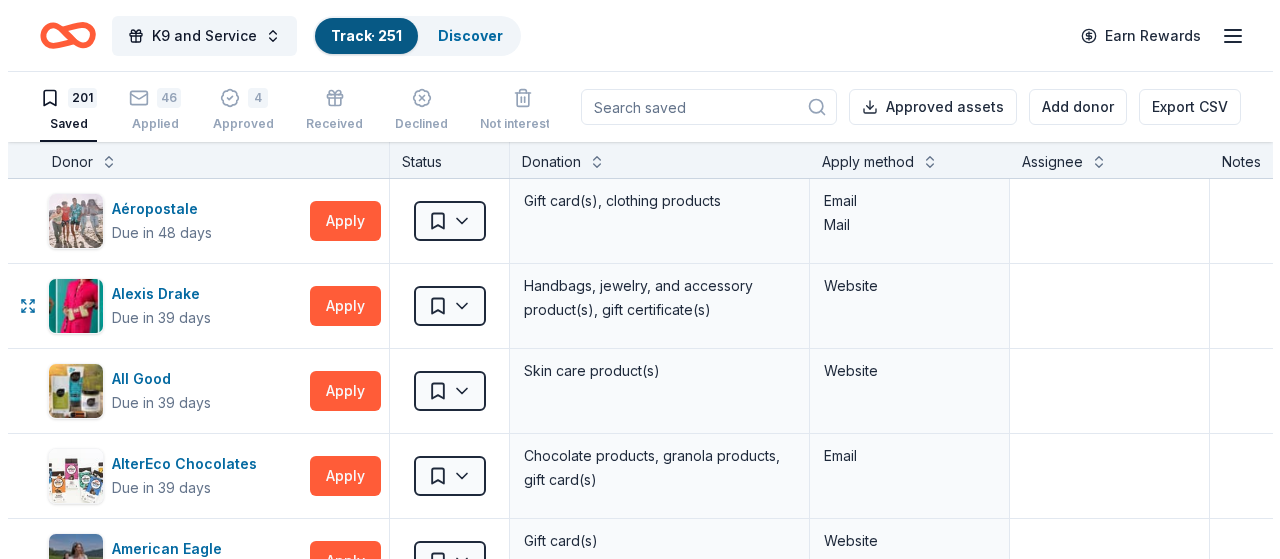 scroll, scrollTop: 0, scrollLeft: 0, axis: both 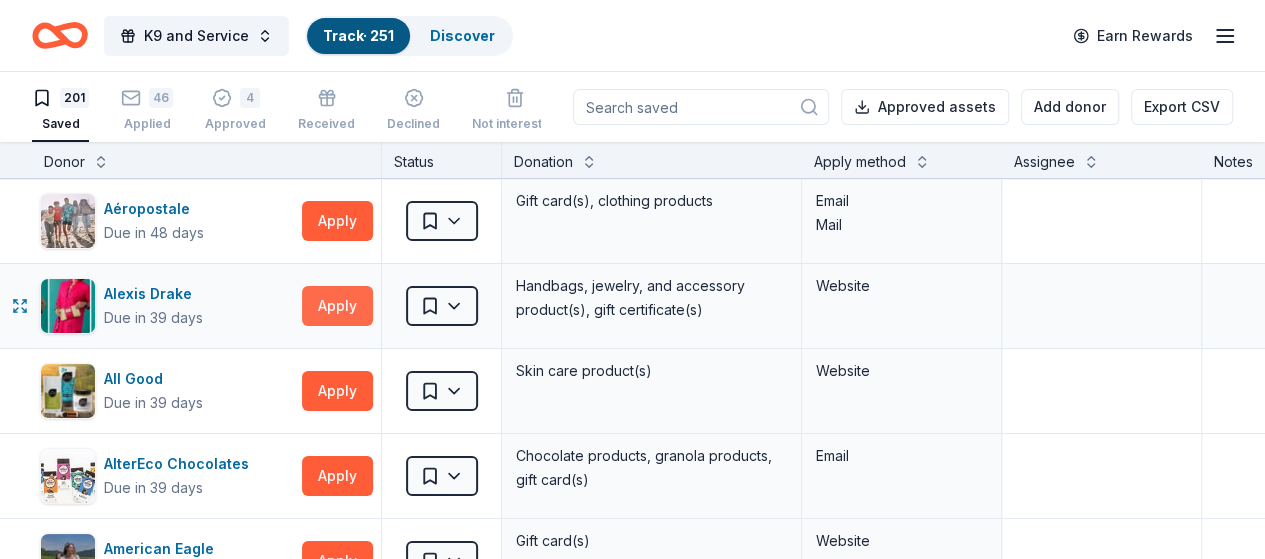 click on "Apply" at bounding box center [337, 306] 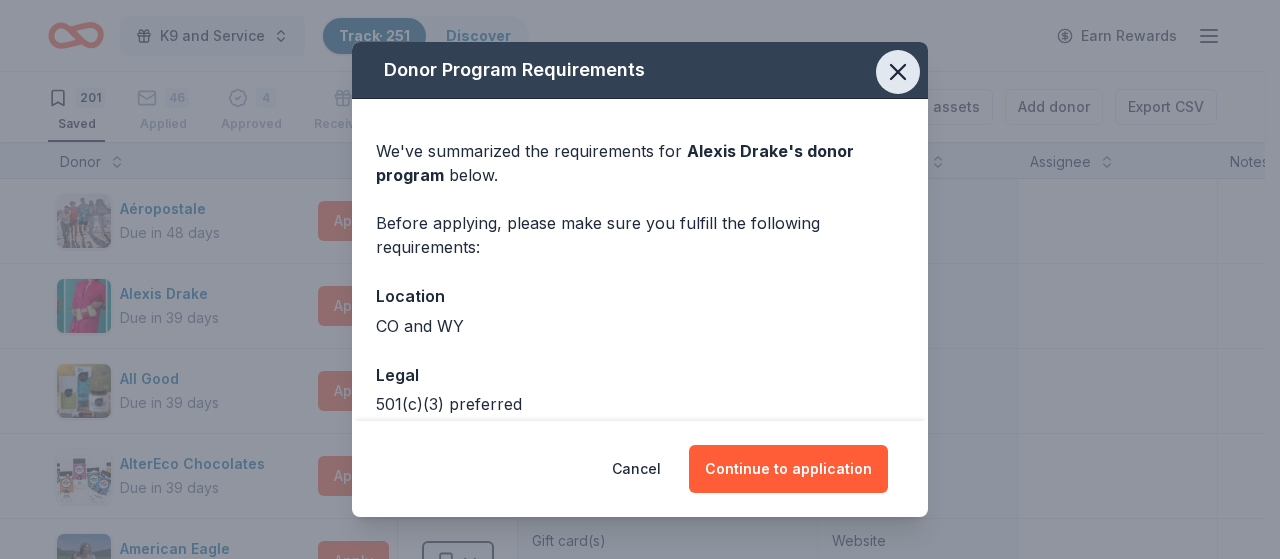 click 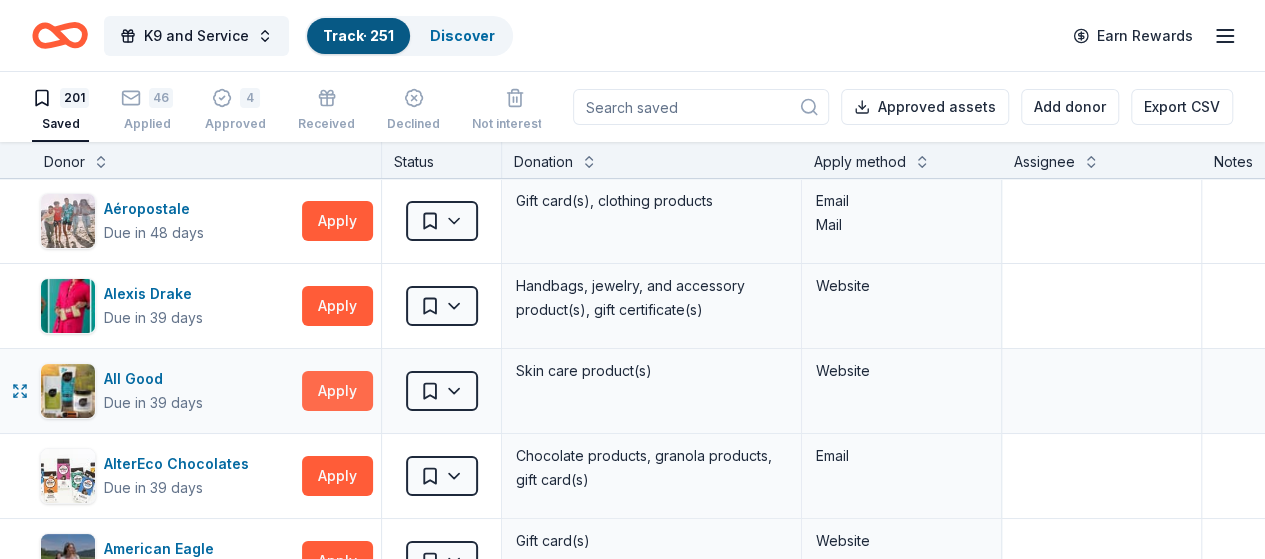 click on "Apply" at bounding box center (337, 391) 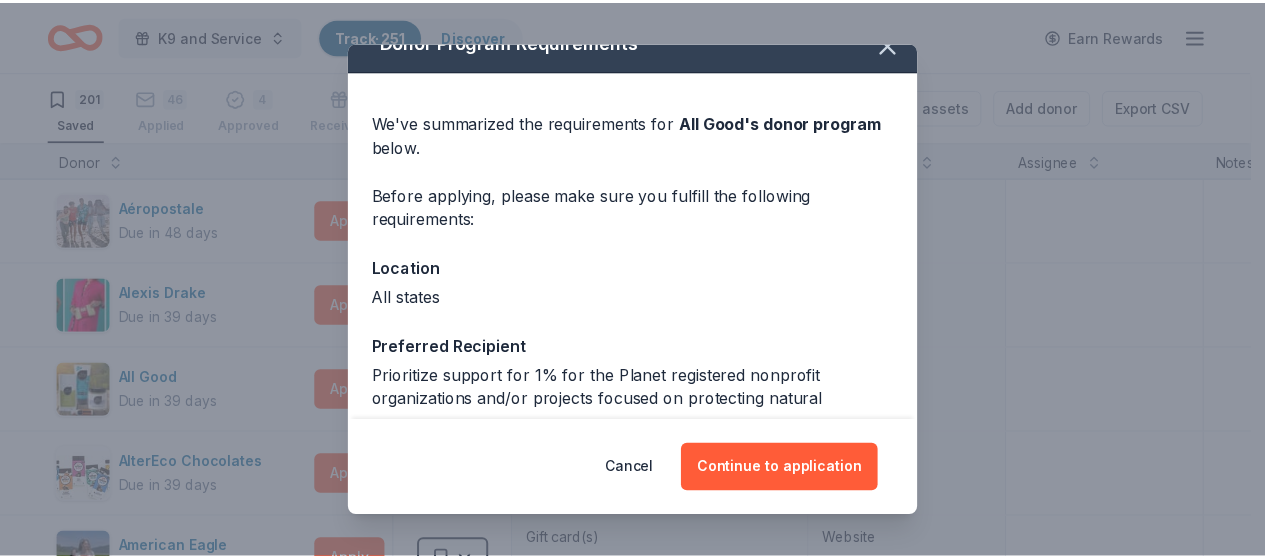 scroll, scrollTop: 0, scrollLeft: 0, axis: both 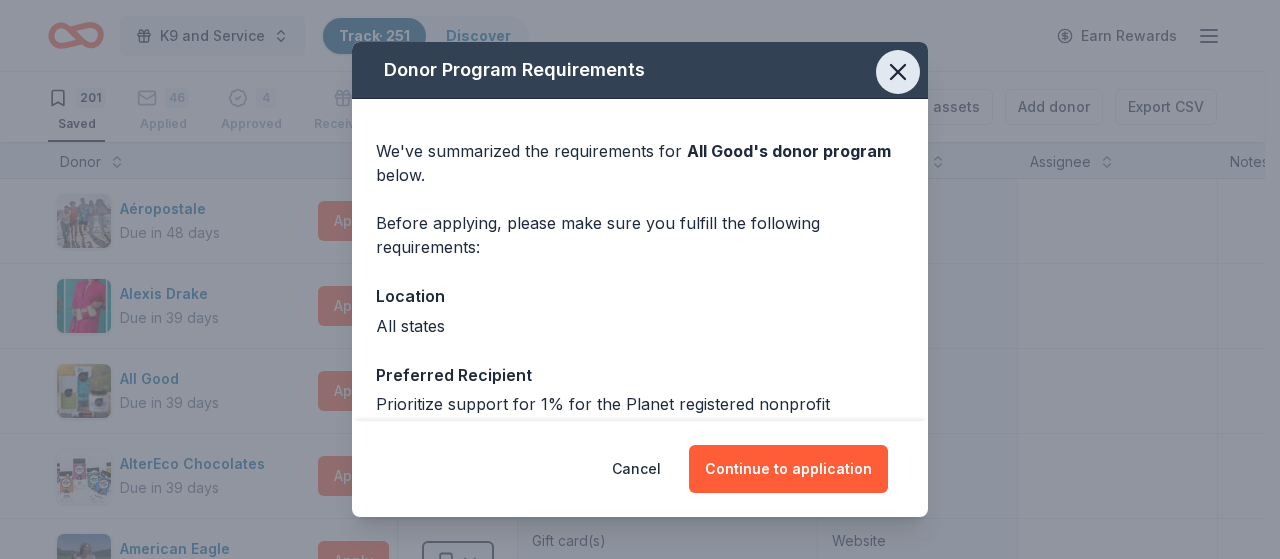 click 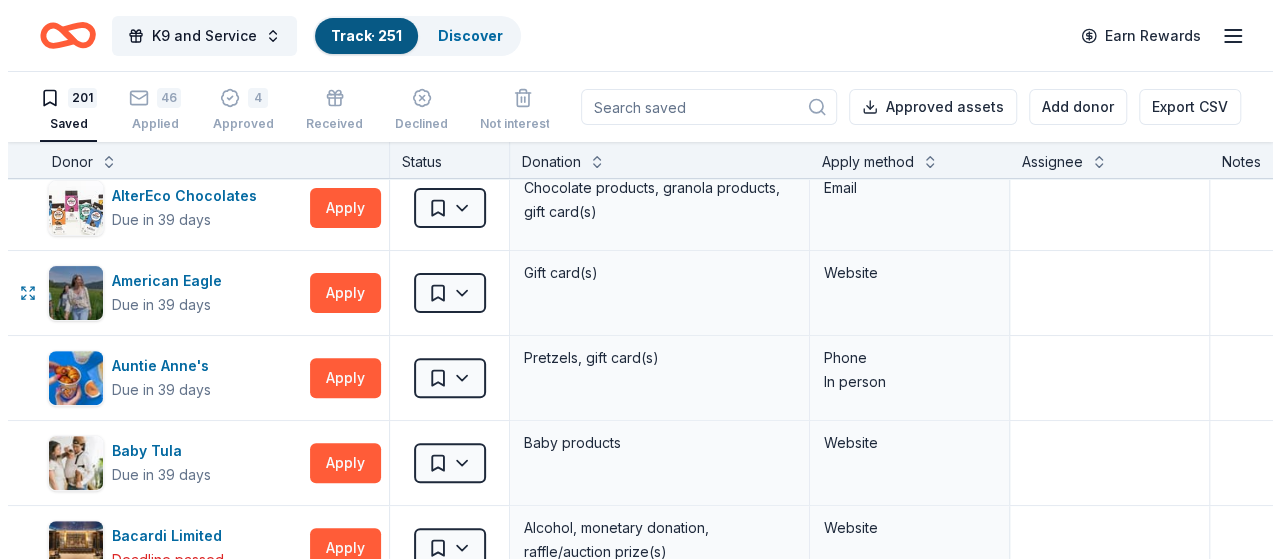 scroll, scrollTop: 300, scrollLeft: 0, axis: vertical 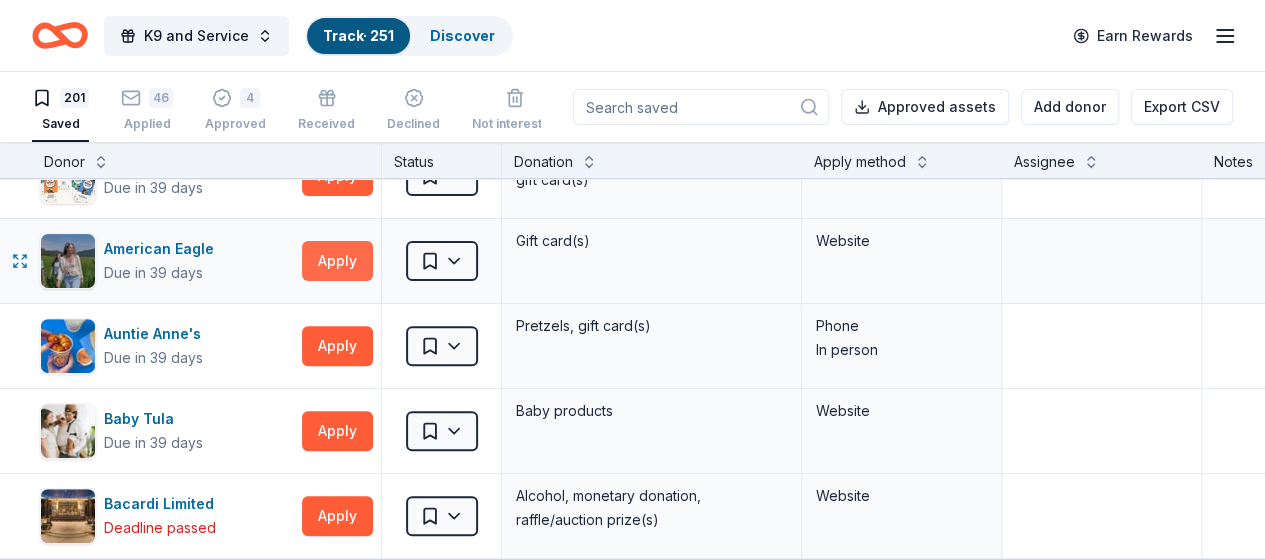 click on "Apply" at bounding box center (337, 261) 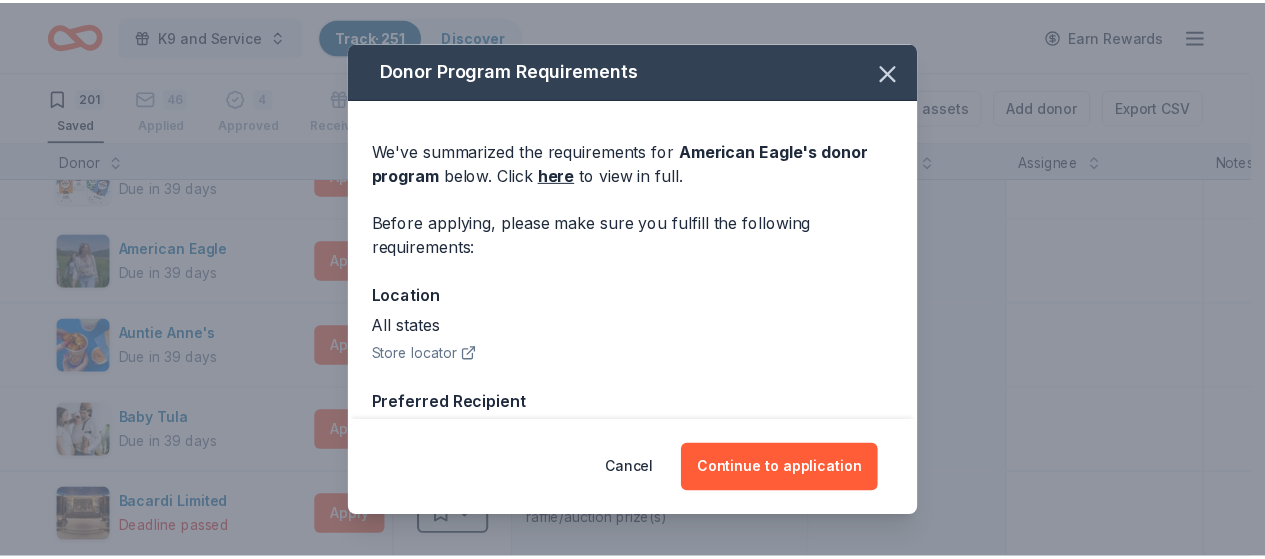 scroll, scrollTop: 100, scrollLeft: 0, axis: vertical 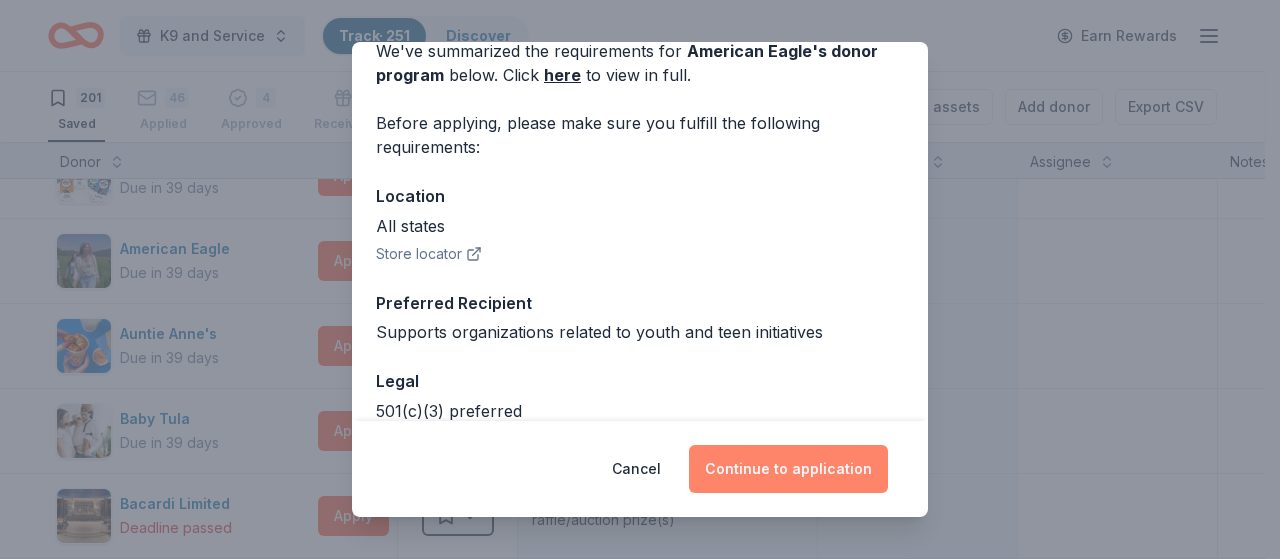 click on "Continue to application" at bounding box center (788, 469) 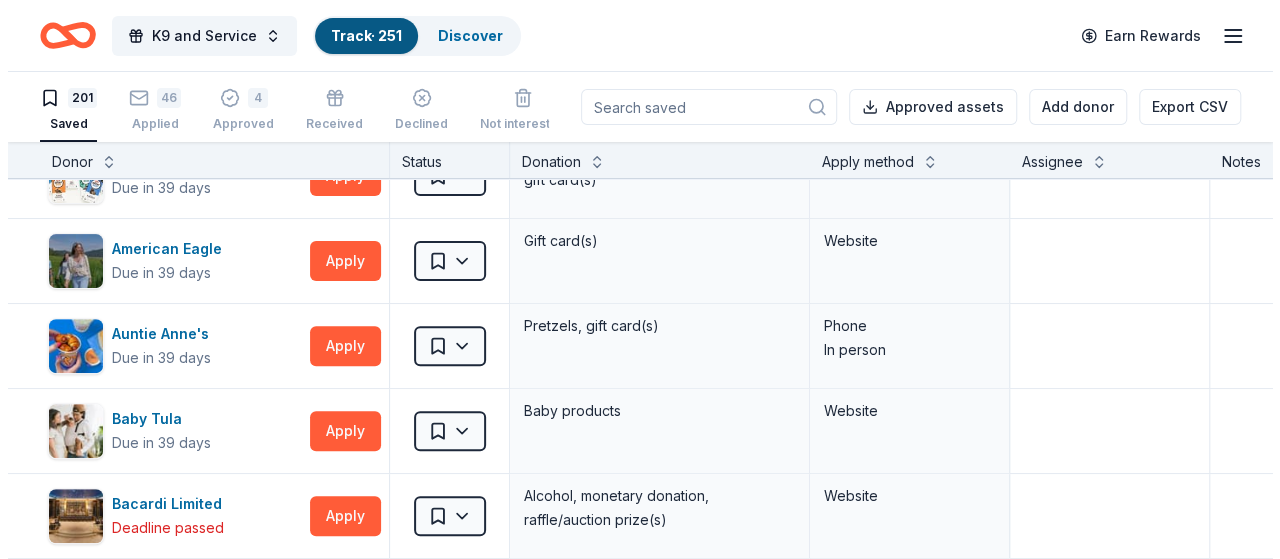 scroll, scrollTop: 0, scrollLeft: 0, axis: both 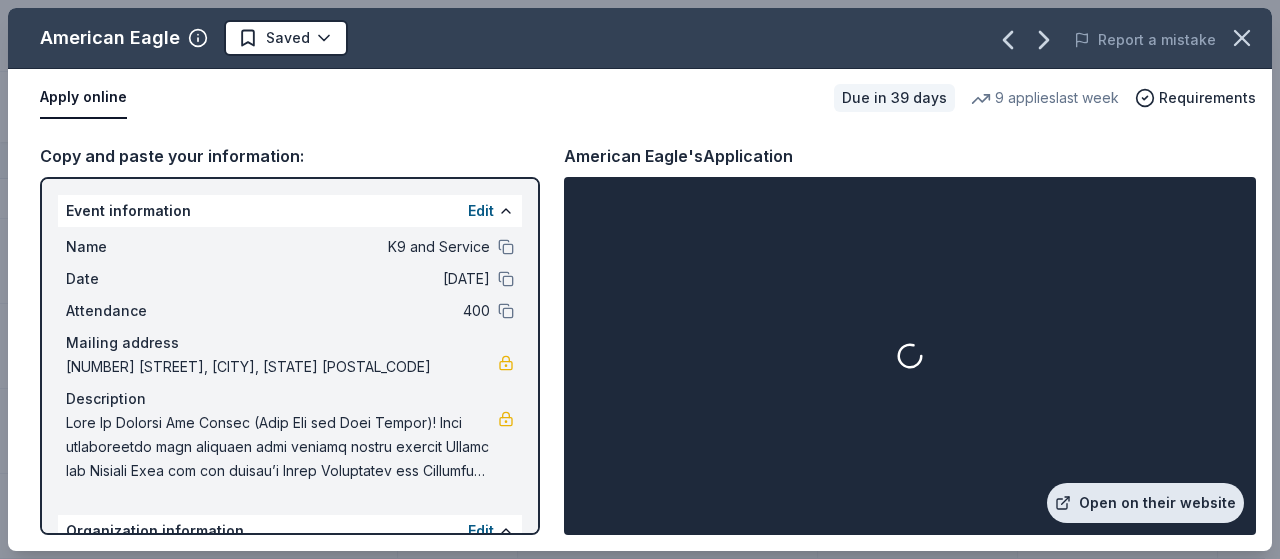 click on "Open on their website" at bounding box center (1145, 503) 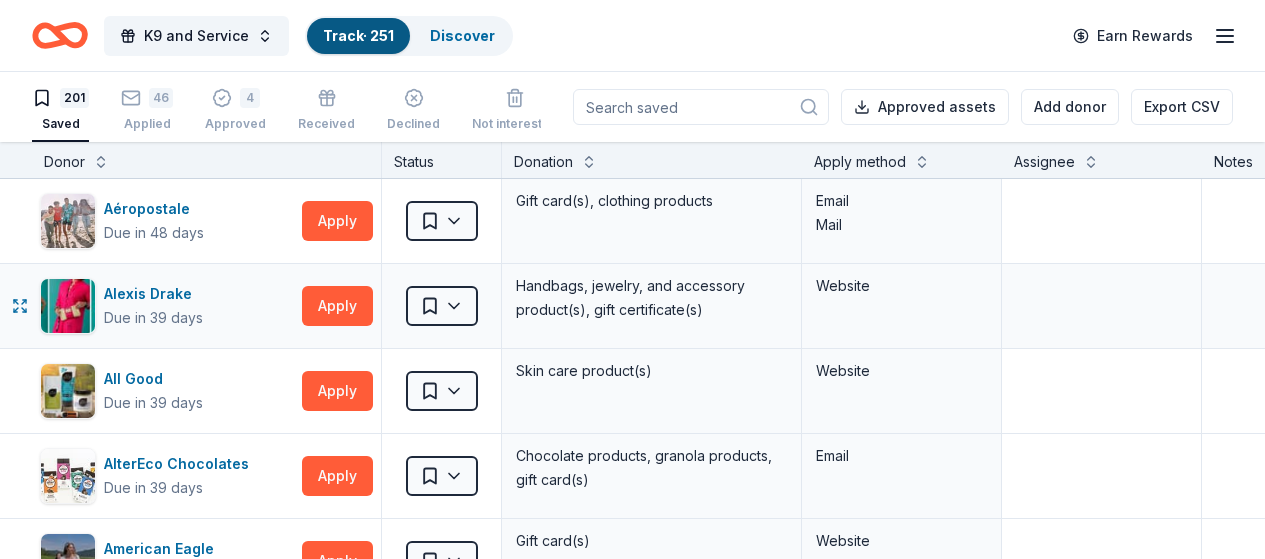 scroll, scrollTop: 0, scrollLeft: 0, axis: both 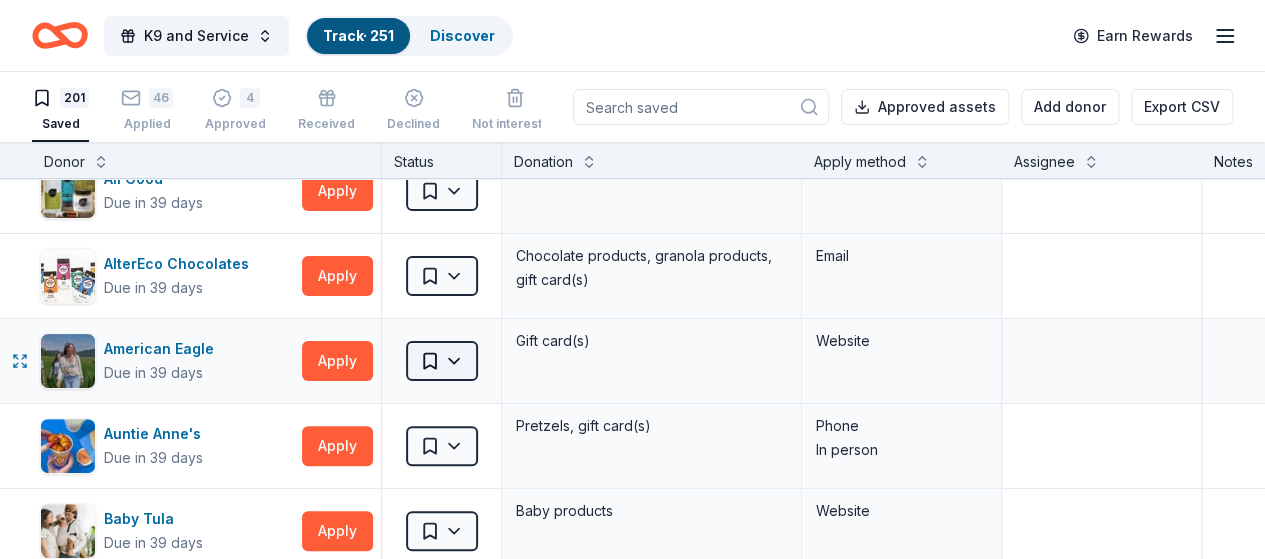 click on "K9 and Service Track  · 251 Discover Earn Rewards 201 Saved 46 Applied 4 Approved Received Declined Not interested  Approved assets Add donor Export CSV Donor Status Donation Apply method Assignee Notes Aéropostale Due in 48 days Apply Saved Gift card(s), clothing products Email Mail [FIRST] [LAST] Due in 39 days Apply Saved Handbags, jewelry, and accessory product(s), gift certificate(s) Website All Good Due in 39 days Apply Saved Skin care product(s) Website AlterEco Chocolates Due in 39 days Apply Saved Chocolate products, granola products, gift card(s) Email American Eagle Due in 39 days Apply Saved Gift card(s) Website Auntie Anne's  Due in 39 days Apply Saved Pretzels, gift card(s) Phone In person Baby Tula Due in 39 days Apply Saved Baby products Website Bacardi Limited Deadline passed Apply Saved Alcohol, monetary donation, raffle/auction prize(s) Website Barnes & Noble Due in 39 days Apply Saved Books, gift card(s) Phone In person Baskin Robbins Due in 39 days Apply Saved Phone In person Apply Saved" at bounding box center [632, 279] 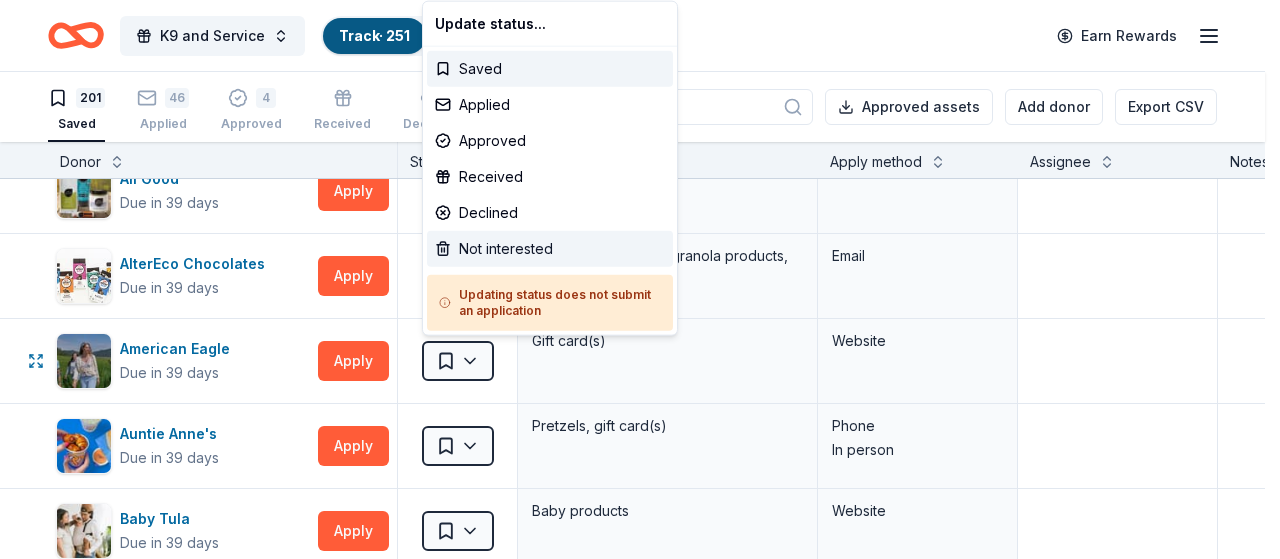 click on "Not interested" at bounding box center (550, 249) 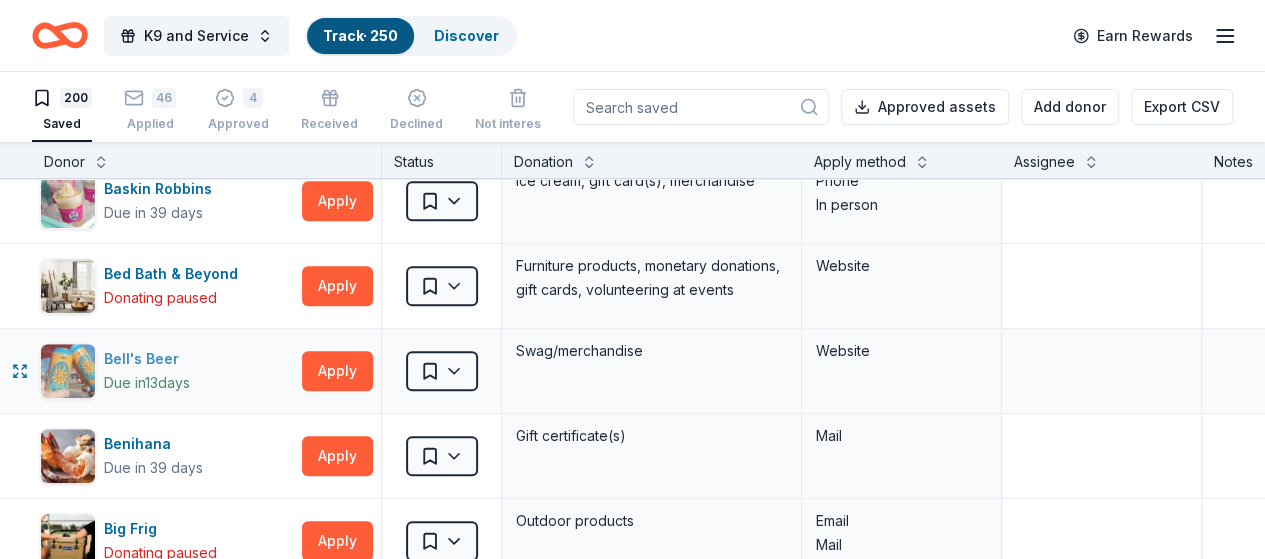 scroll, scrollTop: 800, scrollLeft: 0, axis: vertical 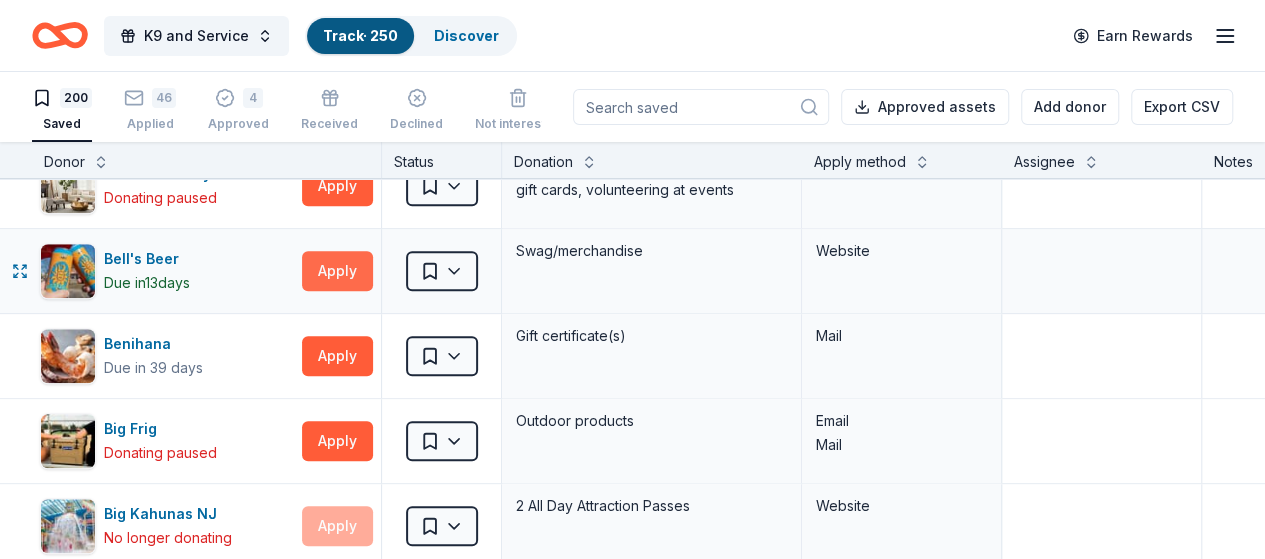 click on "Apply" at bounding box center [337, 271] 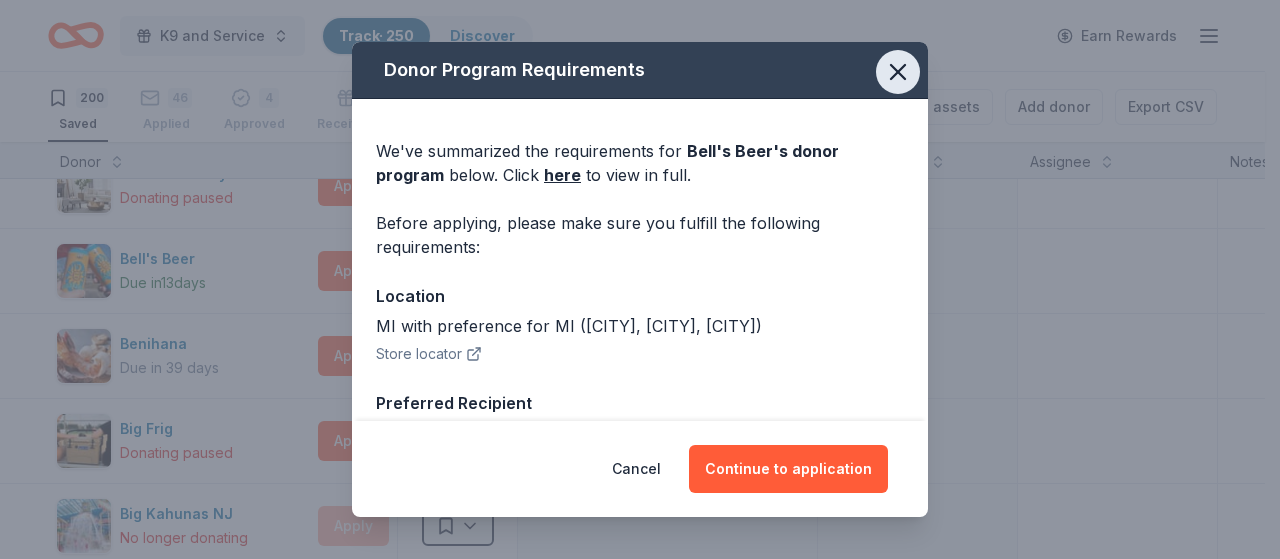 click 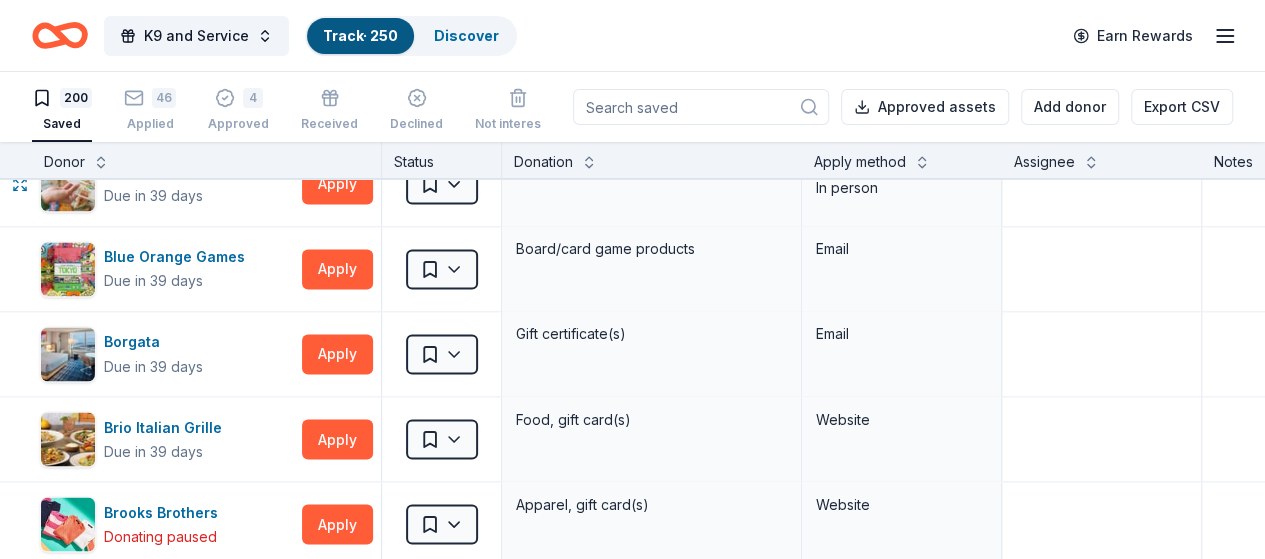 scroll, scrollTop: 1700, scrollLeft: 0, axis: vertical 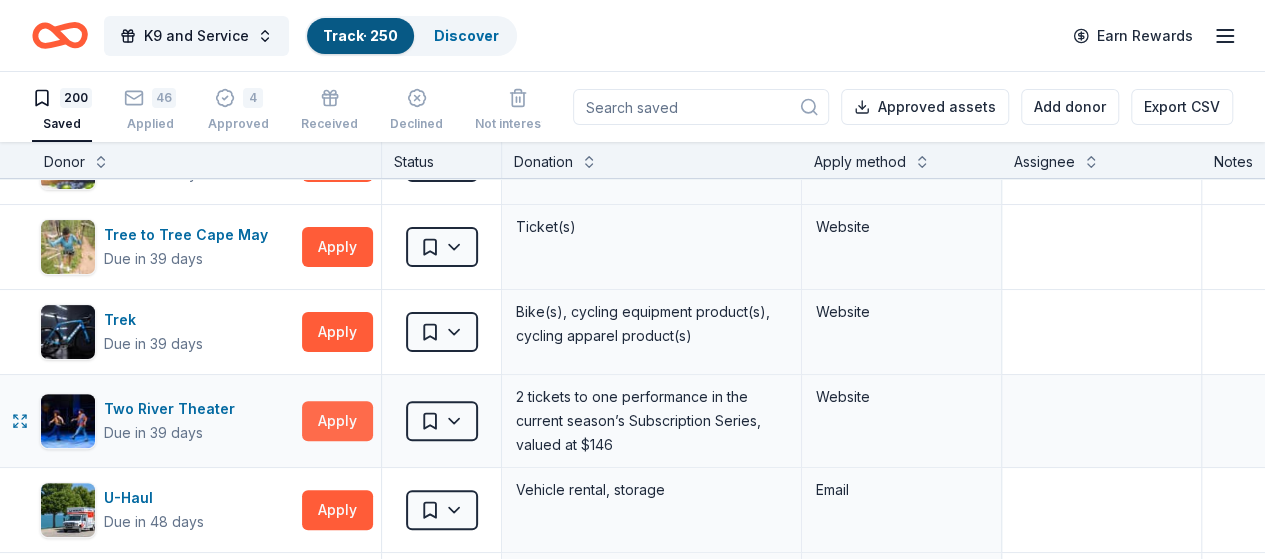click on "Apply" at bounding box center (337, 421) 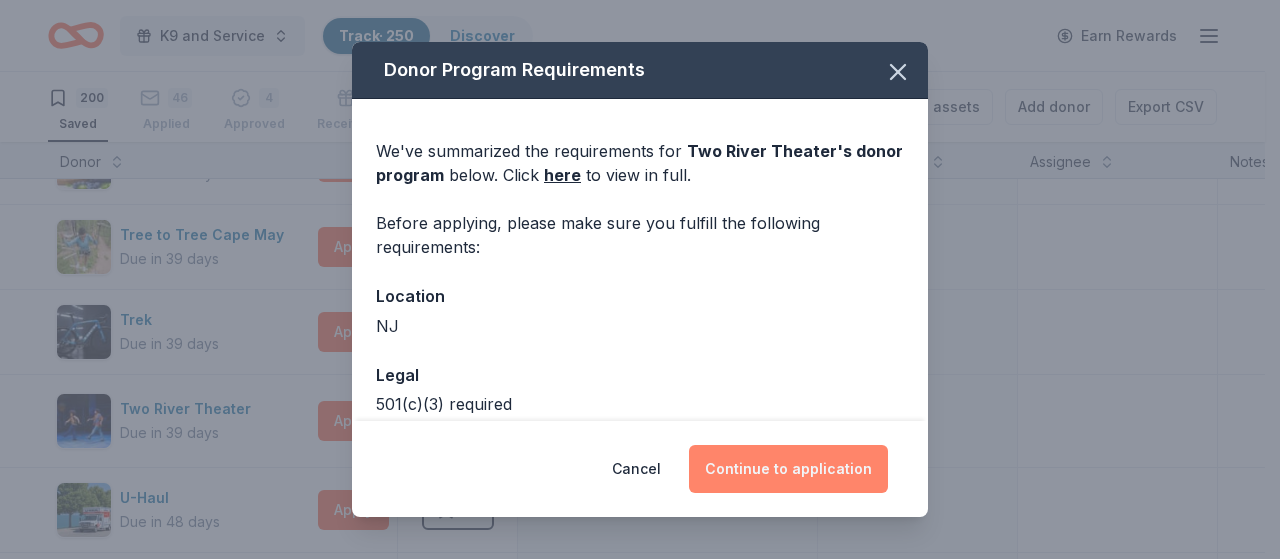 click on "Continue to application" at bounding box center (788, 469) 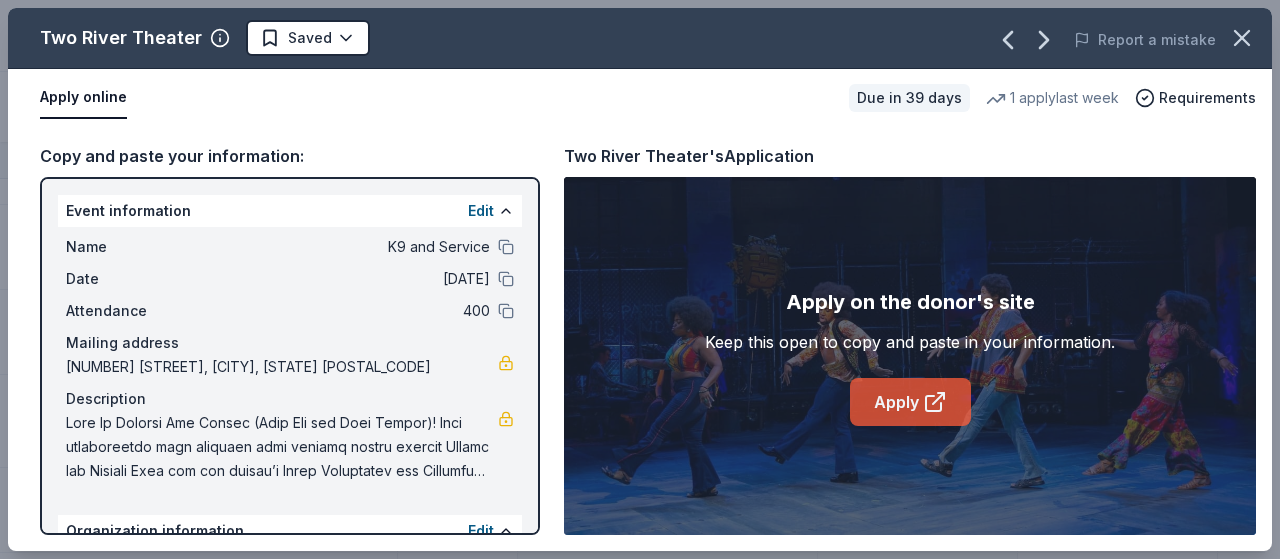 click on "Apply" at bounding box center [910, 402] 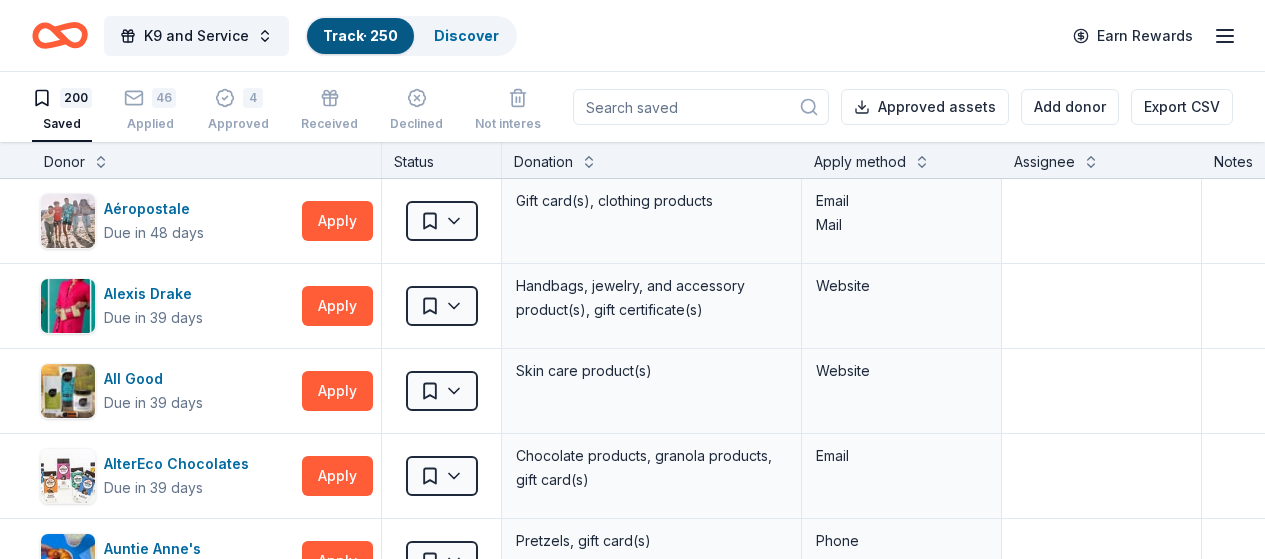 scroll, scrollTop: 0, scrollLeft: 0, axis: both 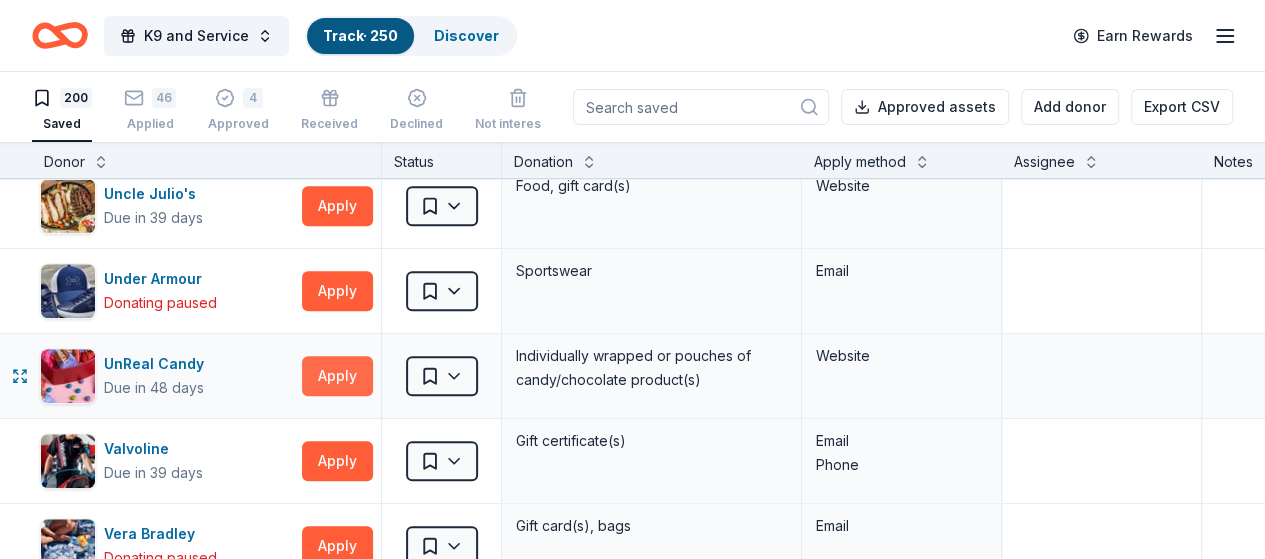 click on "Apply" at bounding box center [337, 376] 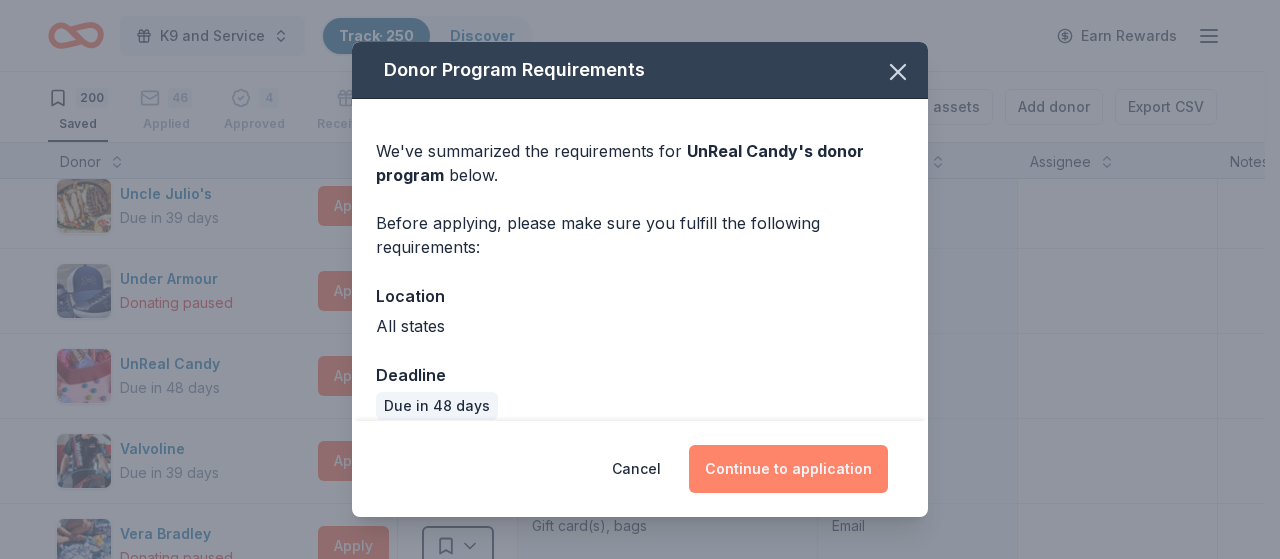 click on "Continue to application" at bounding box center [788, 469] 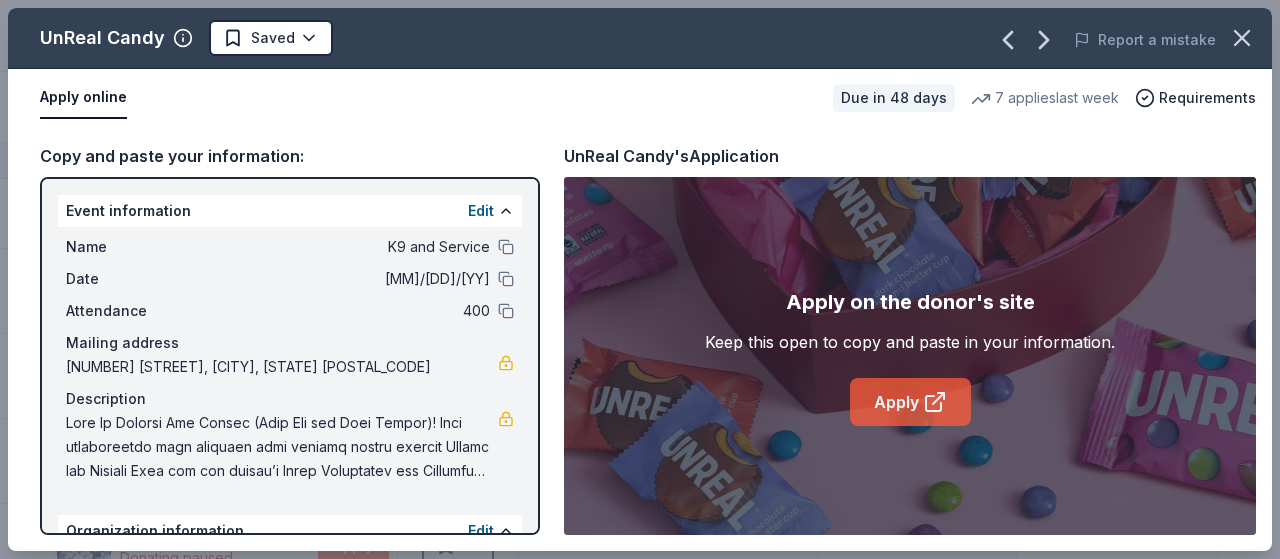 click on "Apply" at bounding box center (910, 402) 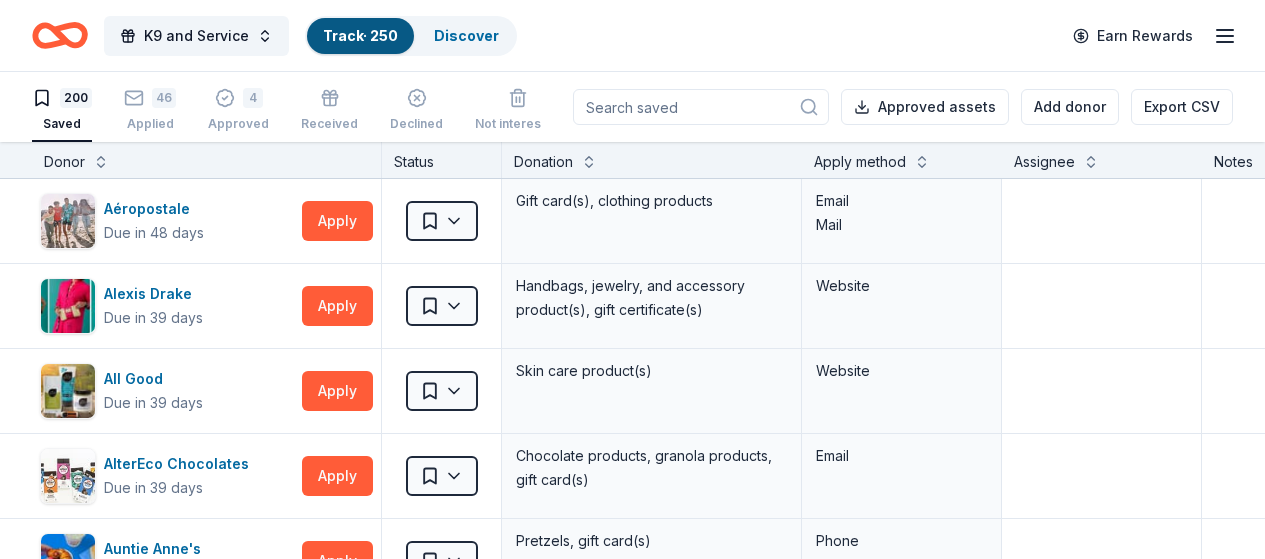 scroll, scrollTop: 0, scrollLeft: 0, axis: both 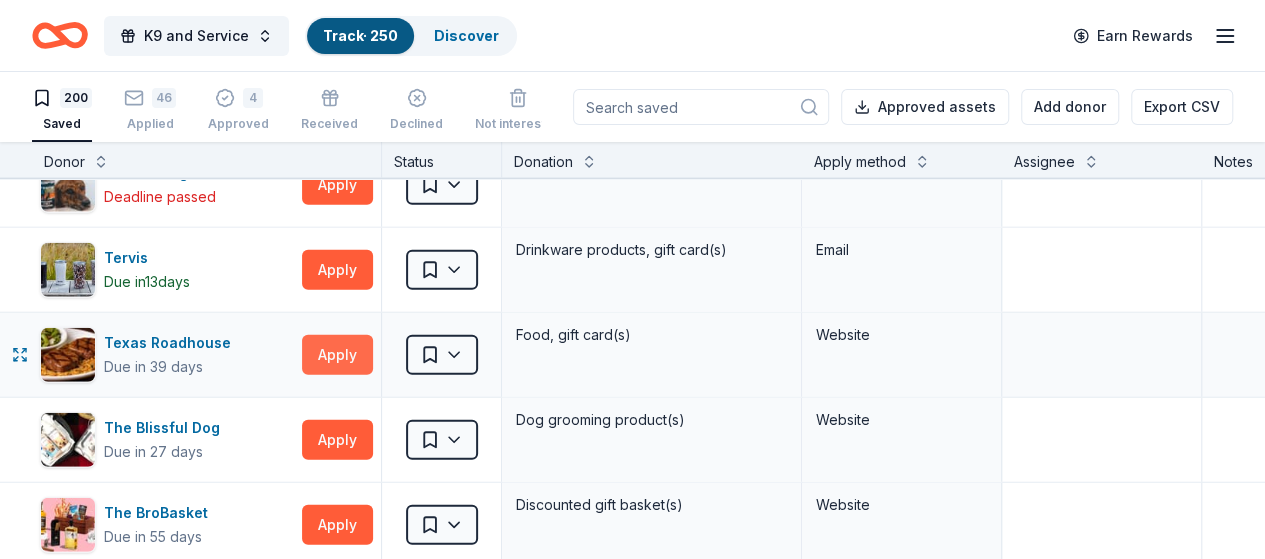 click on "Apply" at bounding box center [337, 355] 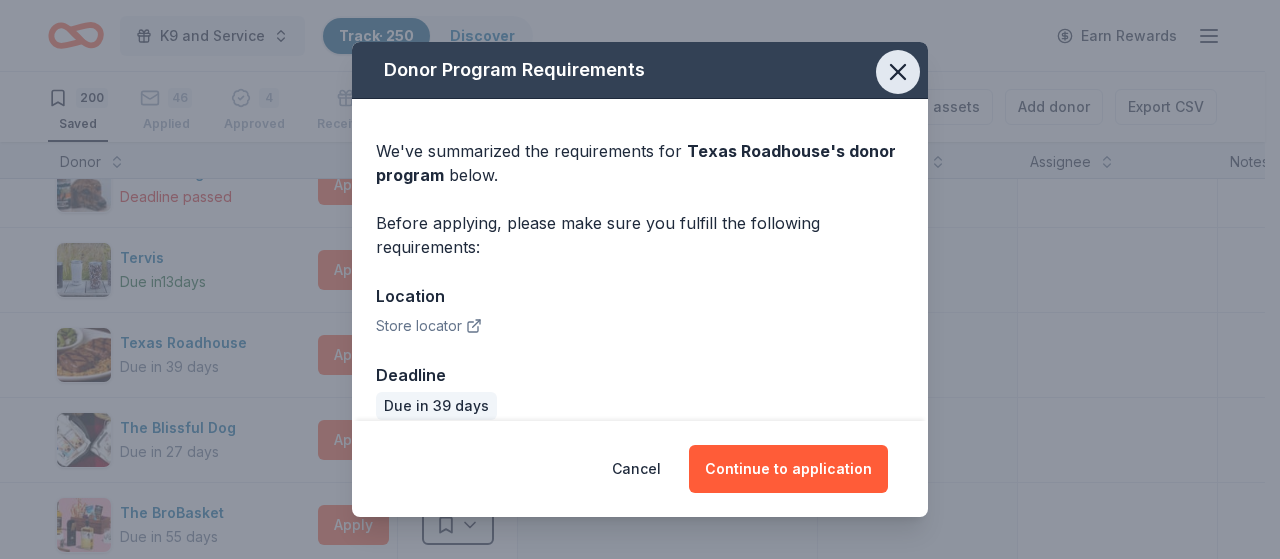 click 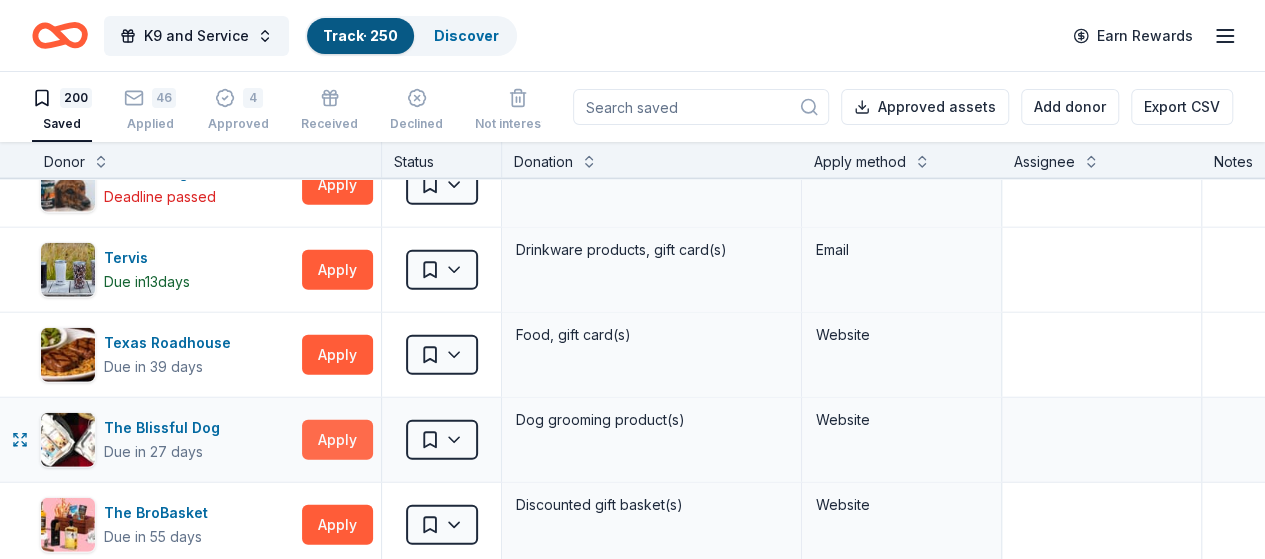 click on "Apply" at bounding box center (337, 440) 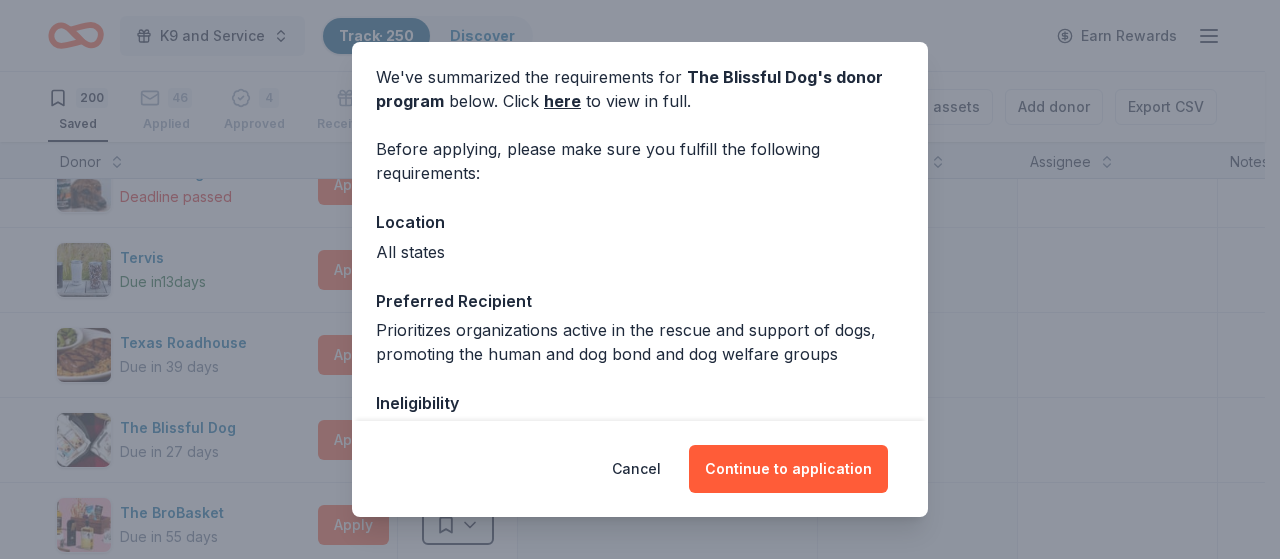 scroll, scrollTop: 100, scrollLeft: 0, axis: vertical 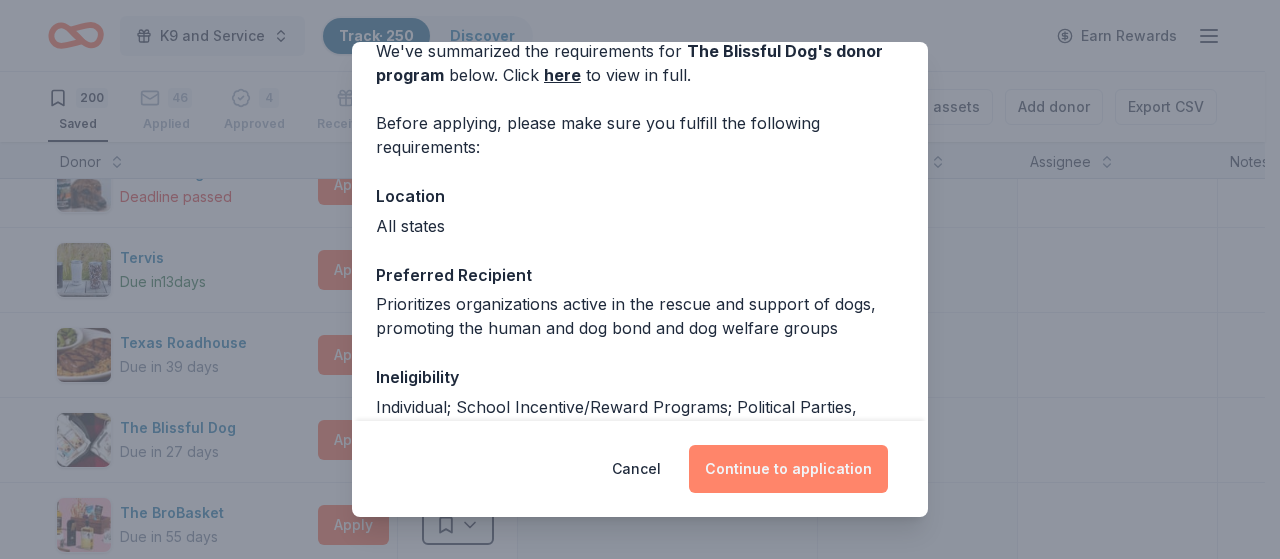 click on "Continue to application" at bounding box center [788, 469] 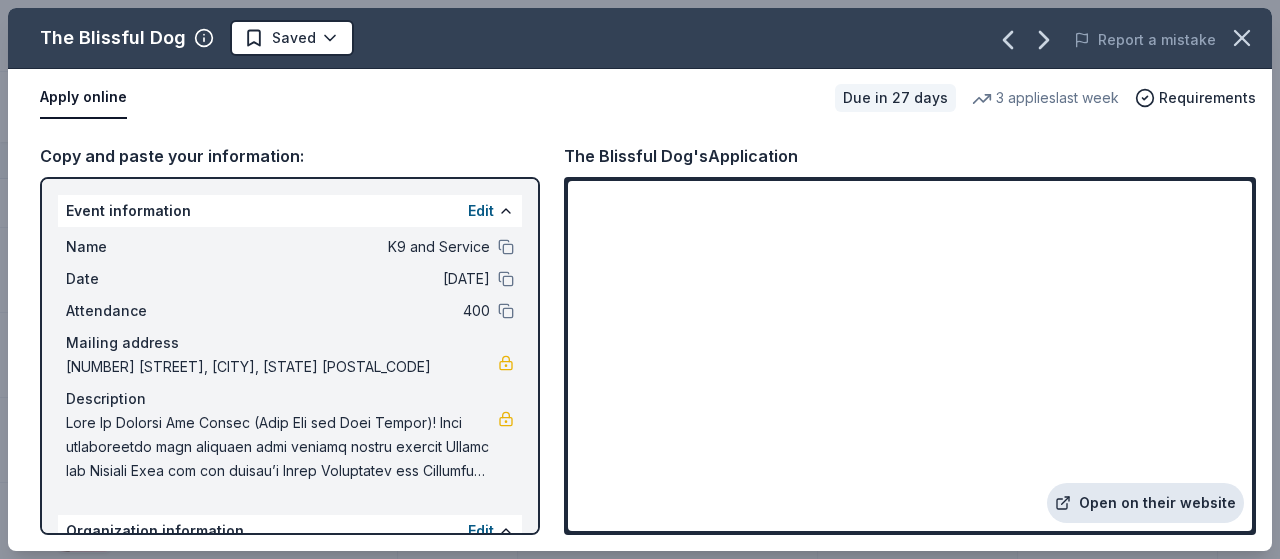 click on "Open on their website" at bounding box center (1145, 503) 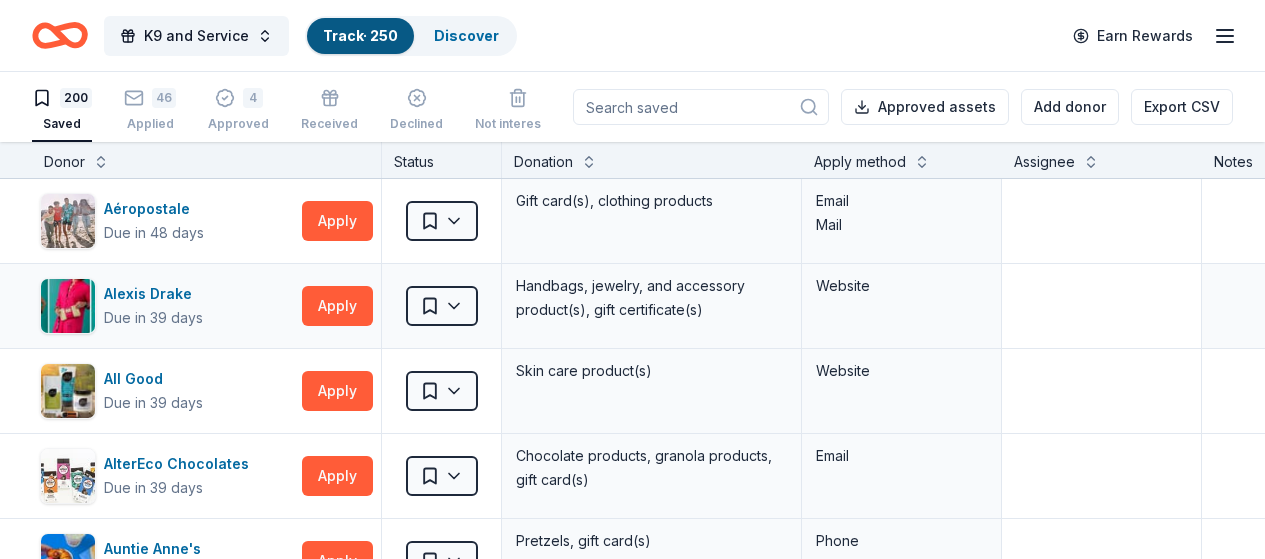 scroll, scrollTop: 0, scrollLeft: 0, axis: both 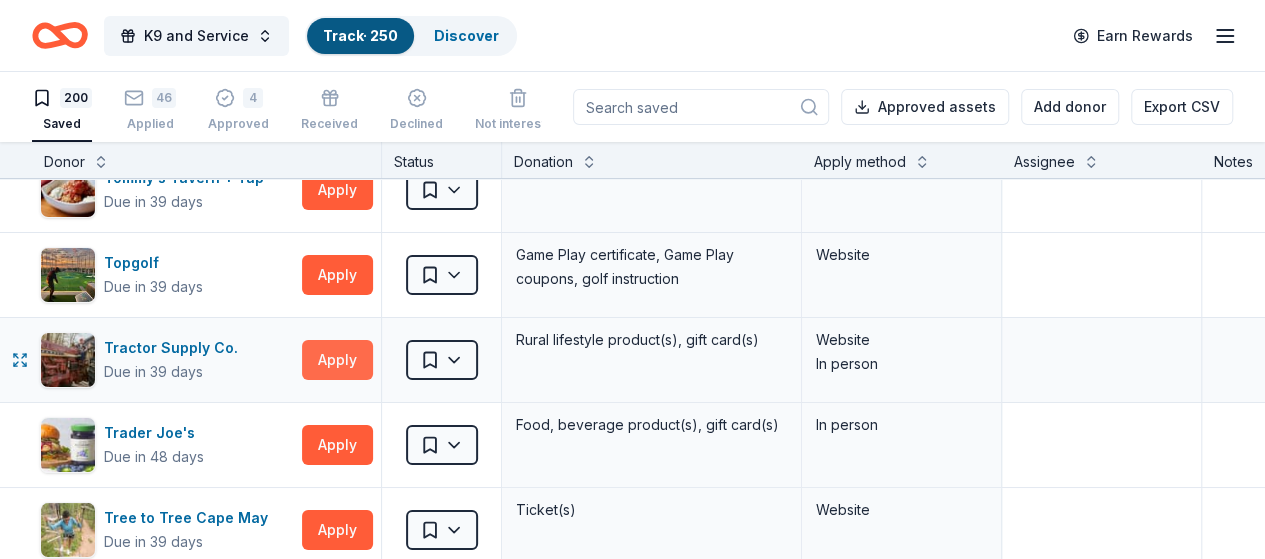 click on "Apply" at bounding box center [337, 360] 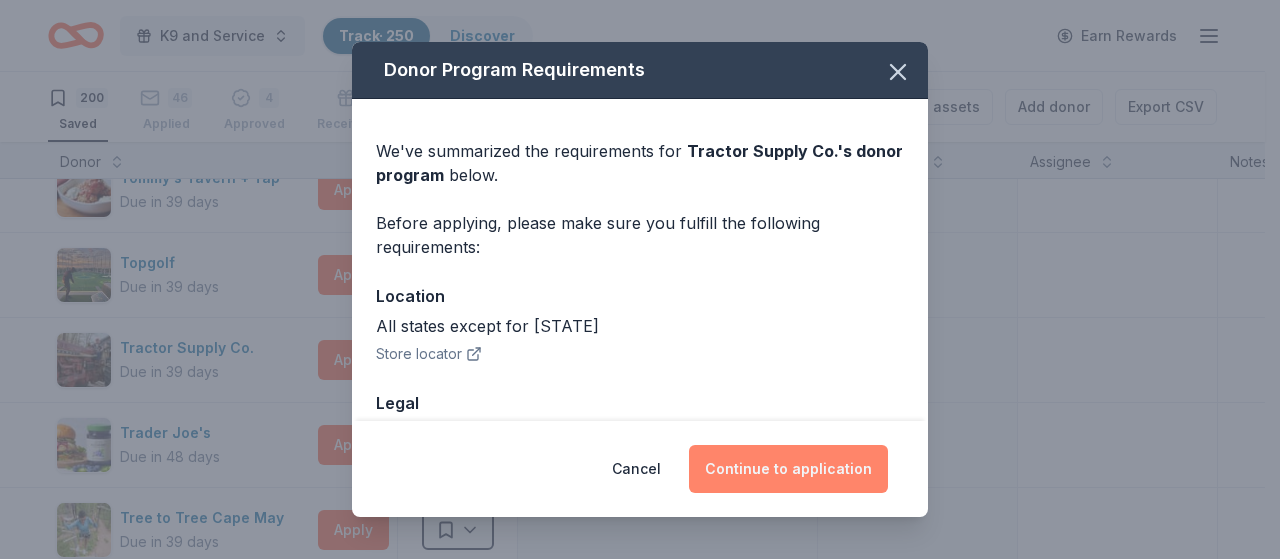 click on "Continue to application" at bounding box center [788, 469] 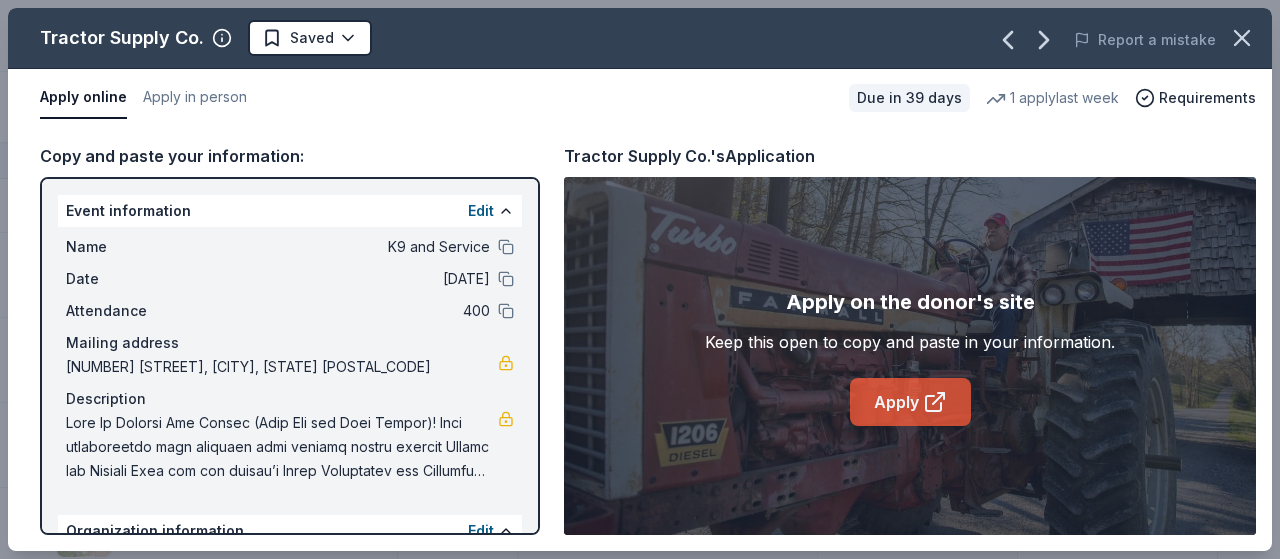 click on "Apply" at bounding box center (910, 402) 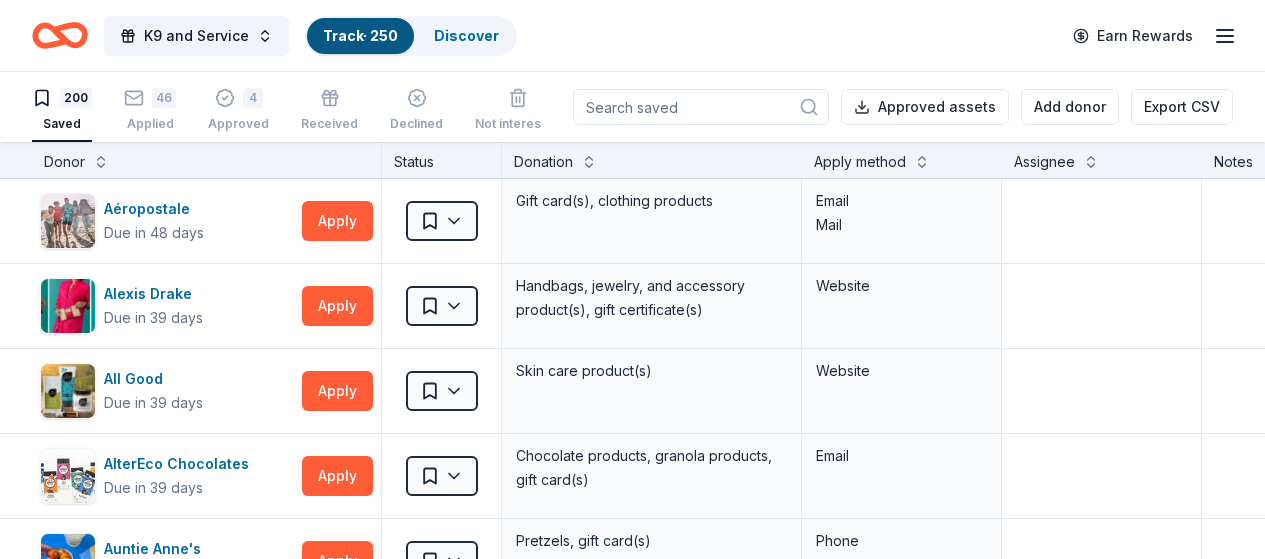 scroll, scrollTop: 0, scrollLeft: 0, axis: both 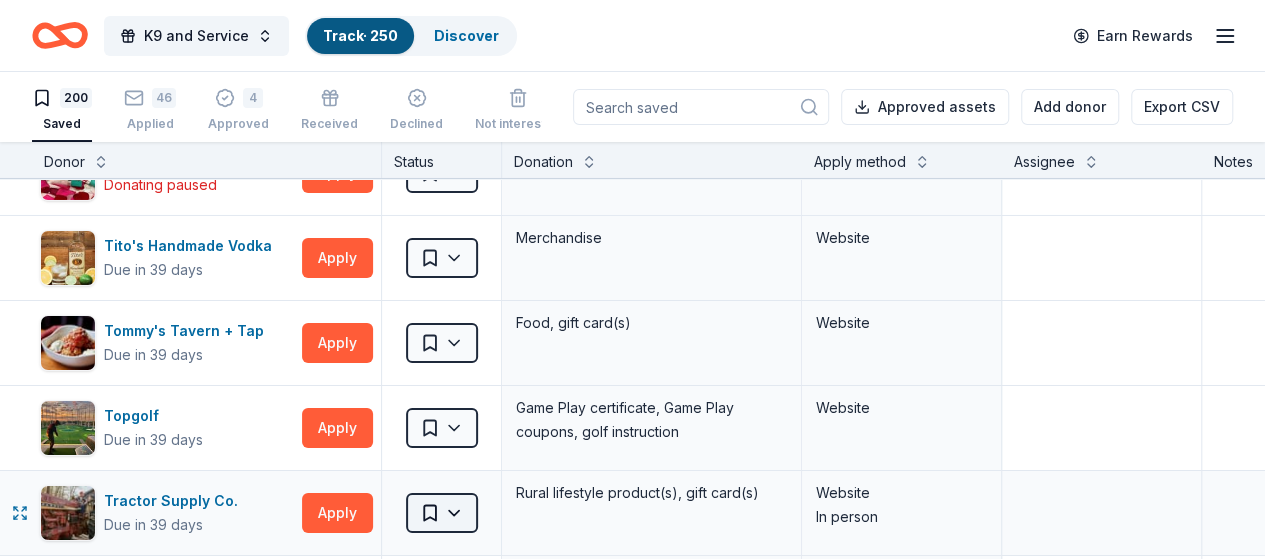 click on "K9 and Service Track  · 250 Discover Earn Rewards 200 Saved 46 Applied 4 Approved Received Declined Not interested  Approved assets Add donor Export CSV Donor Status Donation Apply method Assignee Notes Aéropostale Due in 48 days Apply Saved Gift card(s), clothing products Email Mail Alexis Drake Due in 39 days Apply Saved Handbags, jewelry, and accessory product(s), gift certificate(s) Website All Good Due in 39 days Apply Saved Skin care product(s) Website AlterEco Chocolates Due in 39 days Apply Saved Chocolate products, granola products, gift card(s) Email Auntie Anne's  Due in 39 days Apply Saved Pretzels, gift card(s) Phone In person Baby Tula Due in 39 days Apply Saved Baby products Website Bacardi Limited Deadline passed Apply Saved Alcohol, monetary donation, raffle/auction prize(s) Website Barnes & Noble Due in 39 days Apply Saved Books, gift card(s) Phone In person Baskin Robbins Due in 39 days Apply Saved Ice cream, gift card(s), merchandise Phone In person Bed Bath & Beyond Donating paused 13 9" at bounding box center [632, 279] 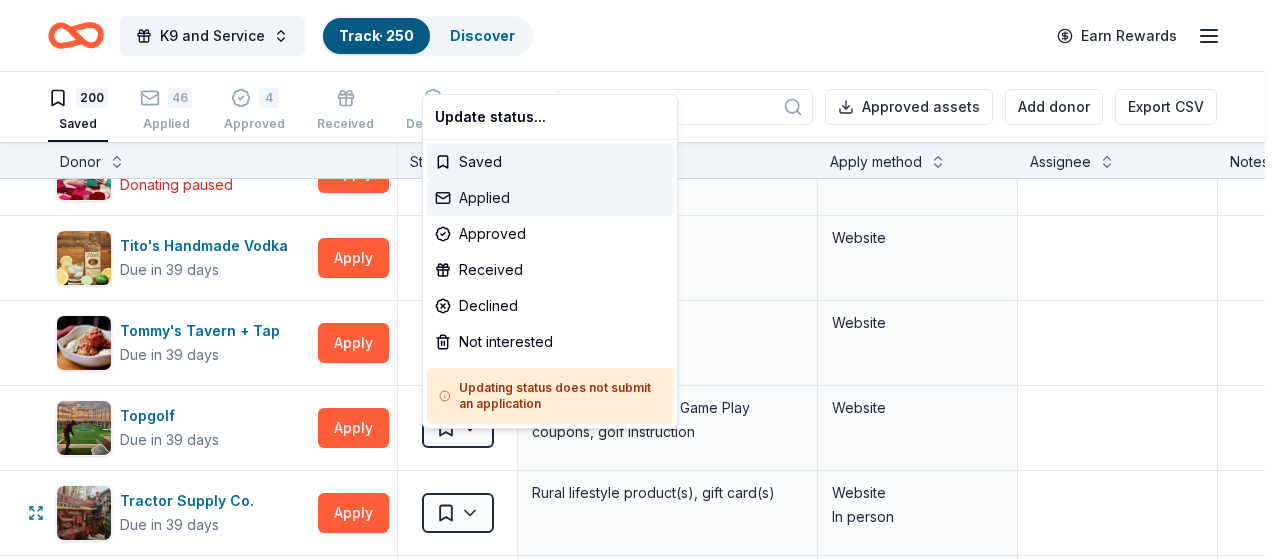click on "Applied" at bounding box center (550, 198) 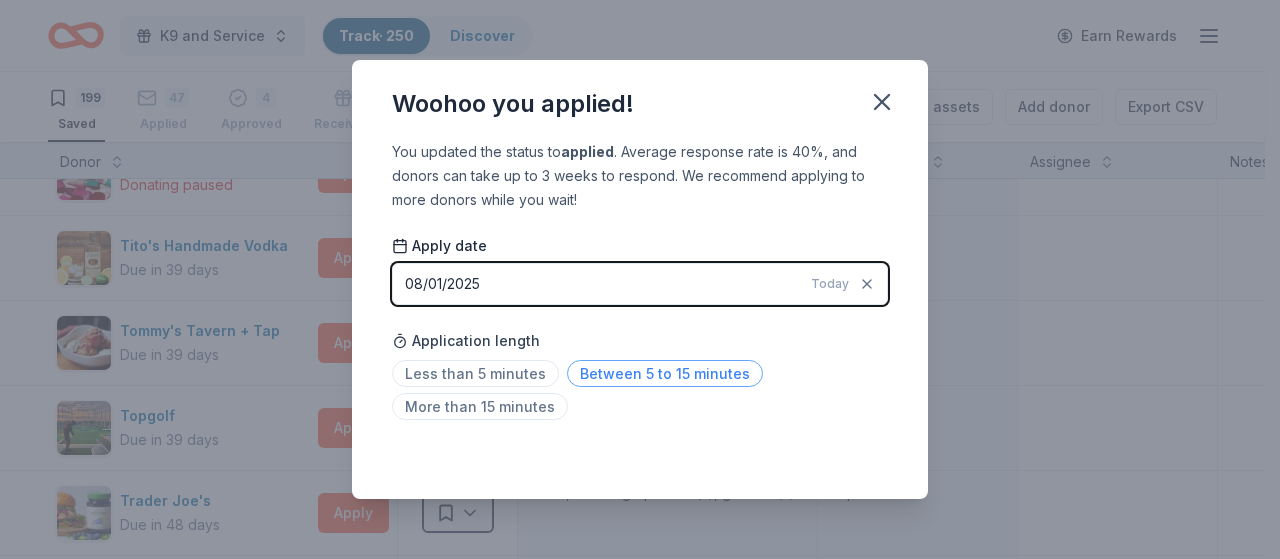 click on "Between 5 to 15 minutes" at bounding box center [665, 373] 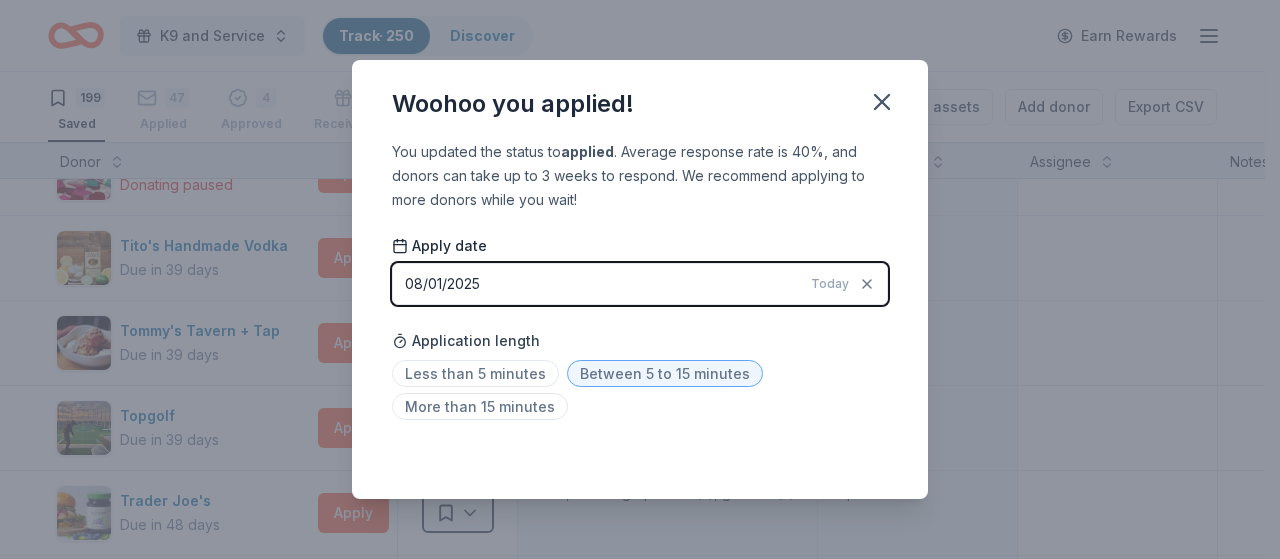 drag, startPoint x: 877, startPoint y: 97, endPoint x: 830, endPoint y: 179, distance: 94.51455 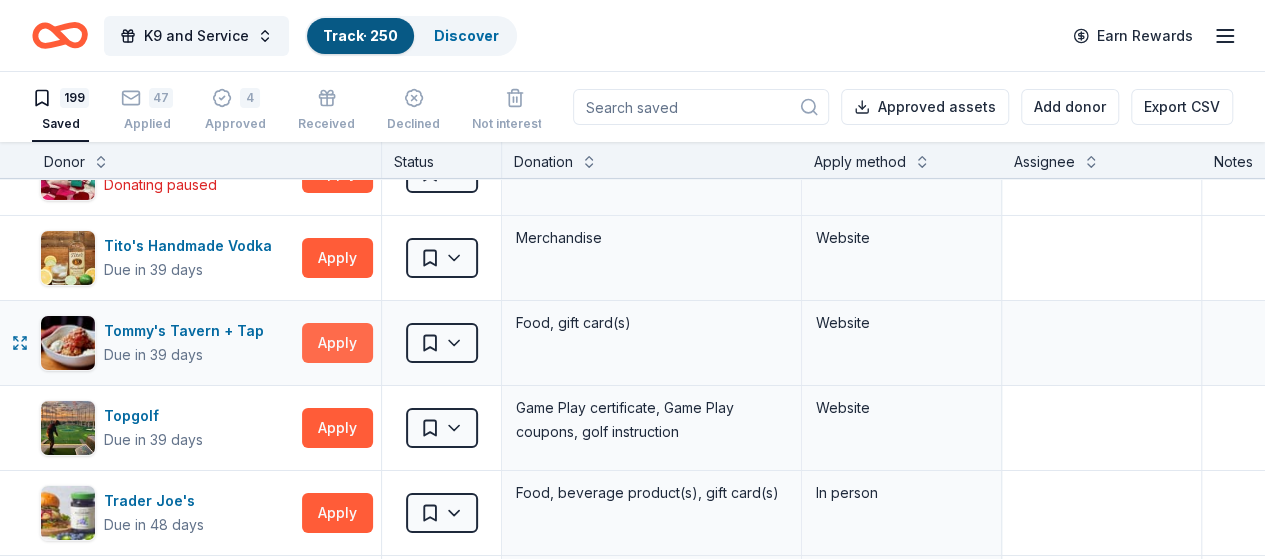 click on "Apply" at bounding box center [337, 343] 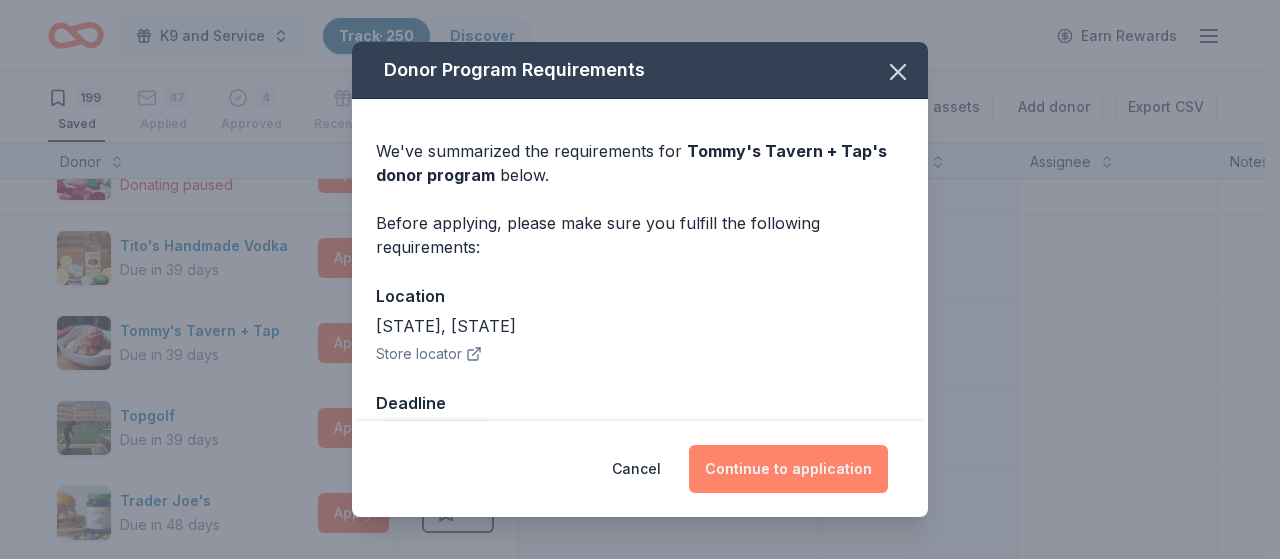 click on "Continue to application" at bounding box center (788, 469) 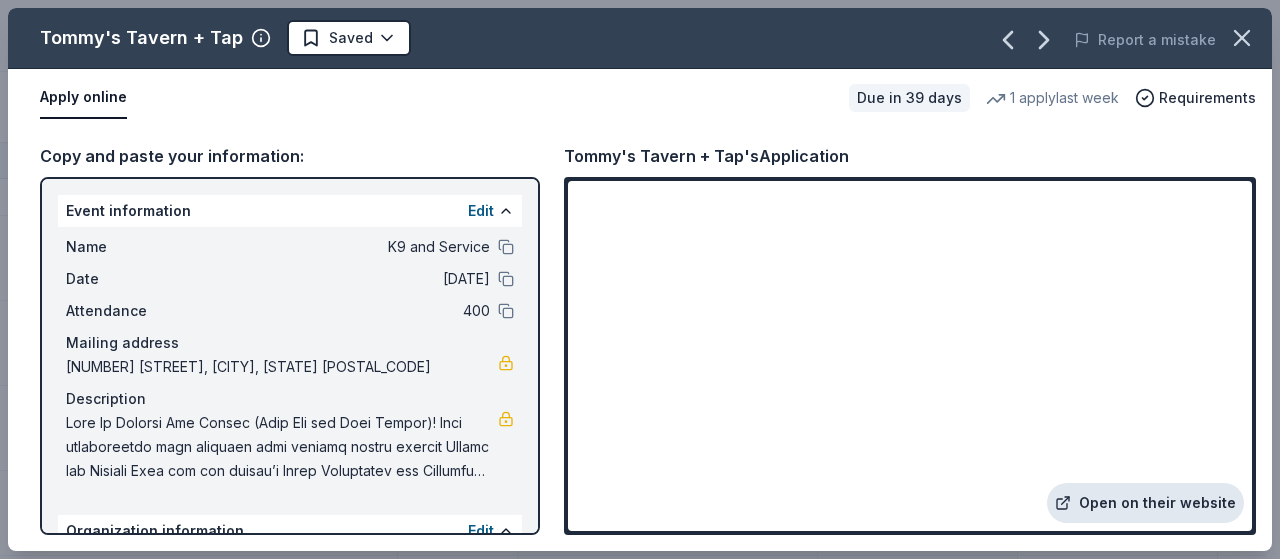 click on "Open on their website" at bounding box center [1145, 503] 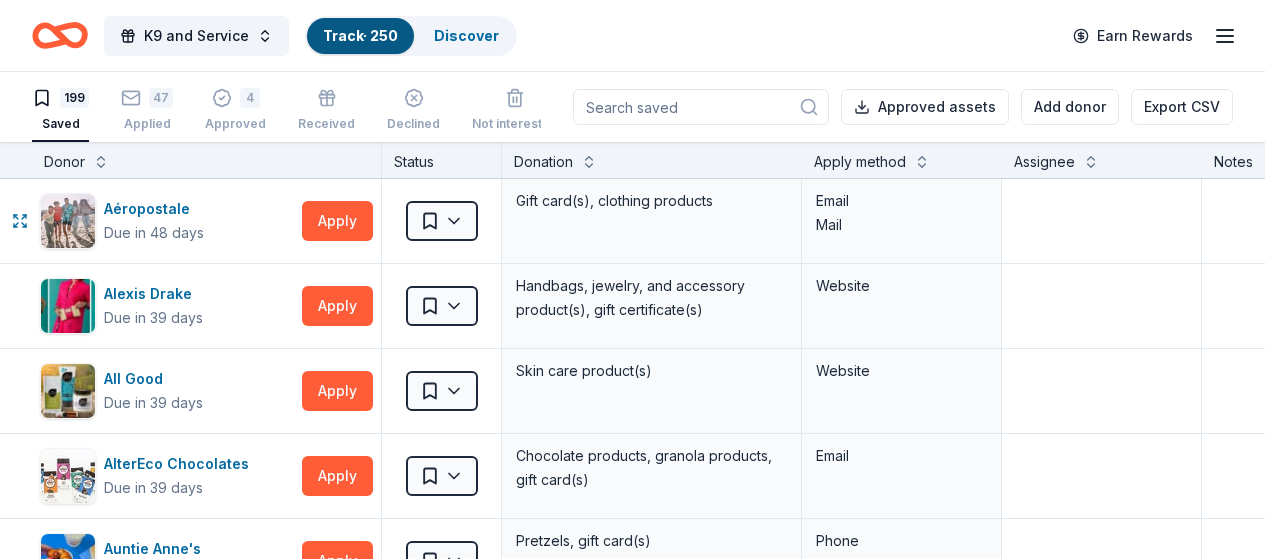 scroll, scrollTop: 0, scrollLeft: 0, axis: both 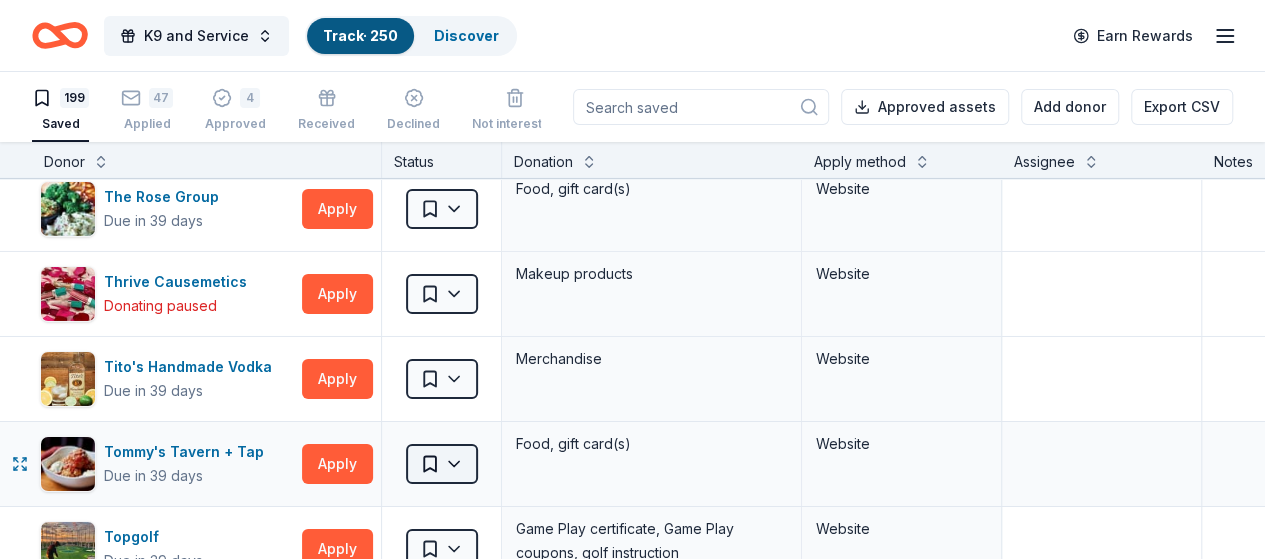 click on "K9 and Service Track  · 250 Discover Earn Rewards 199 Saved 47 Applied 4 Approved Received Declined Not interested  Approved assets Add donor Export CSV Donor Status Donation Apply method Assignee Notes Aéropostale Due in 48 days Apply Saved Gift card(s), clothing products Email Mail Alexis Drake Due in 39 days Apply Saved Handbags, jewelry, and accessory product(s), gift certificate(s) Website All Good Due in 39 days Apply Saved Skin care product(s) Website AlterEco Chocolates Due in 39 days Apply Saved Chocolate products, granola products, gift card(s) Email Auntie Anne's  Due in 39 days Apply Saved Pretzels, gift card(s) Phone In person Baby Tula Due in 39 days Apply Saved Baby products Website Bacardi Limited Deadline passed Apply Saved Alcohol, monetary donation, raffle/auction prize(s) Website Barnes & Noble Due in 39 days Apply Saved Books, gift card(s) Phone In person Baskin Robbins Due in 39 days Apply Saved Ice cream, gift card(s), merchandise Phone In person Bed Bath & Beyond Donating paused 13 9" at bounding box center (632, 279) 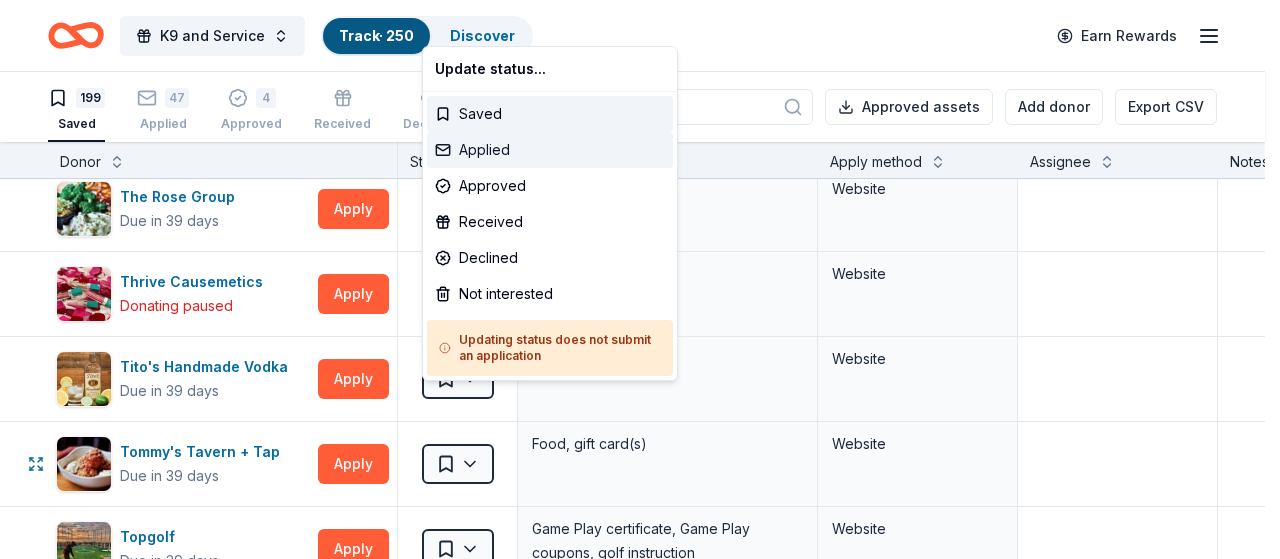 click on "Applied" at bounding box center [550, 150] 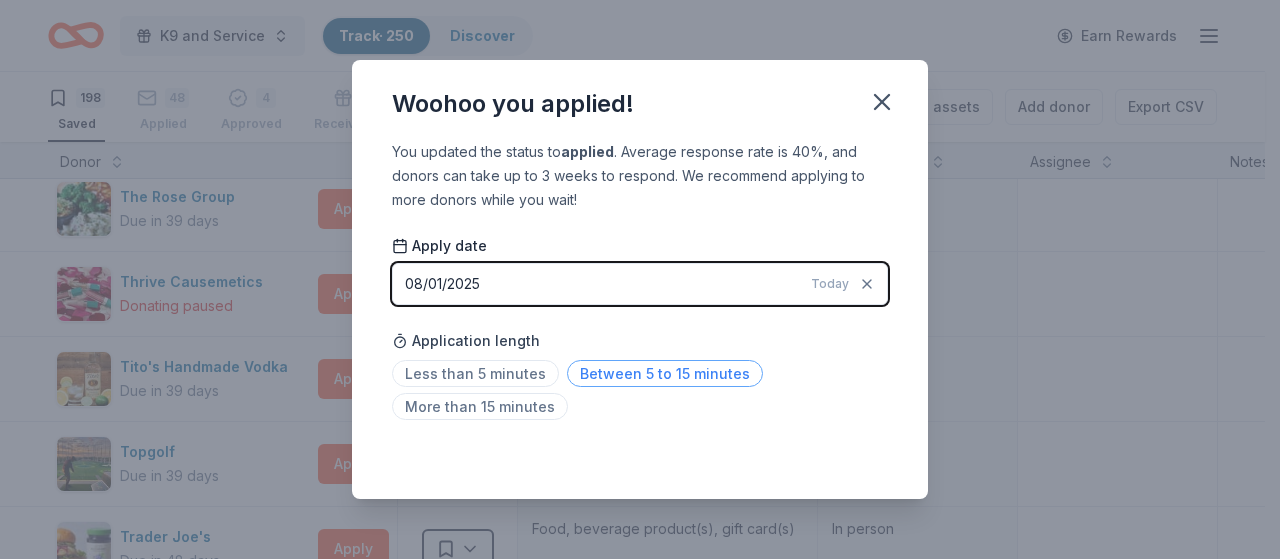 click on "Between 5 to 15 minutes" at bounding box center (665, 373) 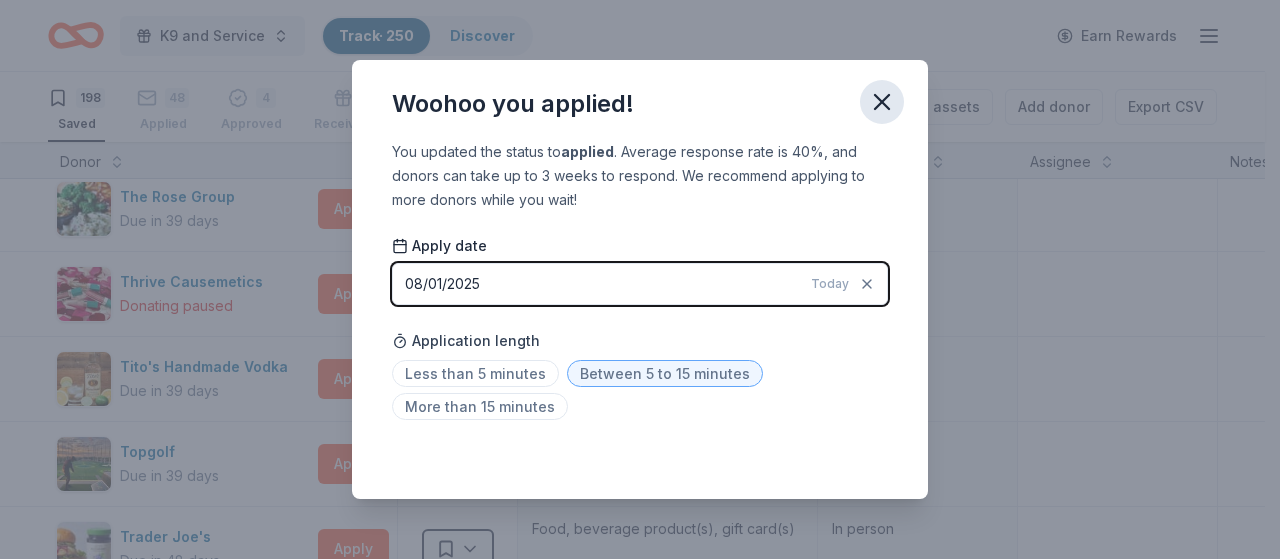 click 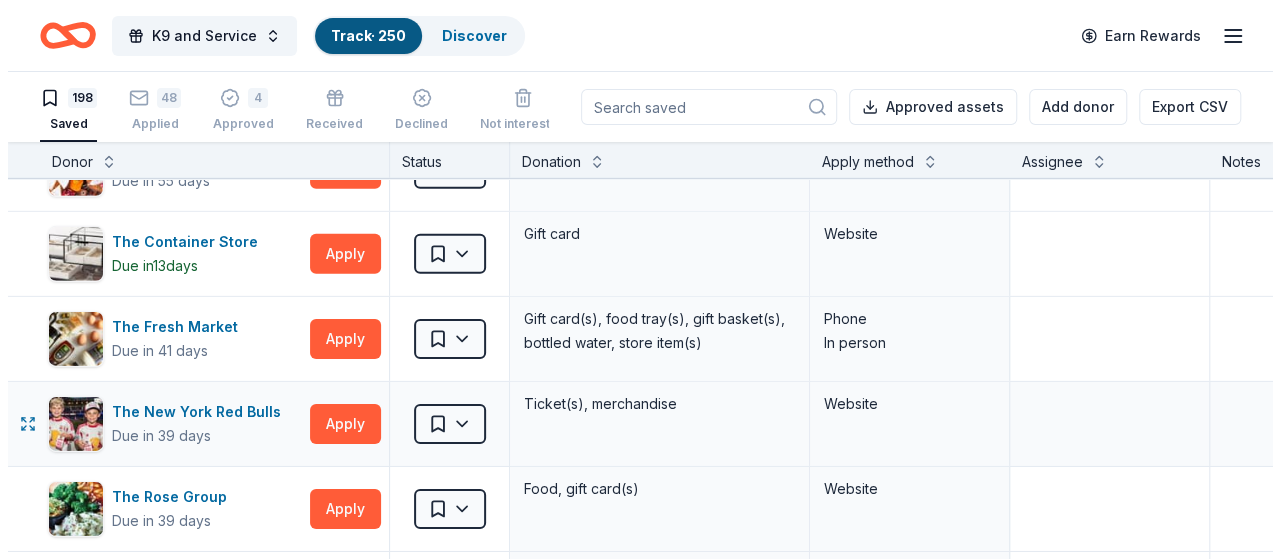 scroll, scrollTop: 14450, scrollLeft: 0, axis: vertical 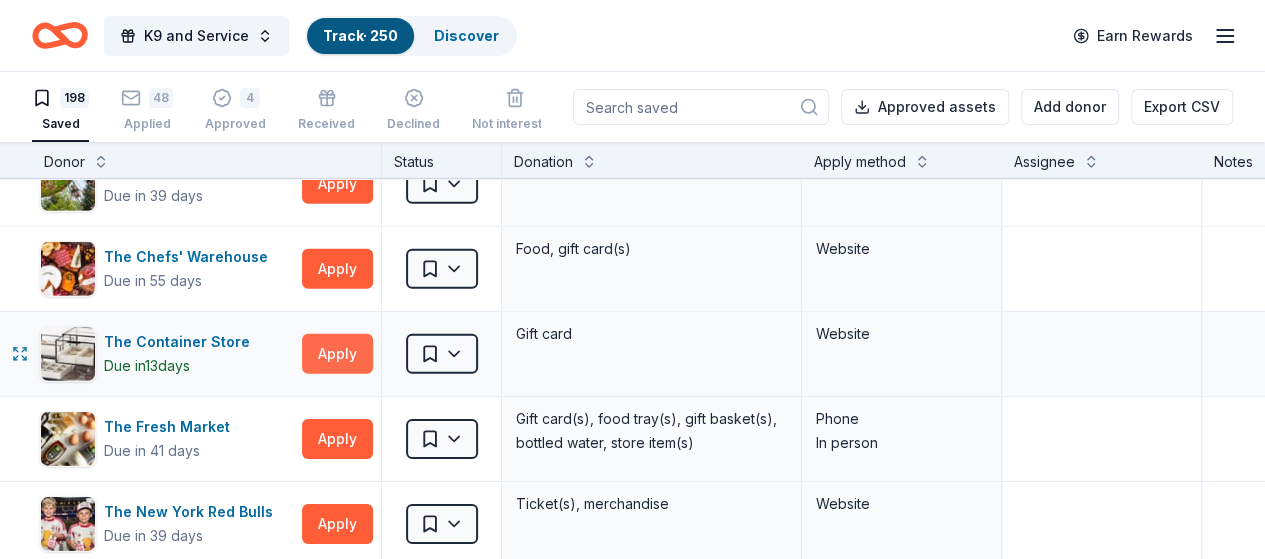 click on "Apply" at bounding box center [337, 354] 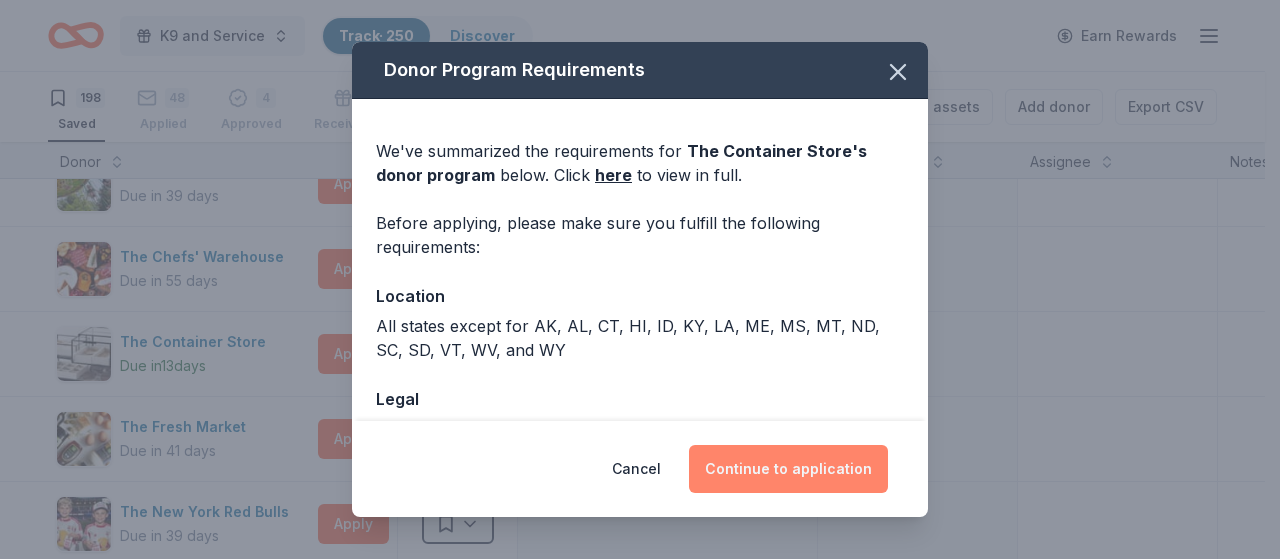 click on "Continue to application" at bounding box center [788, 469] 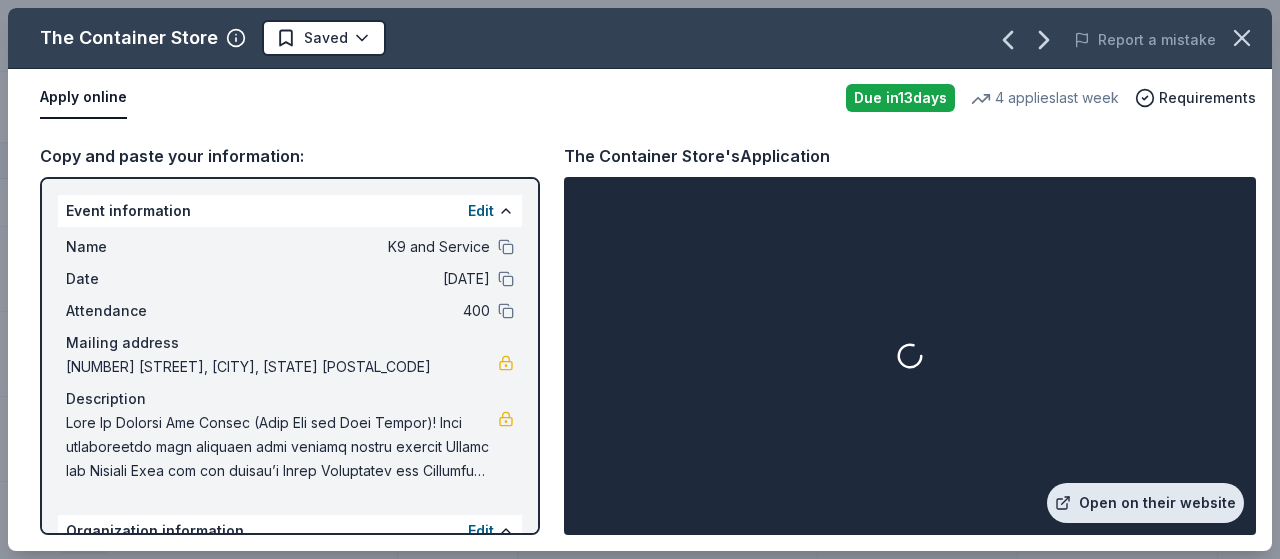 click on "Open on their website" at bounding box center [1145, 503] 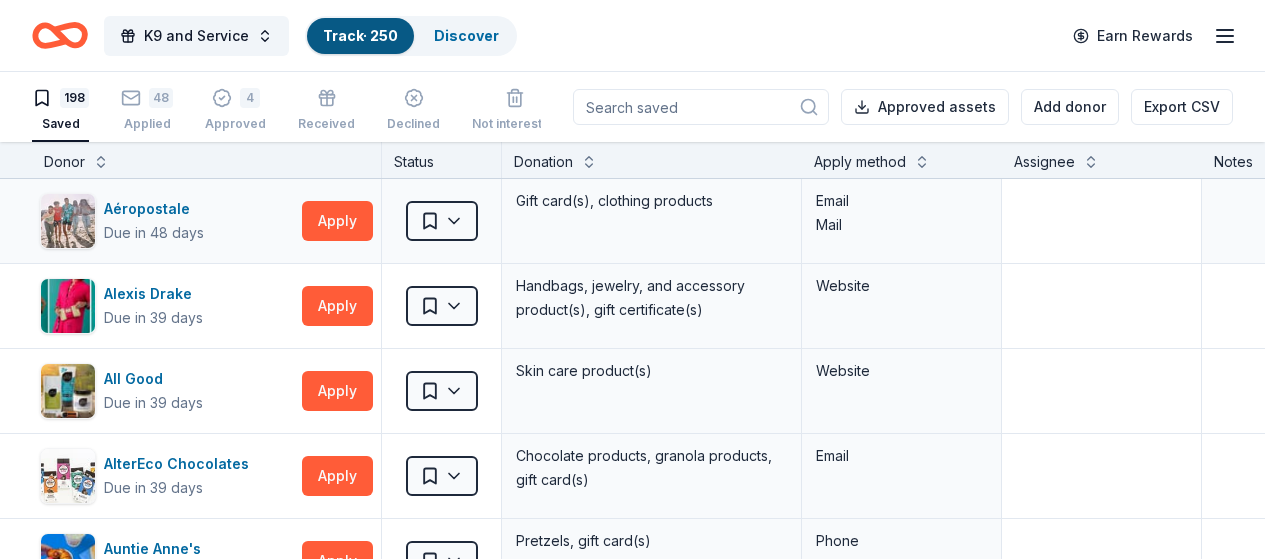 scroll, scrollTop: 0, scrollLeft: 0, axis: both 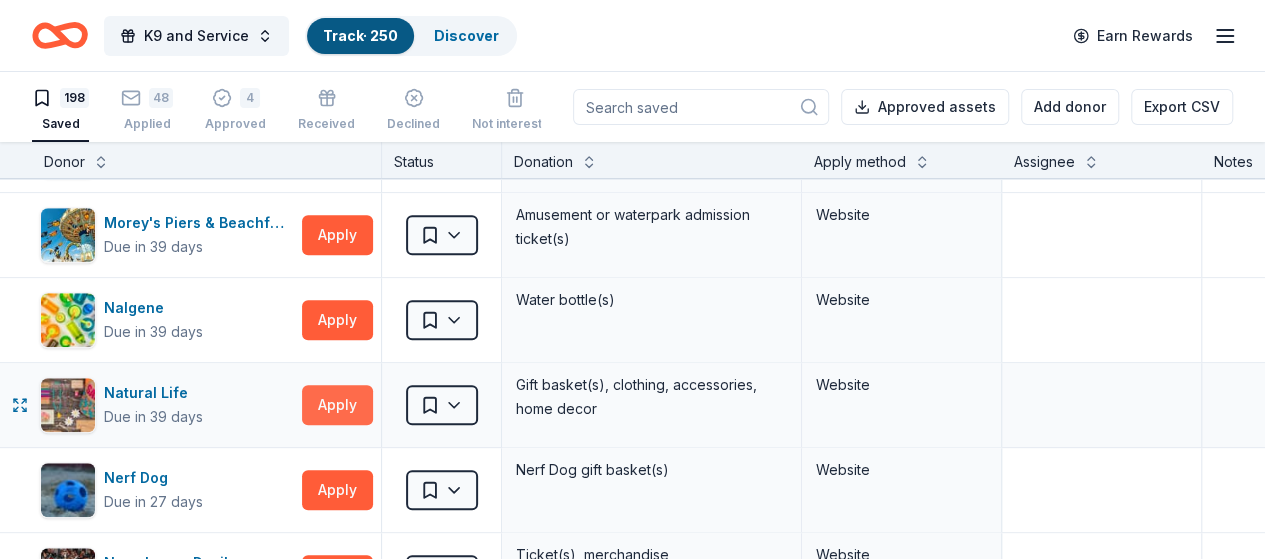 click on "Apply" at bounding box center (337, 405) 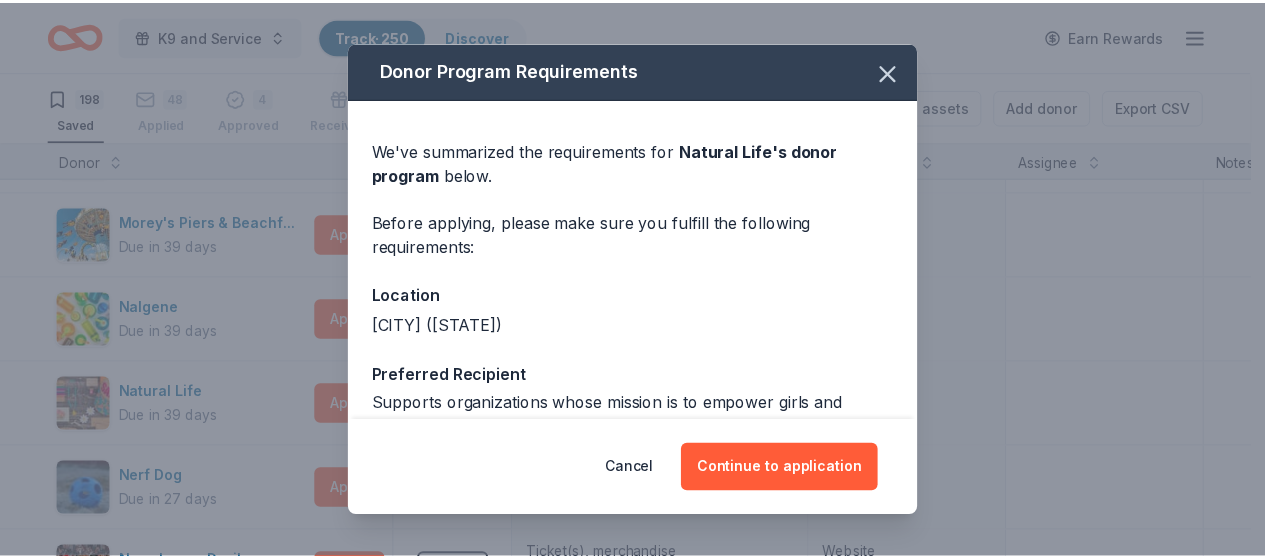 scroll, scrollTop: 100, scrollLeft: 0, axis: vertical 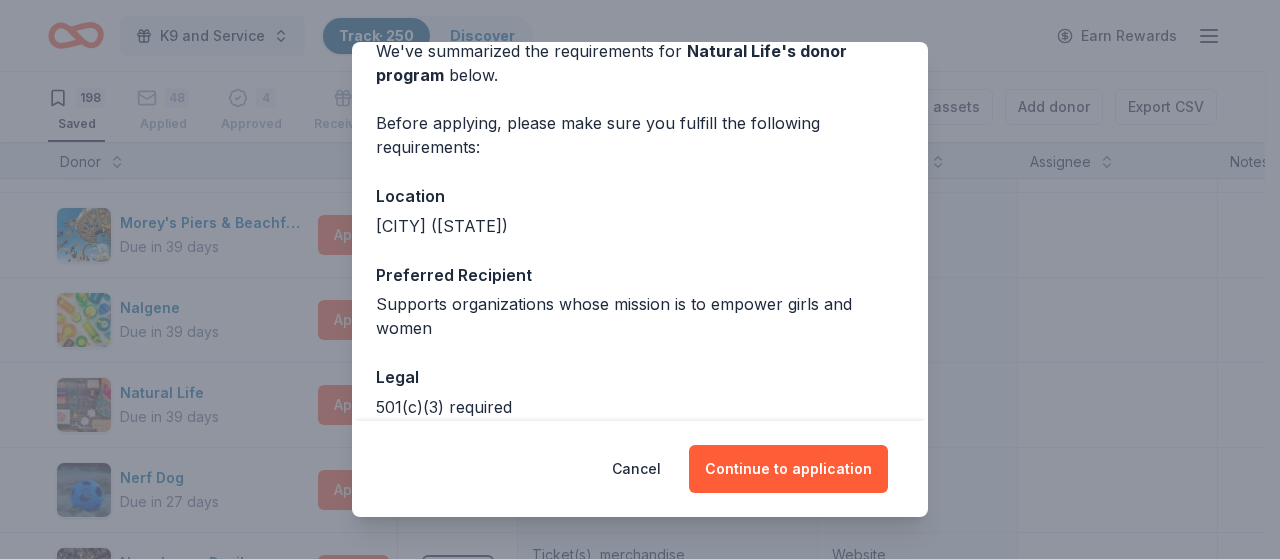 click on "Donor Program Requirements We've summarized the requirements for   Natural Life 's donor program   below. Before applying, please make sure you fulfill the following requirements: Location [CITY] ([STATE]) Preferred Recipient Supports organizations whose mission is to empower girls and women Legal 501(c)(3) required Deadline Due in 39 days Cancel Continue to application" at bounding box center [640, 279] 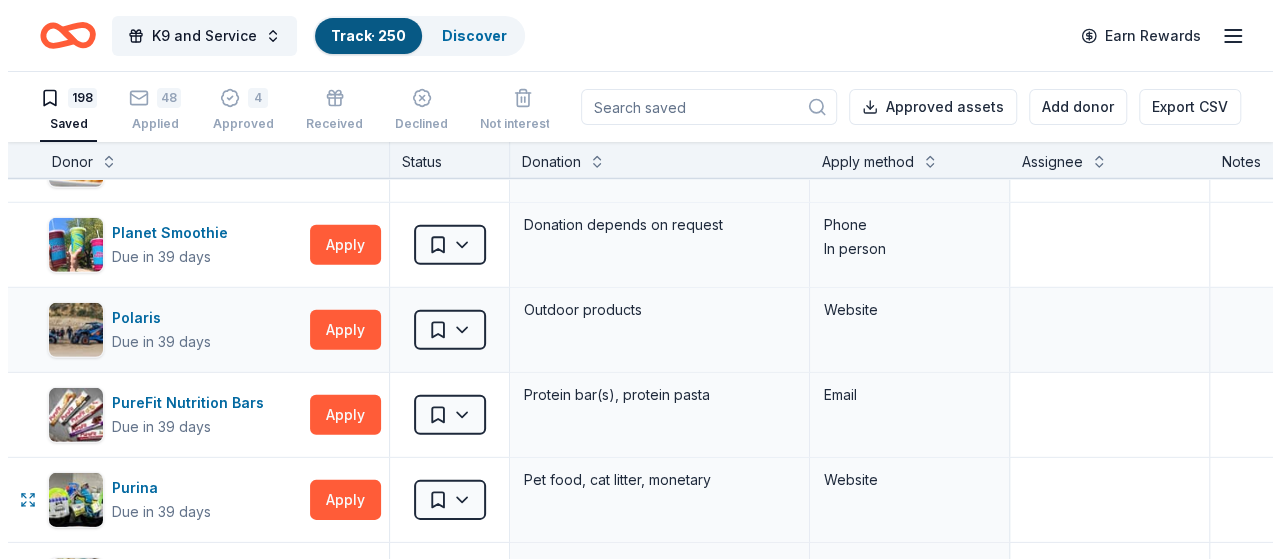 scroll, scrollTop: 10656, scrollLeft: 0, axis: vertical 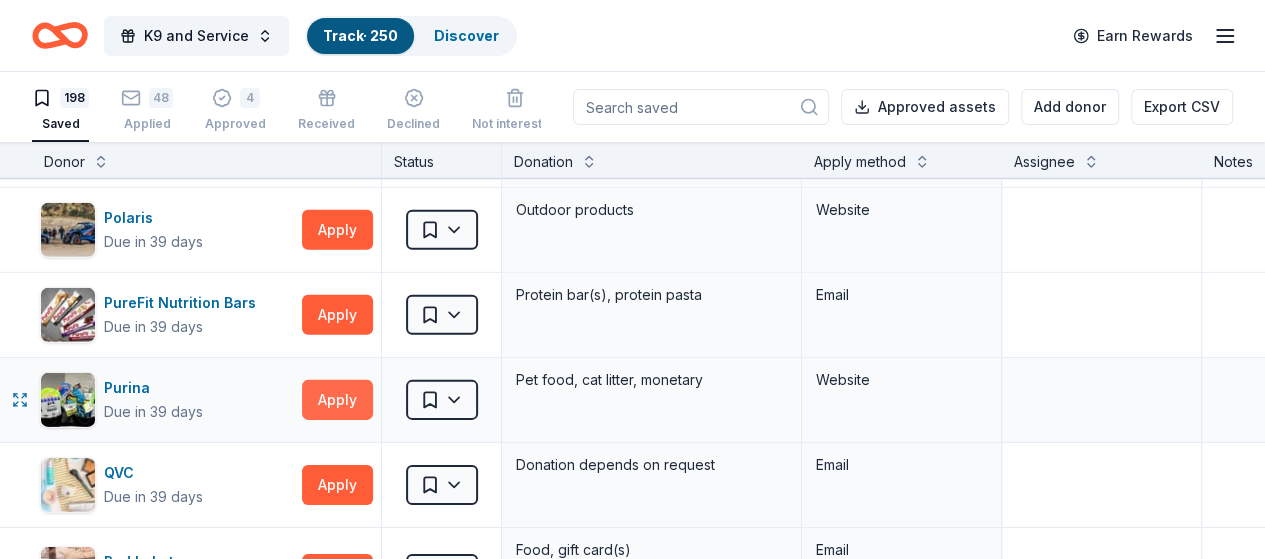 click on "Apply" at bounding box center (337, 400) 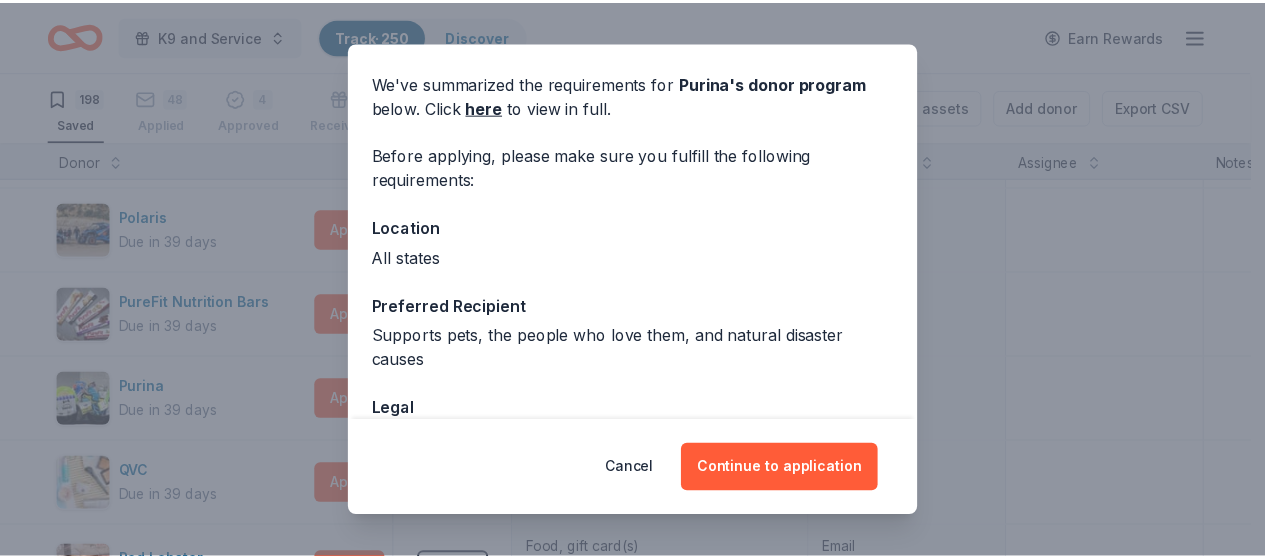 scroll, scrollTop: 100, scrollLeft: 0, axis: vertical 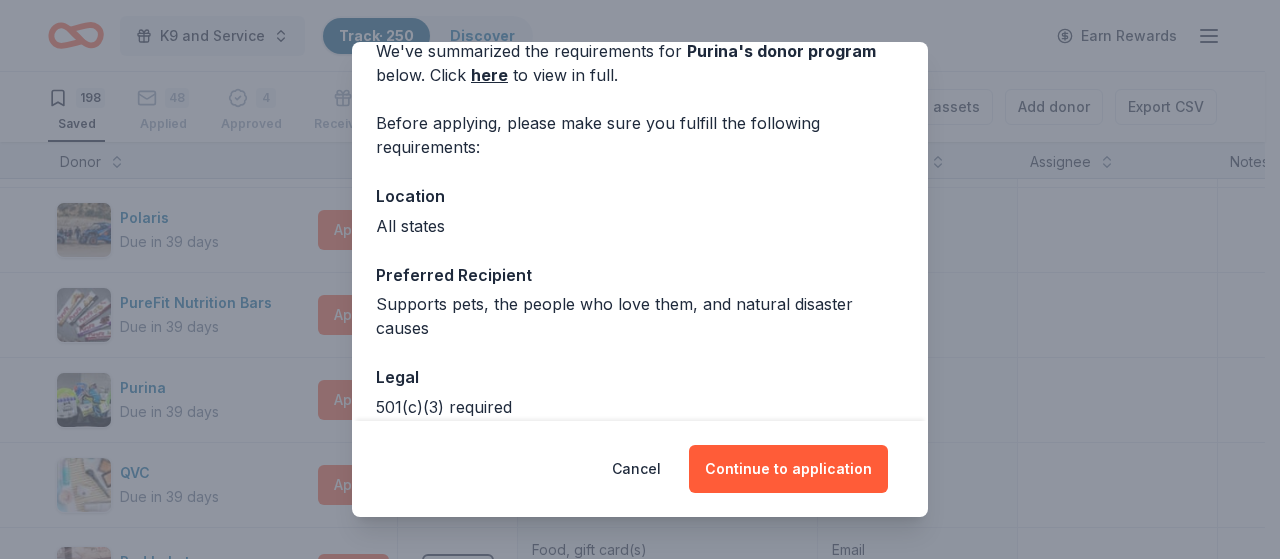 click on "Donor Program Requirements We've summarized the requirements for   Purina 's donor program   below.   Click   here   to view in full. Before applying, please make sure you fulfill the following requirements: Location All states Preferred Recipient Supports pets, the people who love them, and natural disaster causes Legal 501(c)(3) required Deadline Due in 39 days Cancel Continue to application" at bounding box center (640, 279) 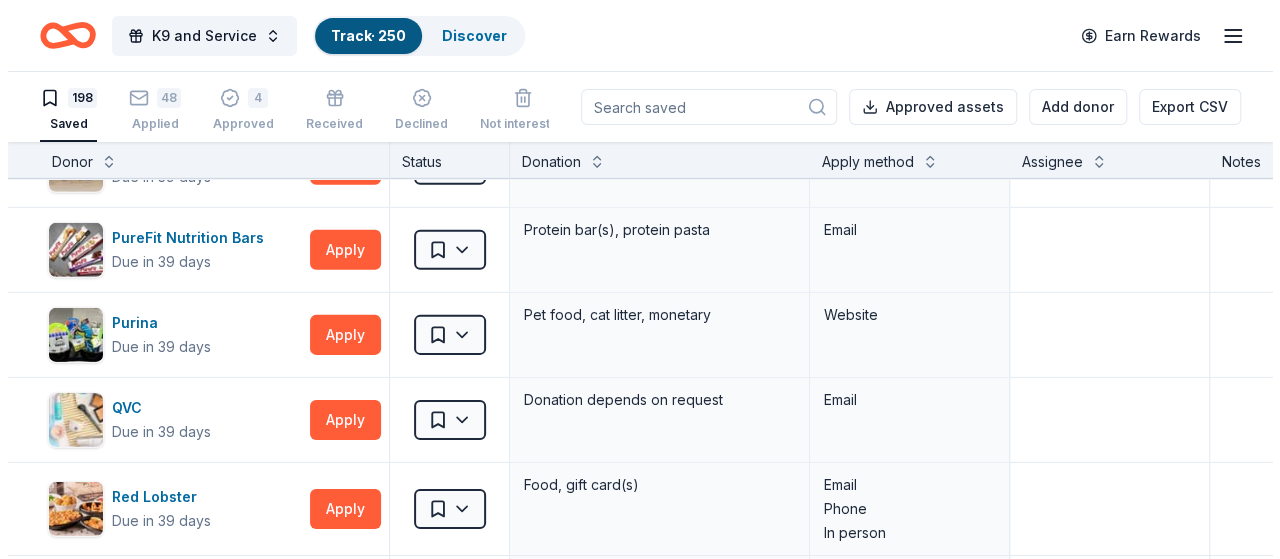 scroll, scrollTop: 10656, scrollLeft: 0, axis: vertical 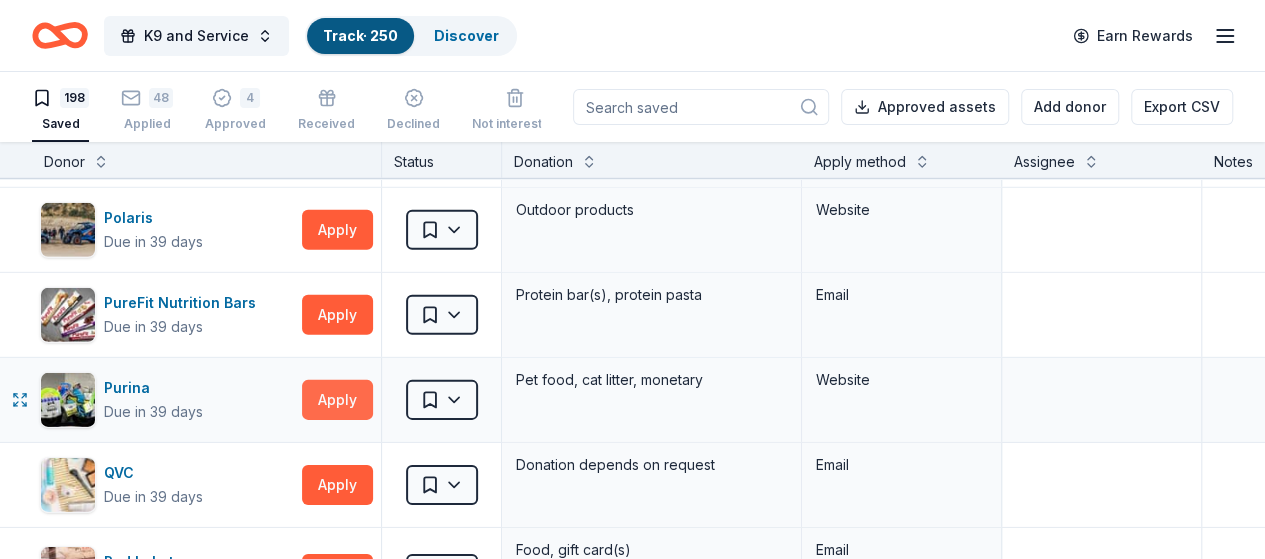 click on "Apply" at bounding box center (337, 400) 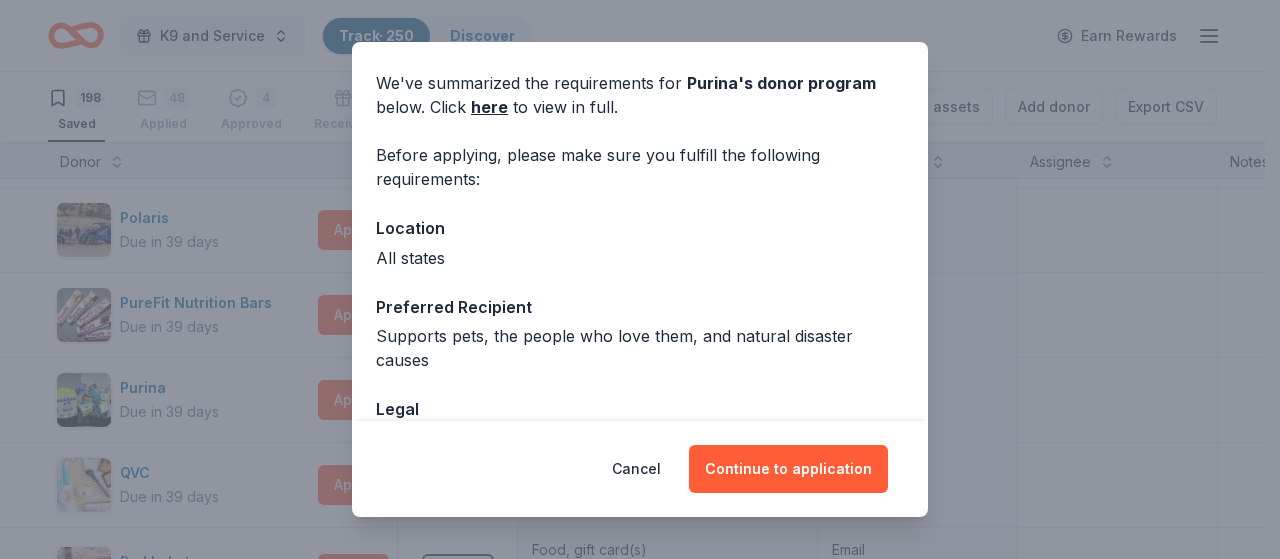scroll, scrollTop: 100, scrollLeft: 0, axis: vertical 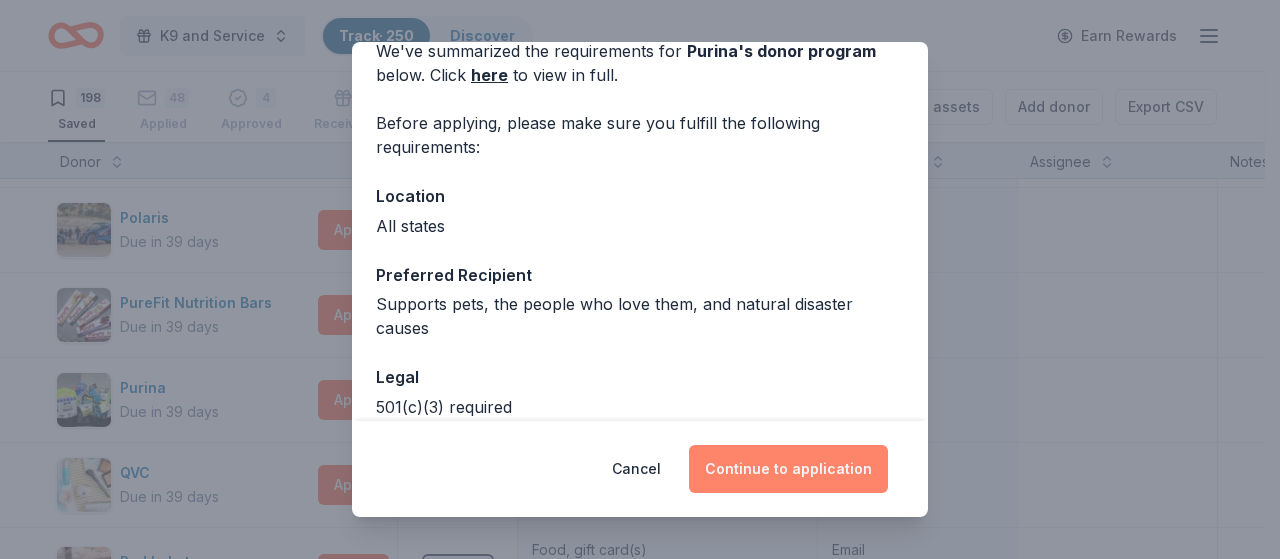 click on "Continue to application" at bounding box center [788, 469] 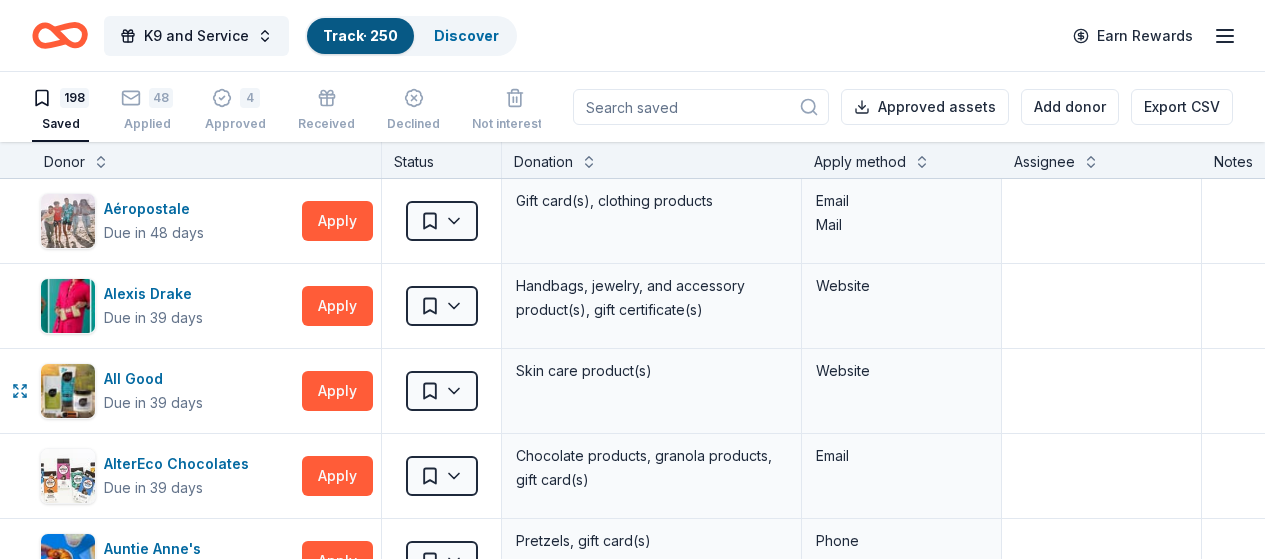 scroll, scrollTop: 0, scrollLeft: 0, axis: both 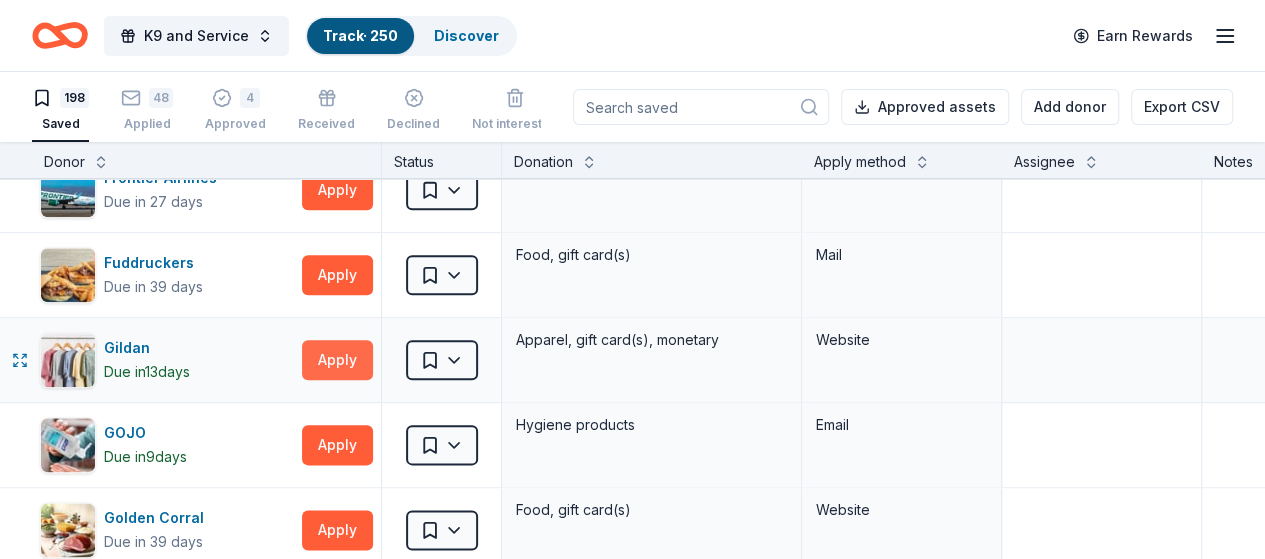 click on "Apply" at bounding box center [337, 360] 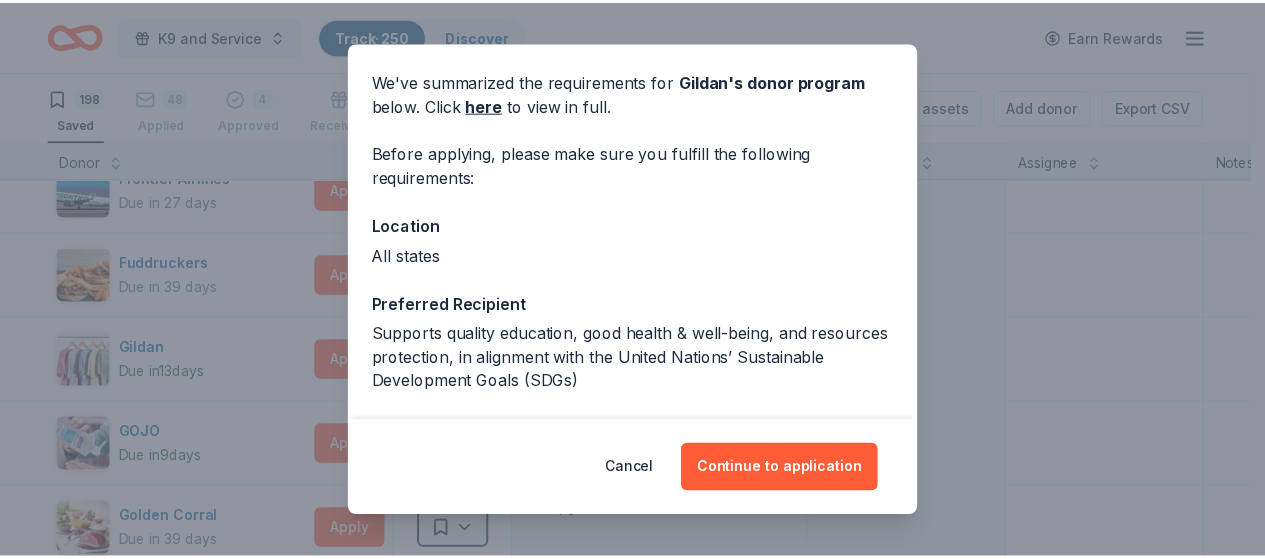 scroll, scrollTop: 100, scrollLeft: 0, axis: vertical 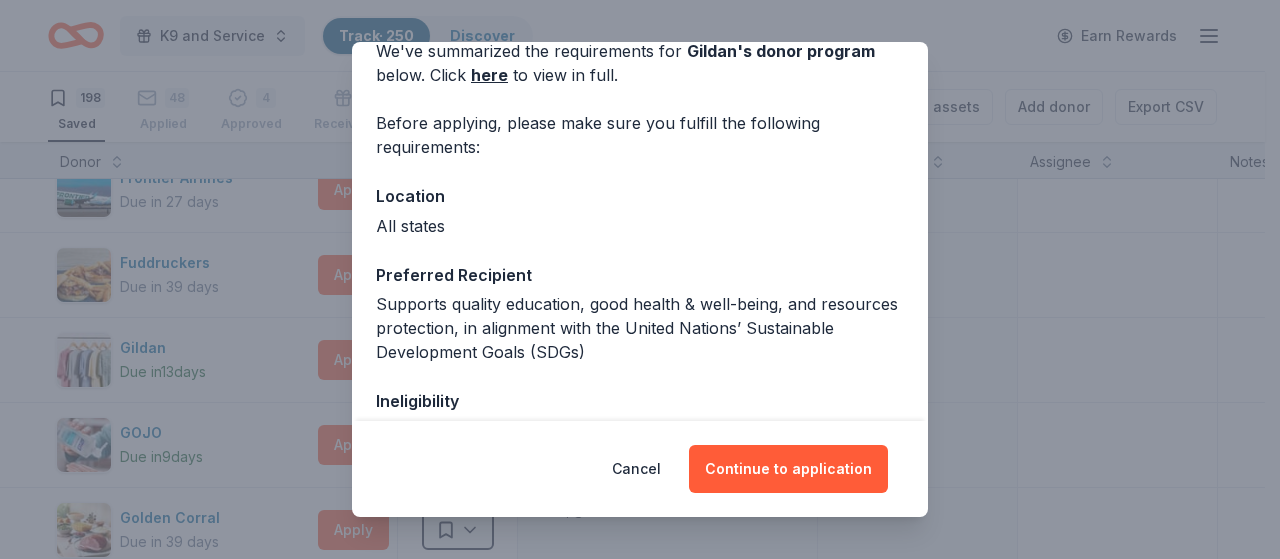 click on "Donor Program Requirements We've summarized the requirements for   Gildan 's donor program   below.   Click   here   to view in full. Before applying, please make sure you fulfill the following requirements: Location All states Preferred Recipient Supports quality education, good health & well-being, and resources protection, in alignment with the United Nations’ Sustainable Development Goals (SDGs) Ineligibility Individuals or charitable appeals for individuals; Religious, non-secular, advocacy, and/or political organizations; Parties or celebration events  Legal 501(c)(3) required Deadline Due in  13  days Cancel Continue to application" at bounding box center [640, 279] 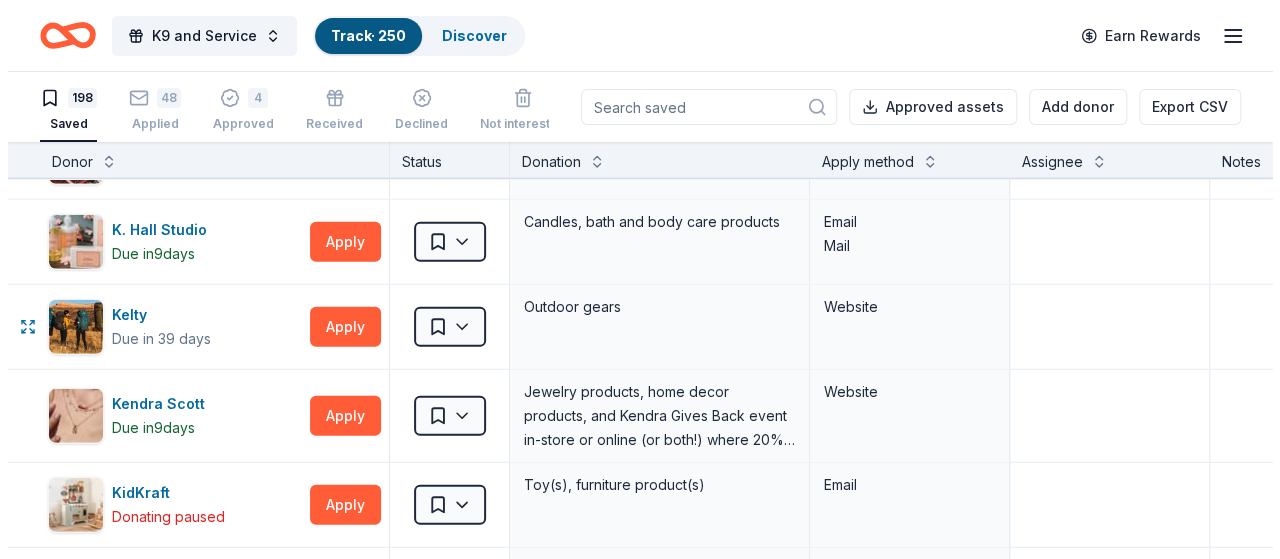 scroll, scrollTop: 6500, scrollLeft: 0, axis: vertical 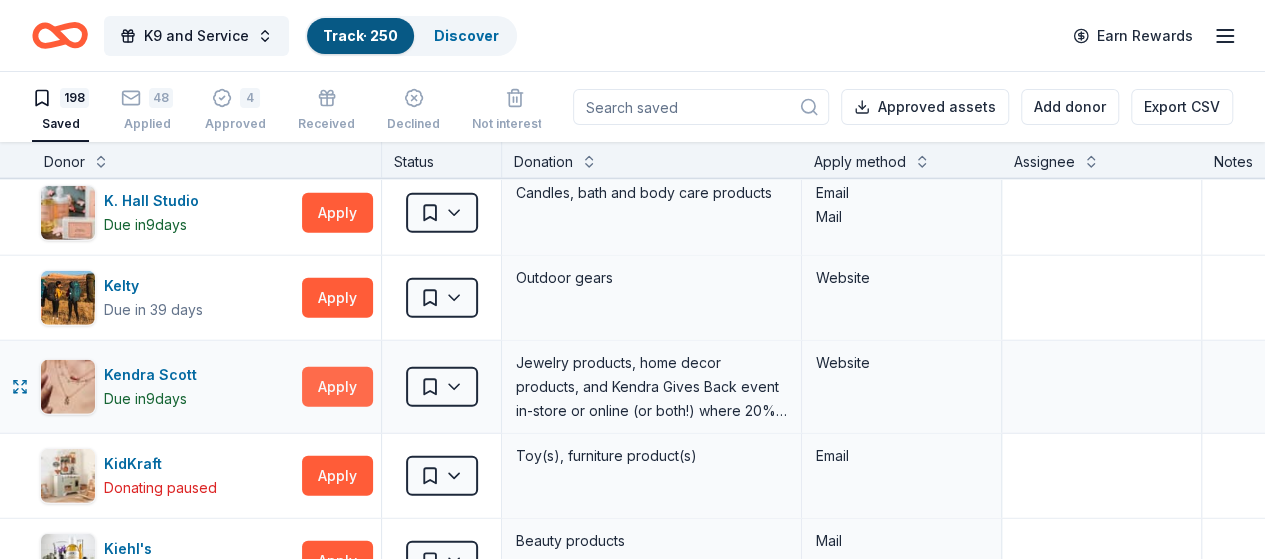 click on "Apply" at bounding box center [337, 387] 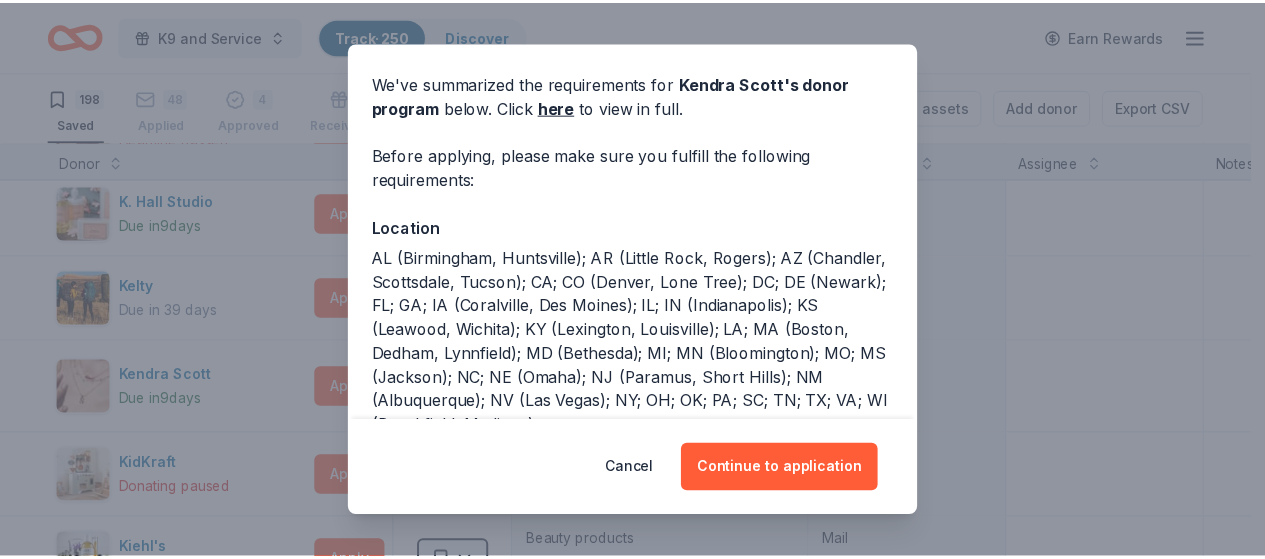 scroll, scrollTop: 100, scrollLeft: 0, axis: vertical 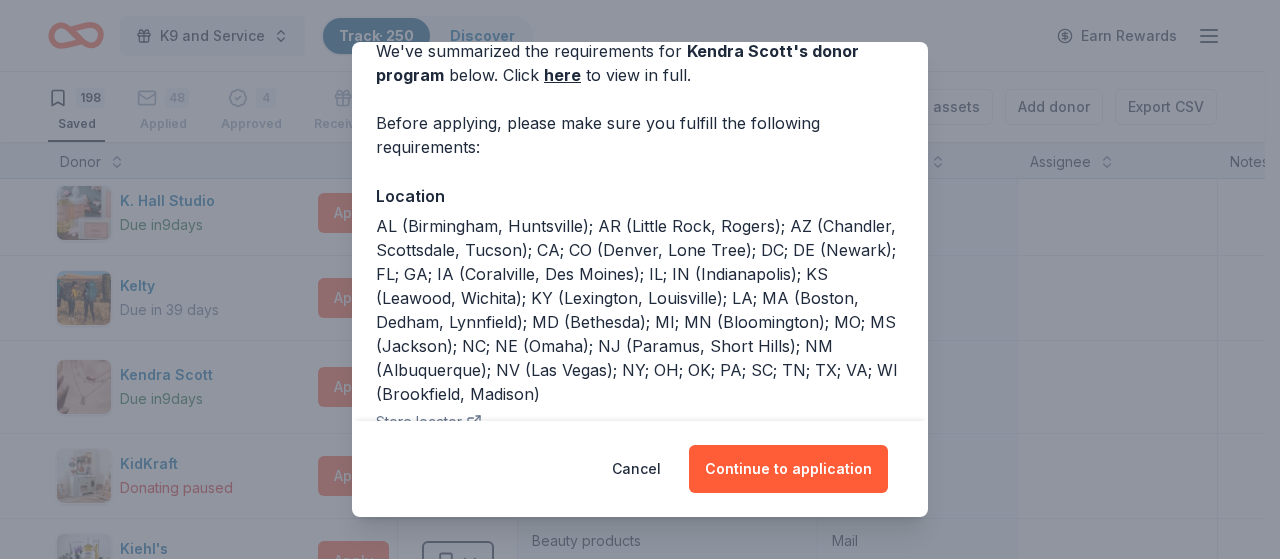click on "Donor Program Requirements We've summarized the requirements for Kendra Scott 's donor program below. Click here to view in full. Before applying, please make sure you fulfill the following requirements: Location [STATE] ([CITY], [CITY]); [STATE] ([CITY], [CITY]); [STATE] ([CITY], [CITY], [CITY]); [STATE]; [STATE] ([CITY], [CITY]); [STATE]; [STATE] ([CITY]); [STATE]; [STATE]; [STATE] ([CITY], [CITY]); [STATE]; [STATE] ([CITY]); [STATE] ([CITY], [CITY]); [STATE] ([CITY], [CITY]); [STATE]; [STATE] ([CITY], [CITY], [CITY]); [STATE] ([CITY]); [STATE]; [STATE] ([CITY]); [STATE]; [STATE] ([CITY]); [STATE]; [STATE] ([CITY]); [STATE] ([CITY], [CITY]); [STATE] ([CITY]); [STATE] ([CITY]); [STATE]; [STATE]; [STATE]; [STATE]; [STATE]; [STATE]; [STATE] ([CITY], [CITY]) Store locator Preferred Recipient Support organizations that work to improve health & wellness, education & entrepreneurship, and empowerment
Legal 501(c)(3) preferred Deadline Due in 9 days Cancel Continue to application" at bounding box center [640, 279] 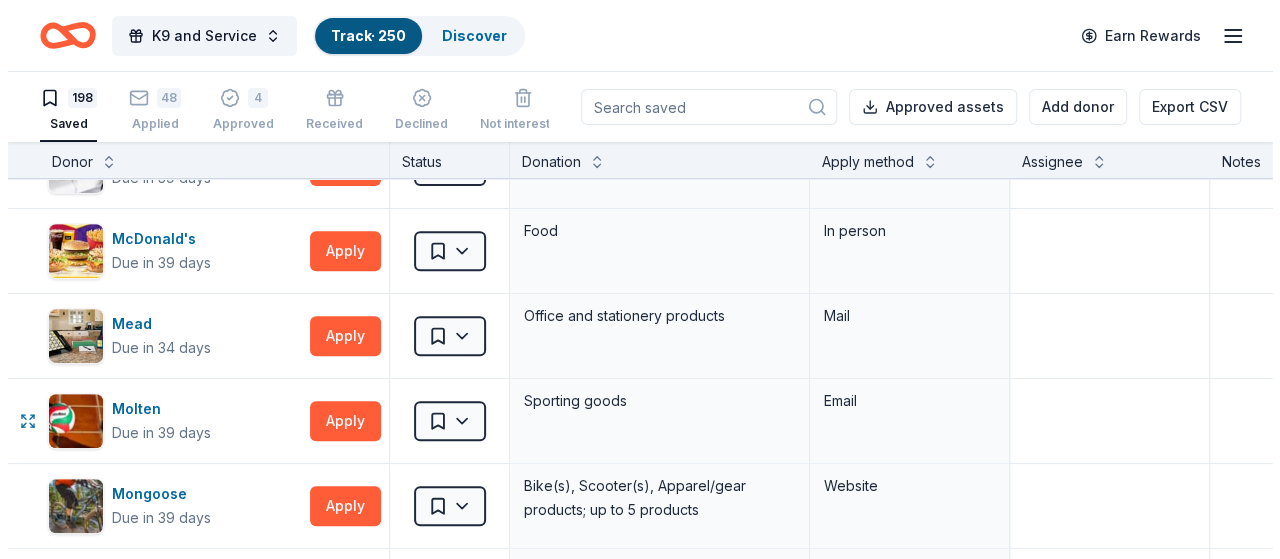 scroll, scrollTop: 8100, scrollLeft: 0, axis: vertical 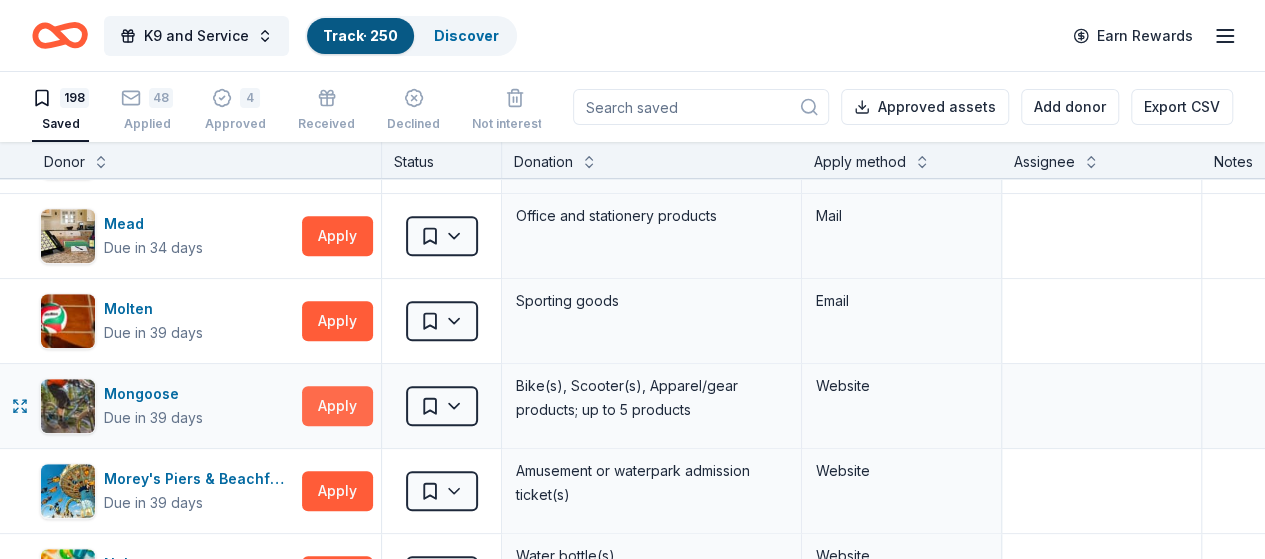click on "Apply" at bounding box center (337, 406) 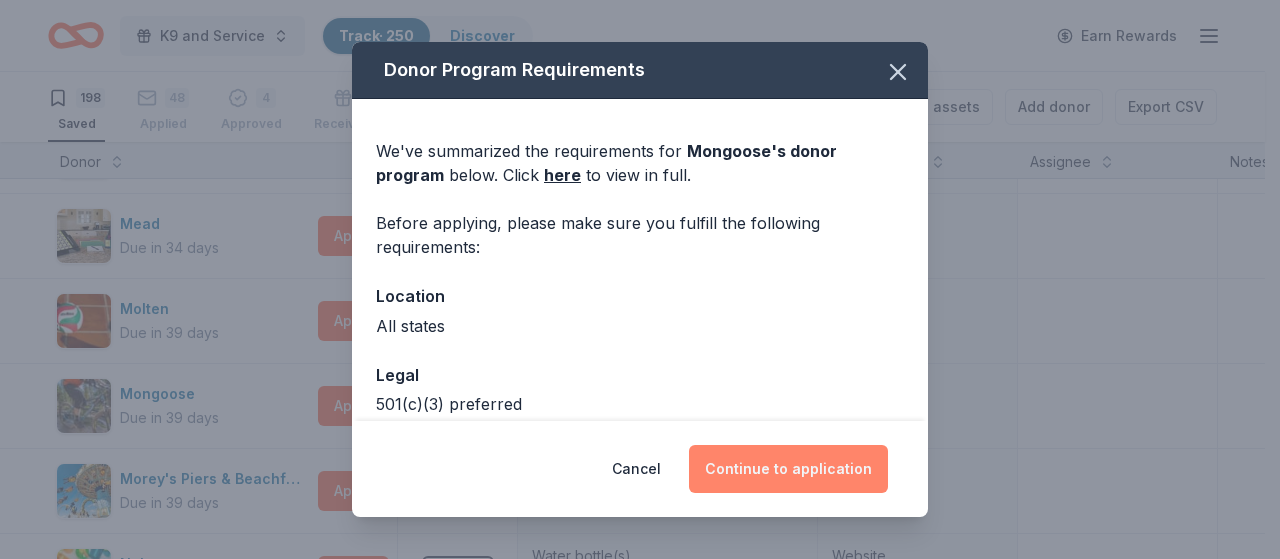 click on "Continue to application" at bounding box center [788, 469] 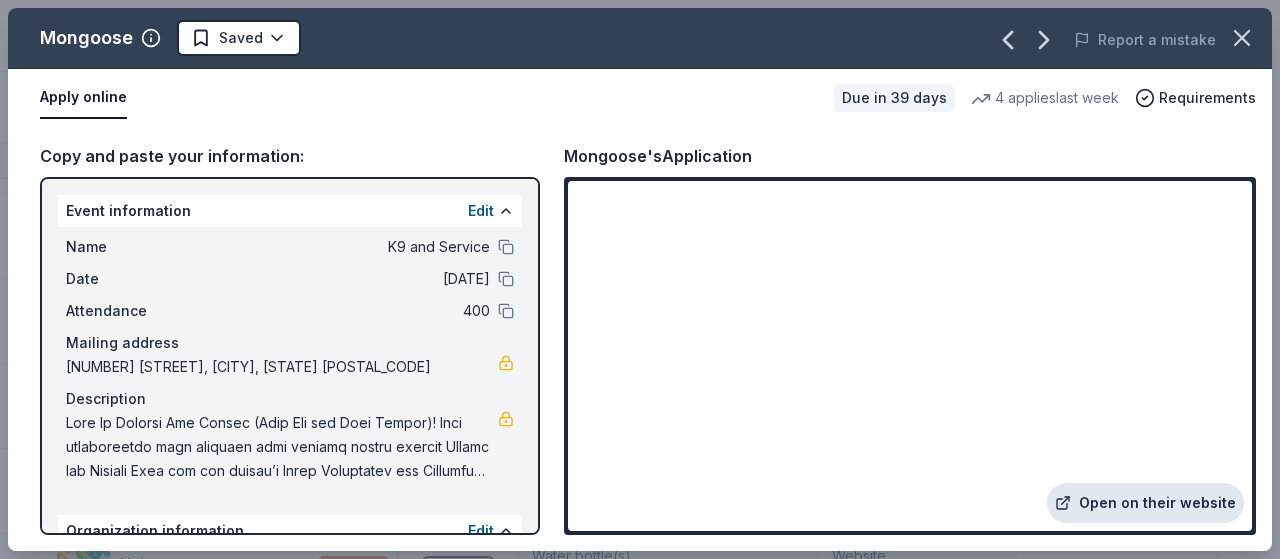 click on "Open on their website" at bounding box center [1145, 503] 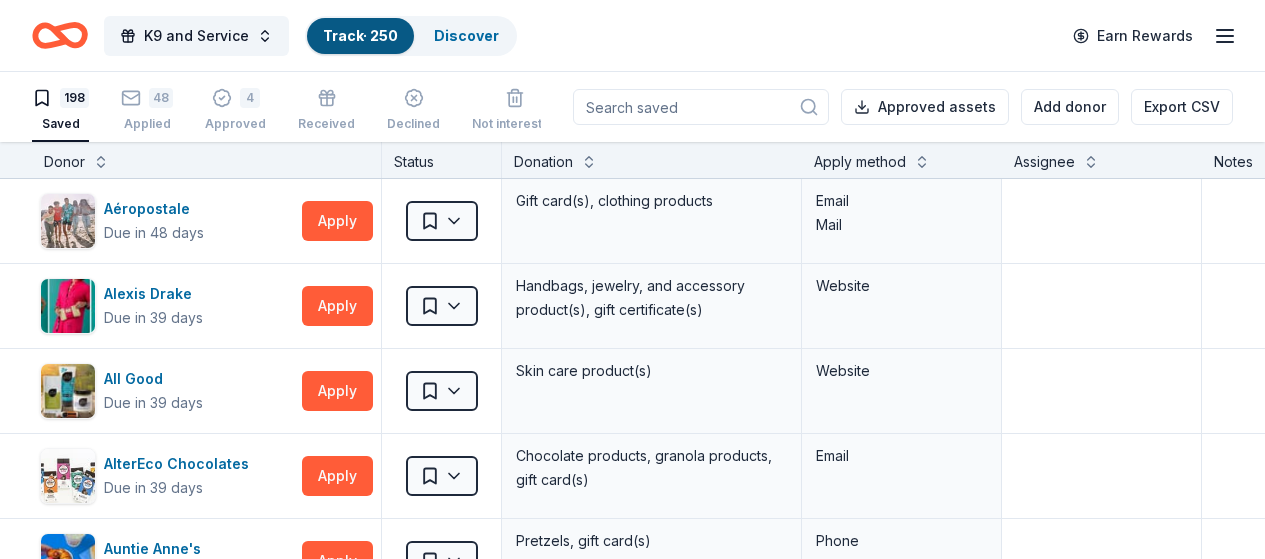 scroll, scrollTop: 0, scrollLeft: 0, axis: both 